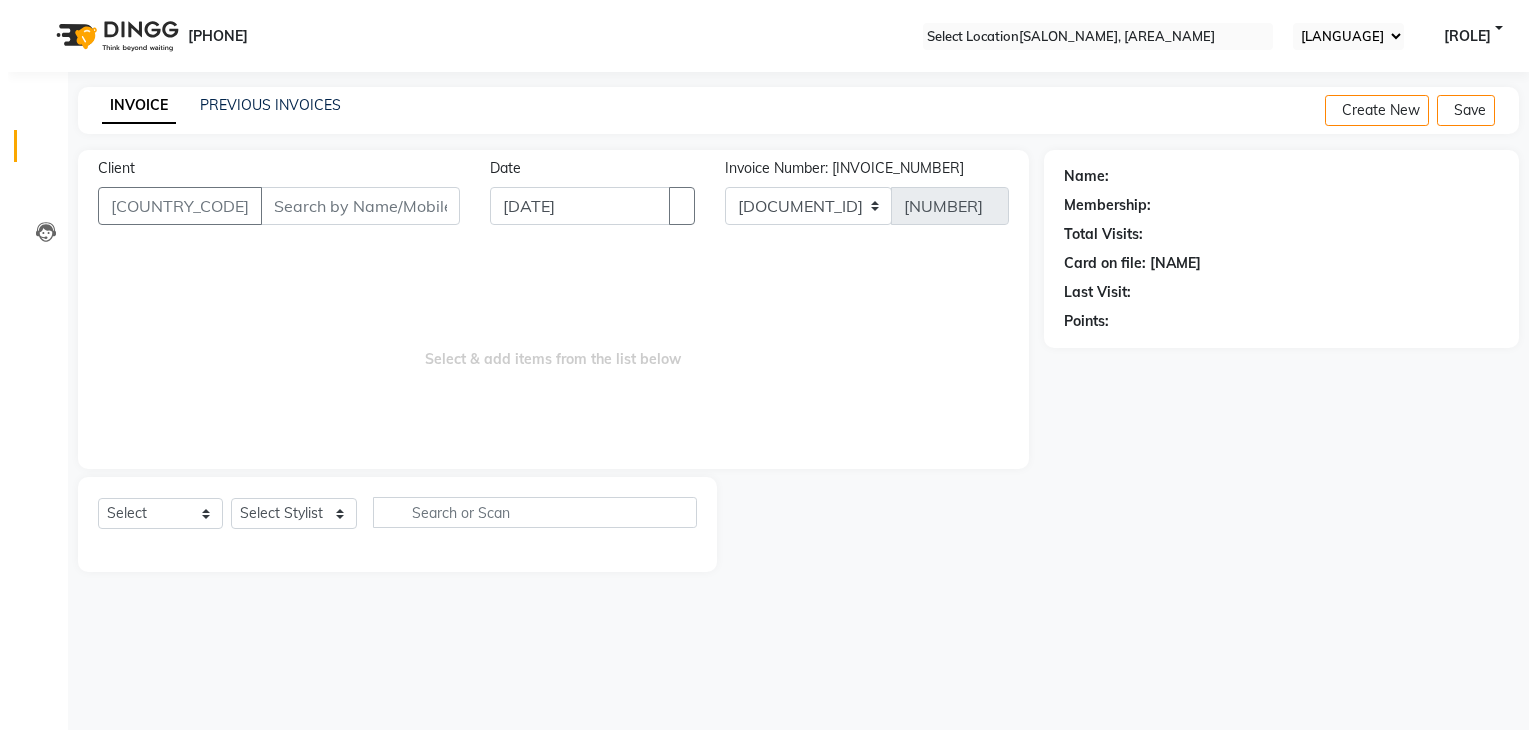 scroll, scrollTop: 0, scrollLeft: 0, axis: both 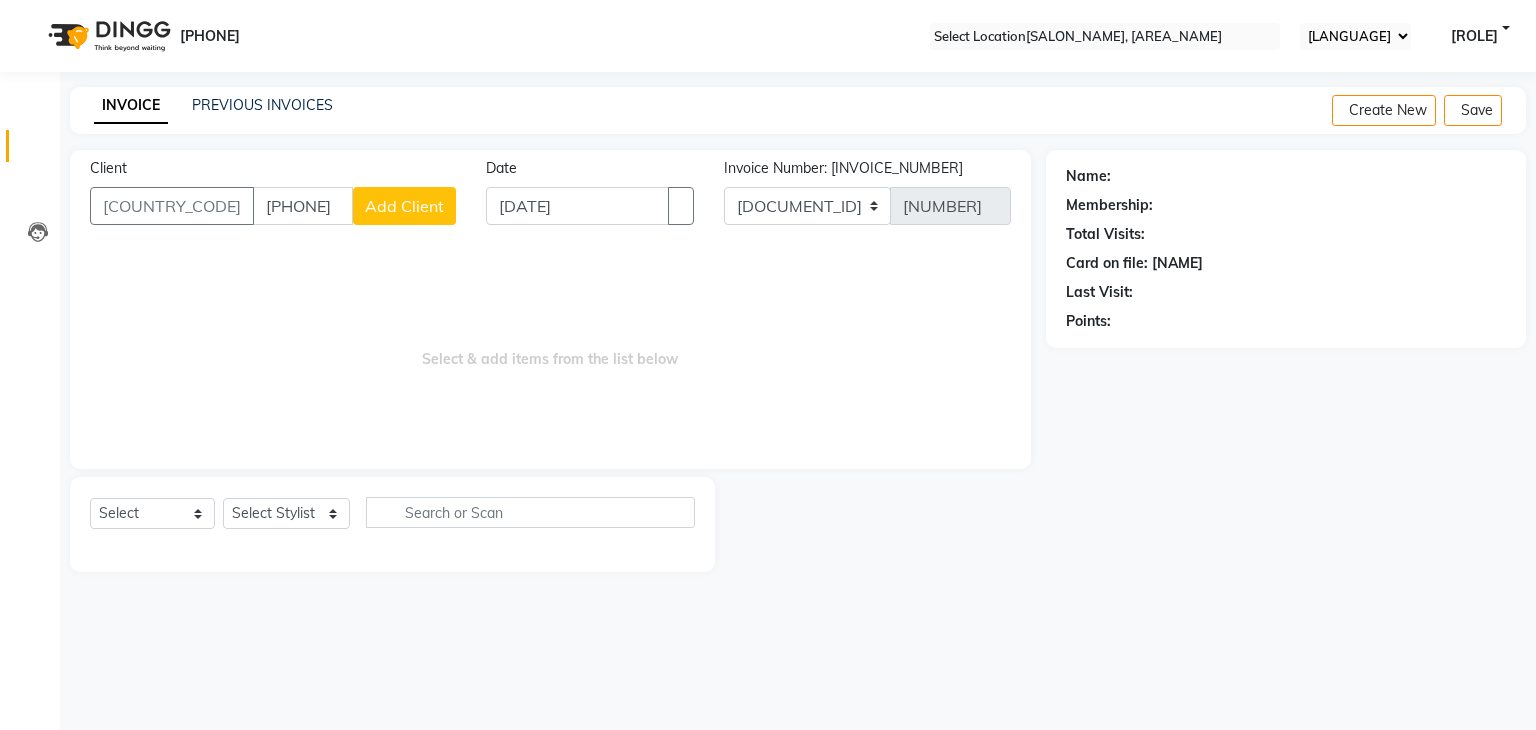 type on "[PHONE]" 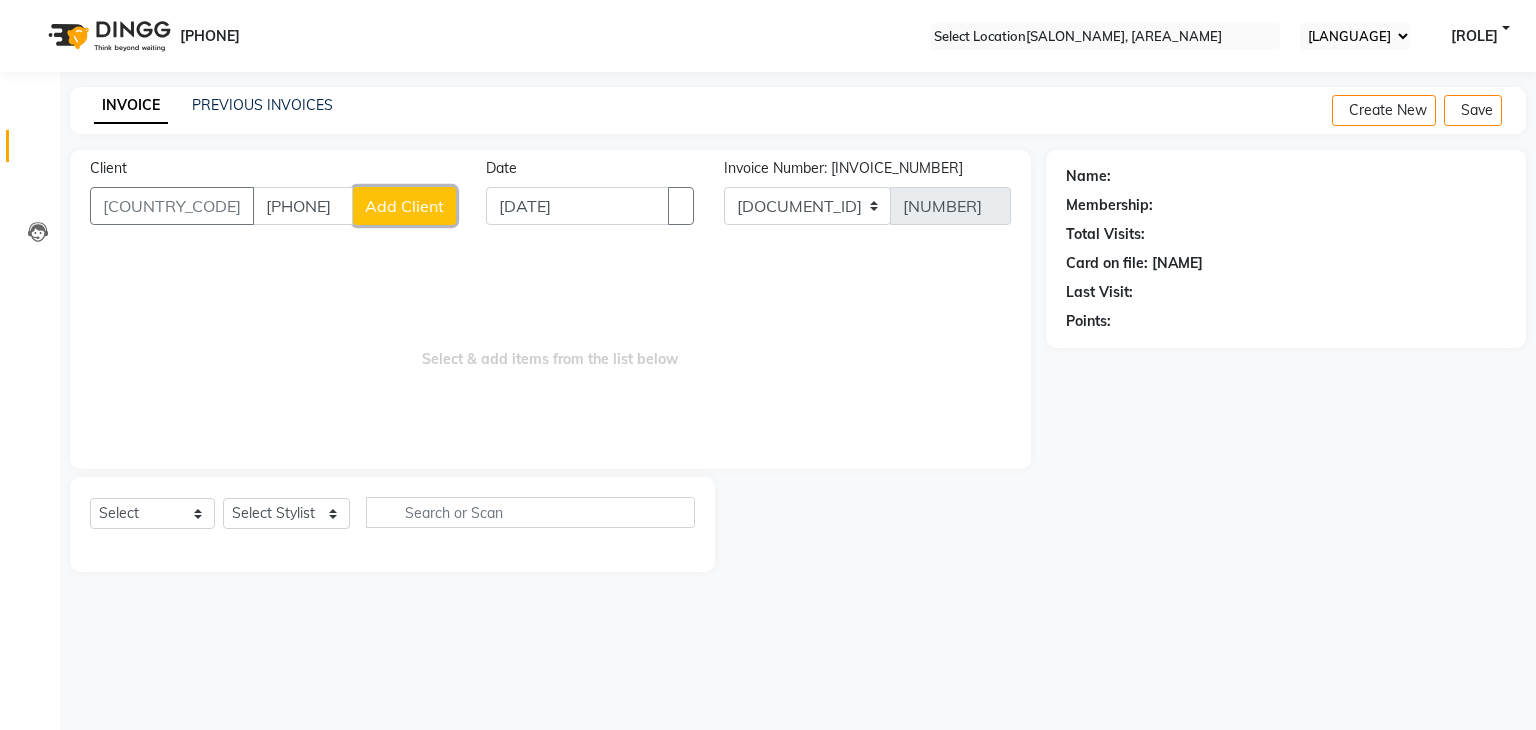 click on "Add Client" at bounding box center [404, 206] 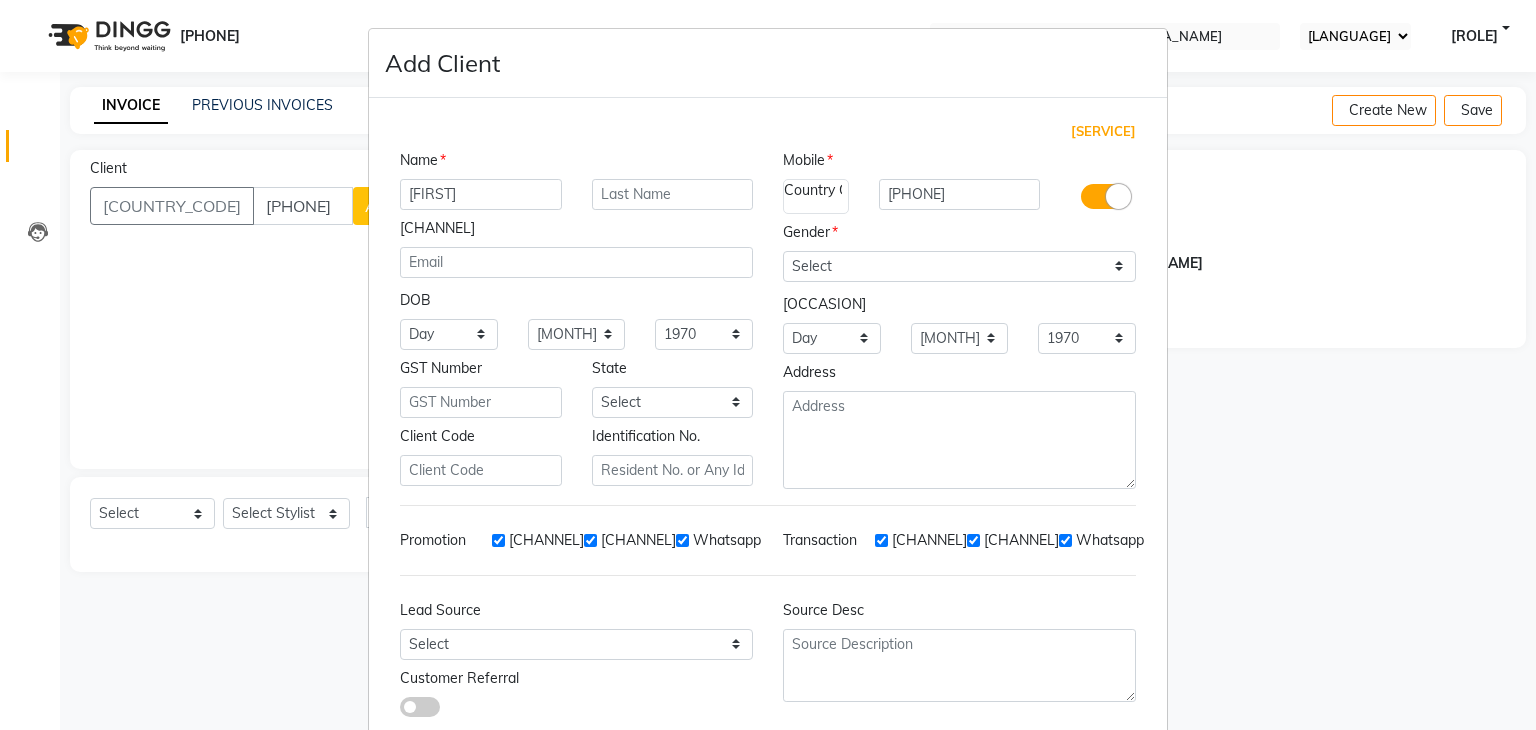 type on "[FIRST]" 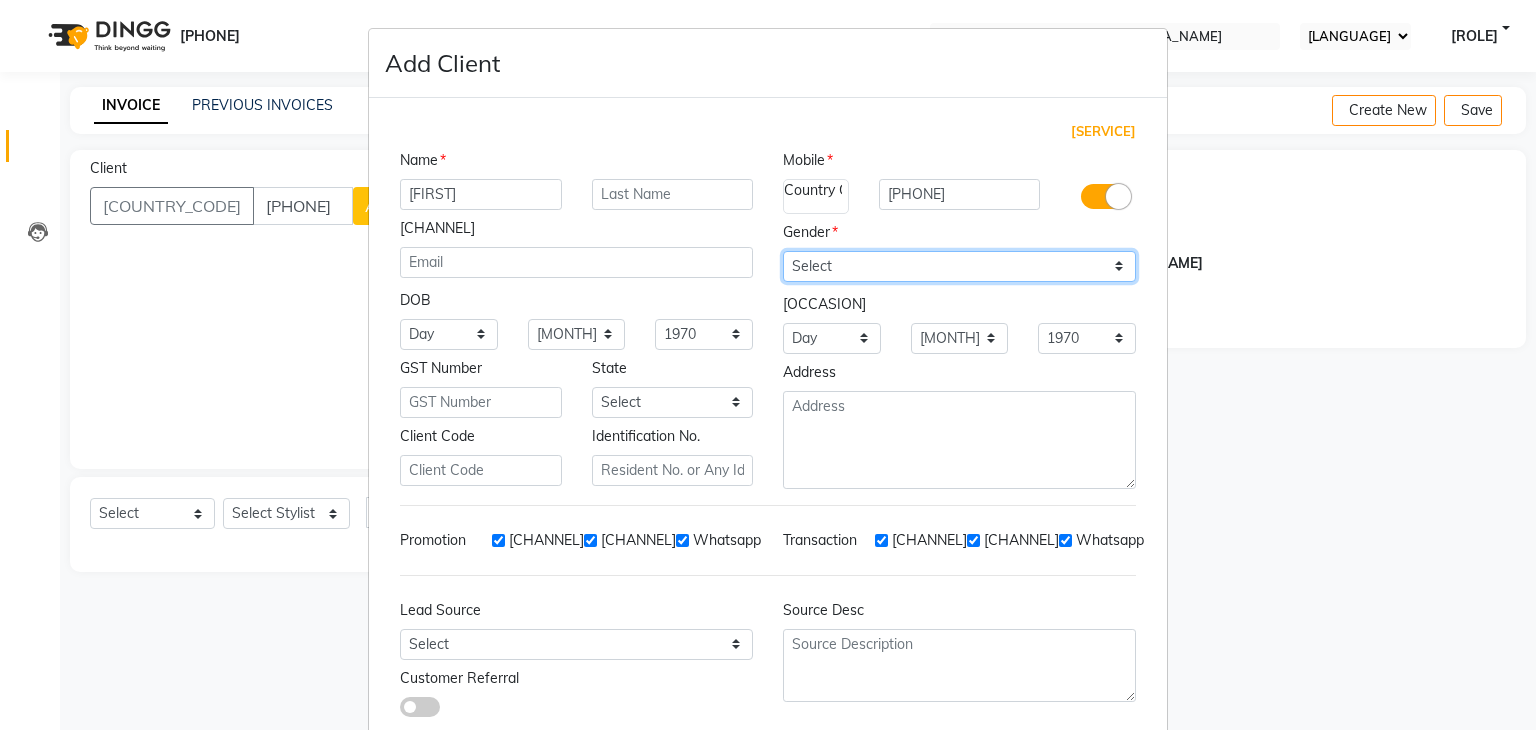 click on "Select Male Female Other Prefer Not To Say" at bounding box center (959, 266) 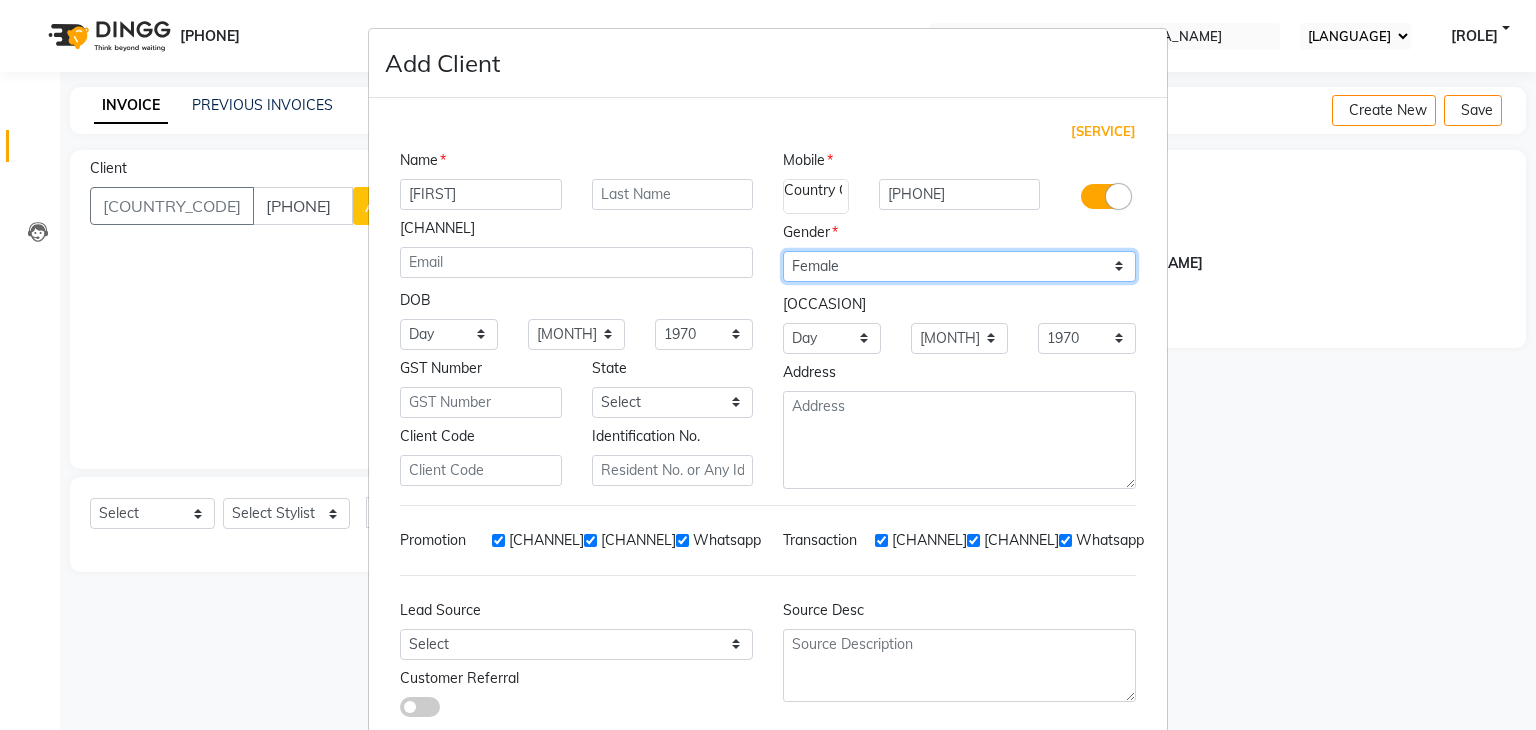 click on "Select Male Female Other Prefer Not To Say" at bounding box center [959, 266] 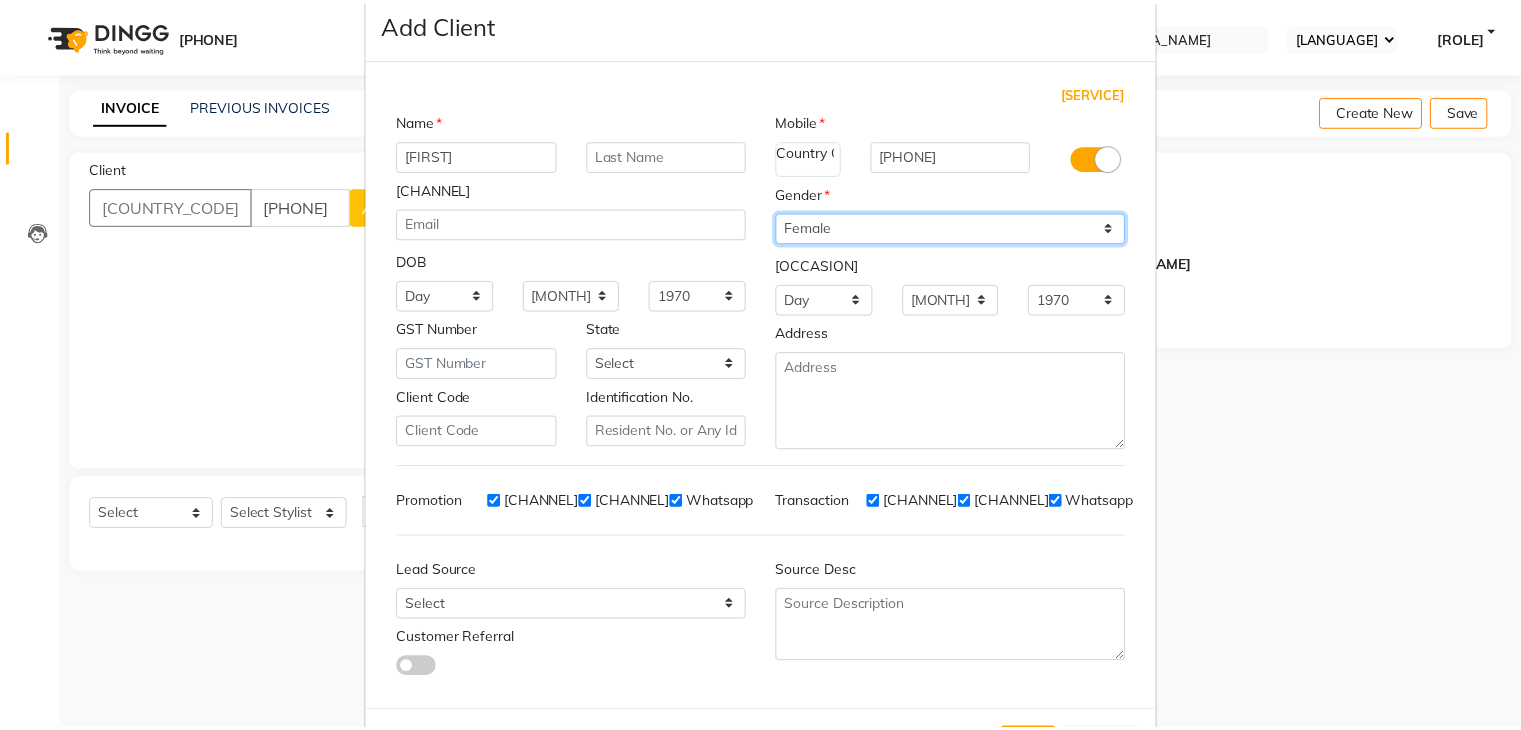 scroll, scrollTop: 127, scrollLeft: 0, axis: vertical 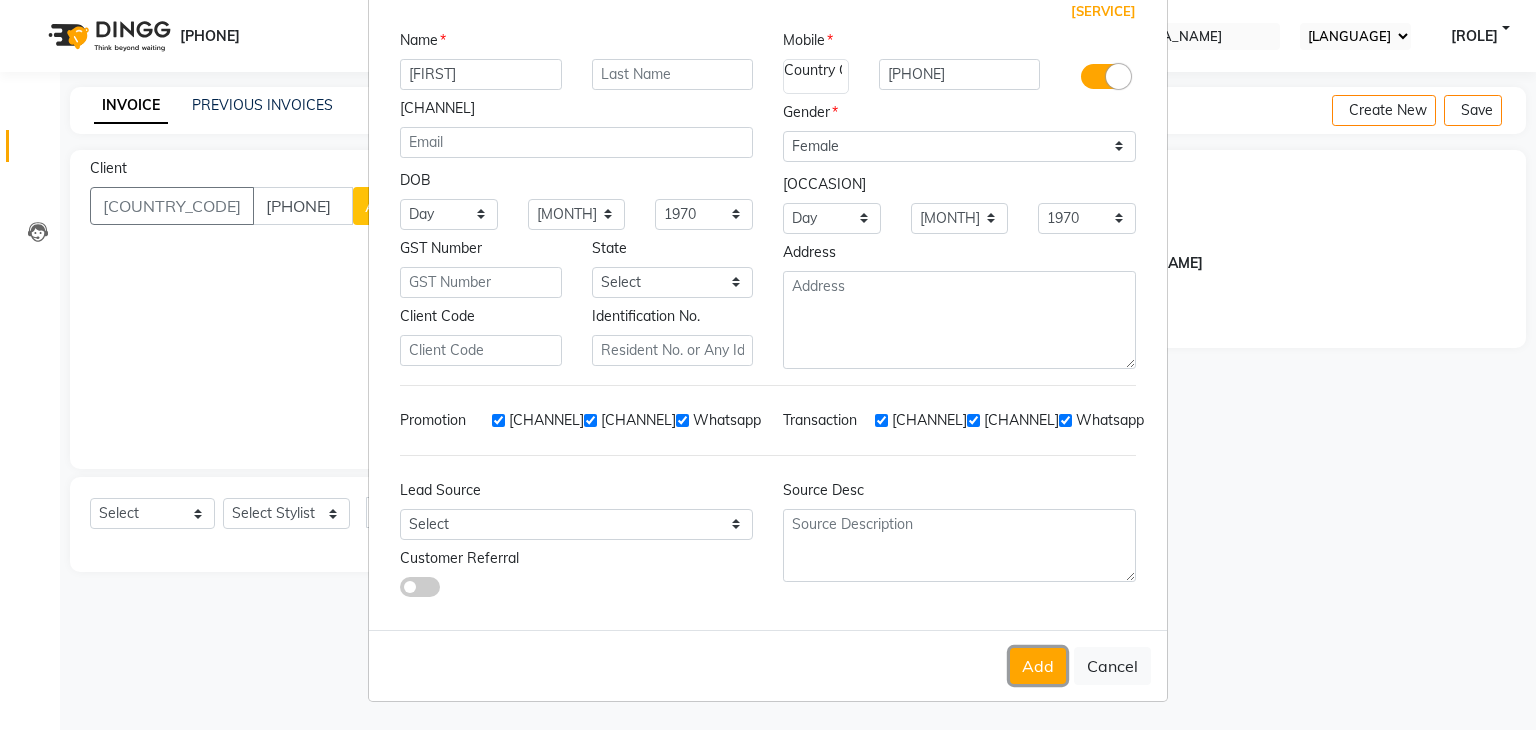 click on "Add" at bounding box center (1038, 666) 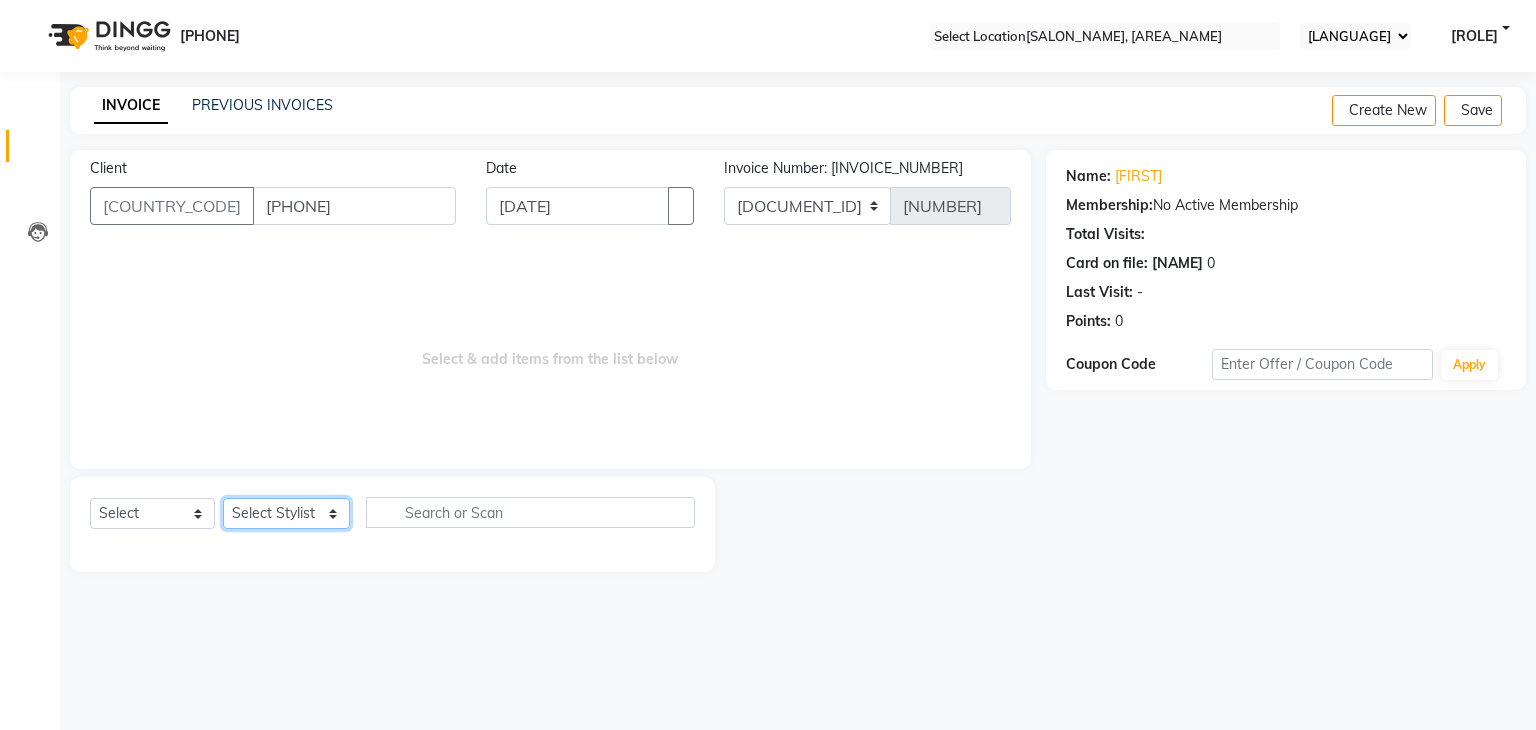click on "Select Stylist anjali beauty MADHU [FIRST] (BEAUTY THERAPIST) NANDHINI PRABA SANJITHA" at bounding box center [286, 513] 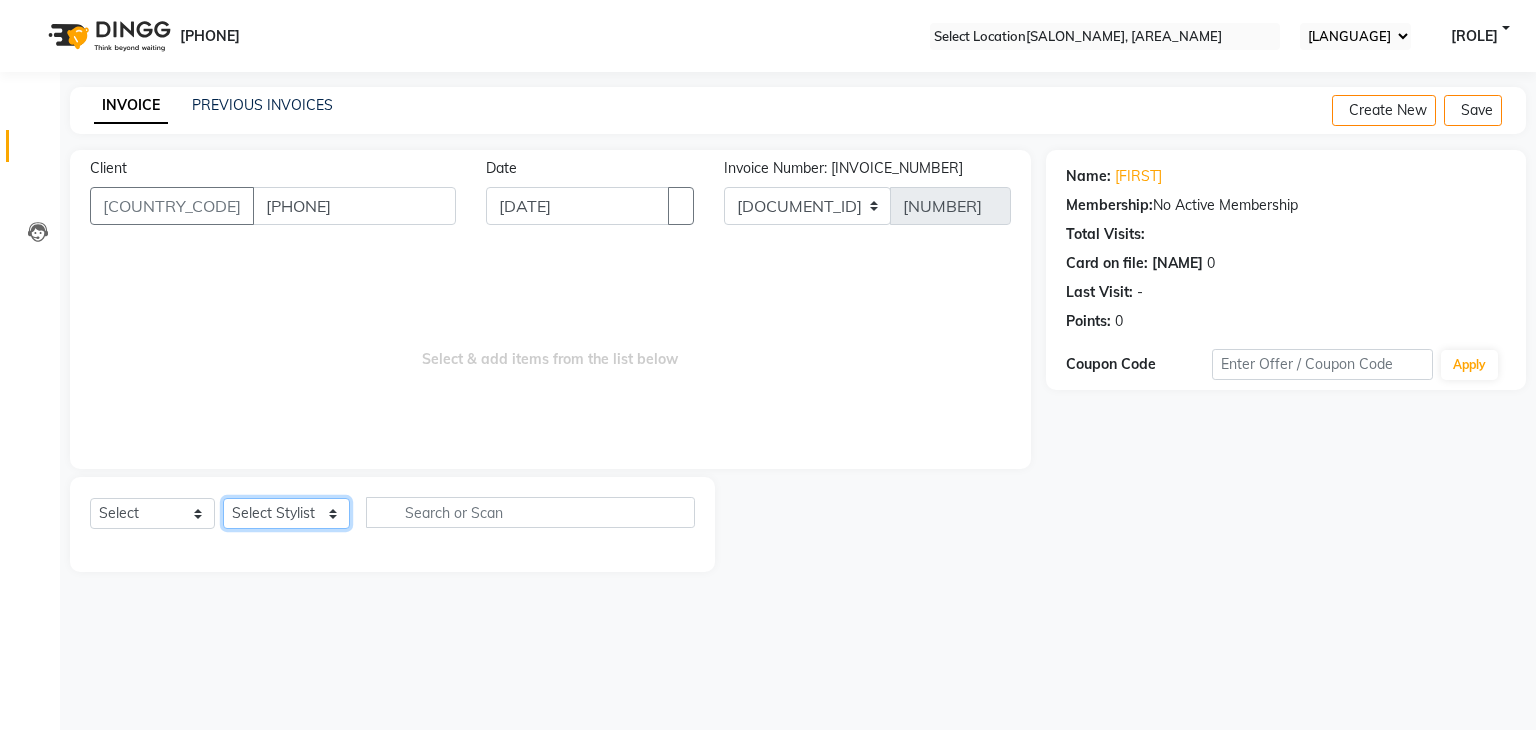 click on "Select Stylist anjali beauty MADHU [FIRST] (BEAUTY THERAPIST) NANDHINI PRABA SANJITHA" at bounding box center (286, 513) 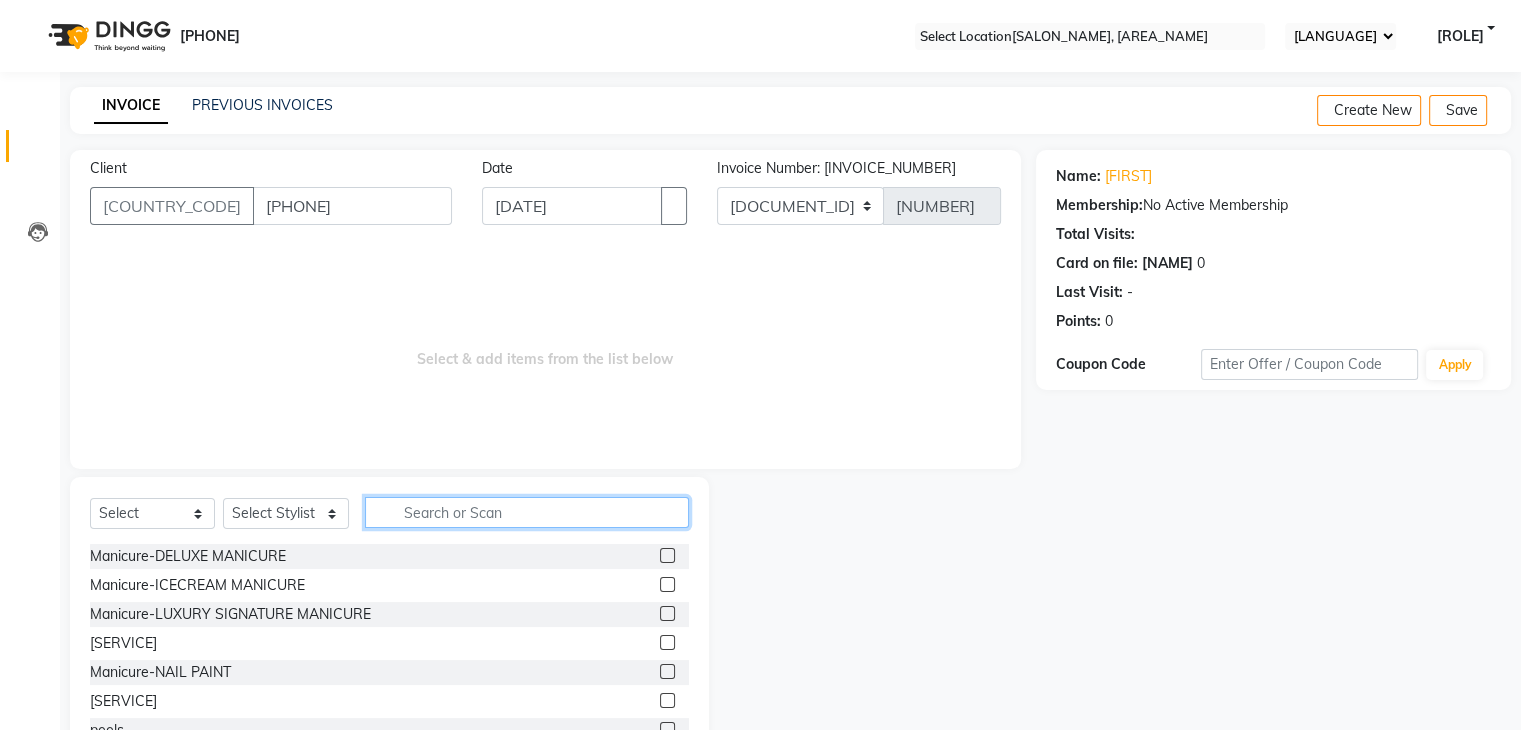click at bounding box center (527, 512) 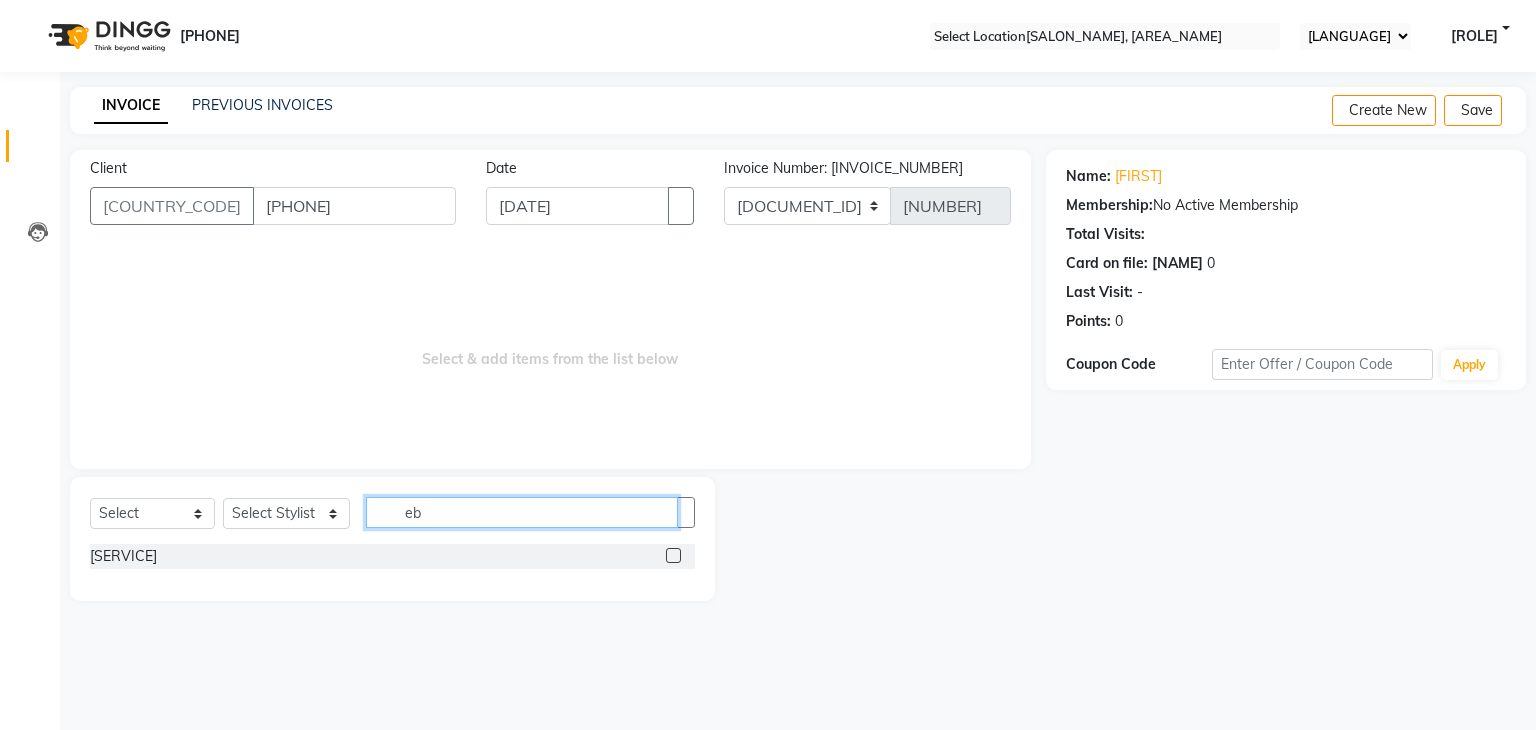 type on "eb" 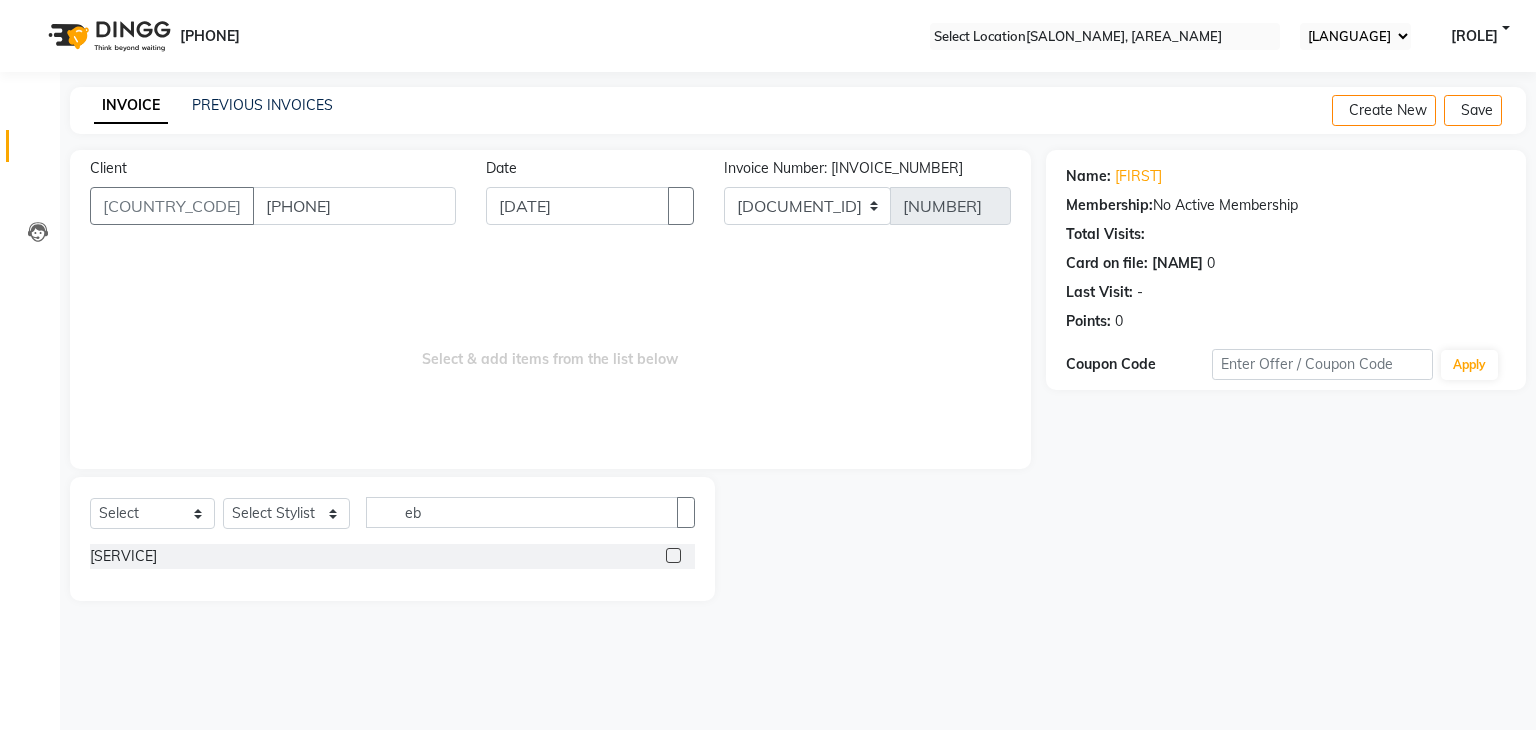 click at bounding box center [672, 558] 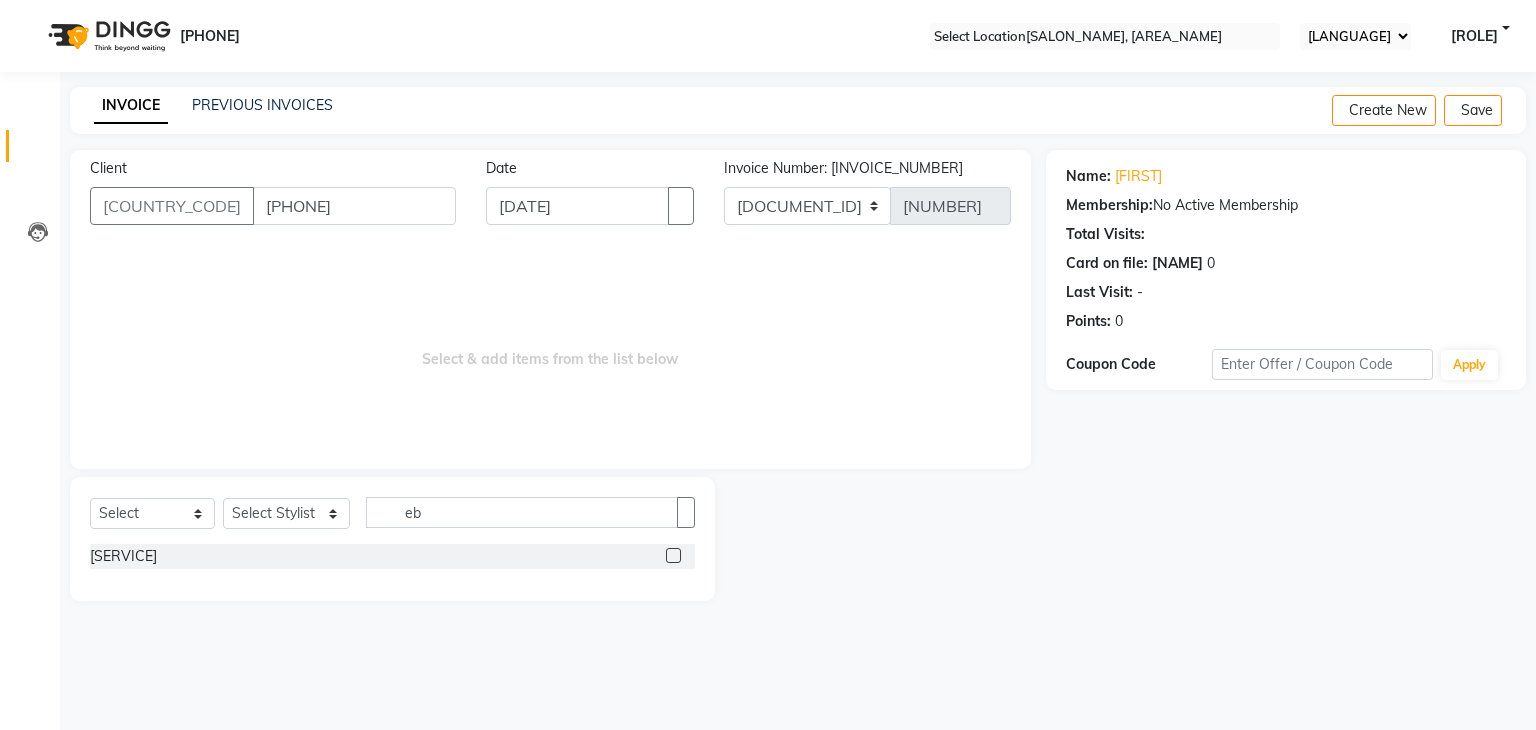 click at bounding box center (673, 555) 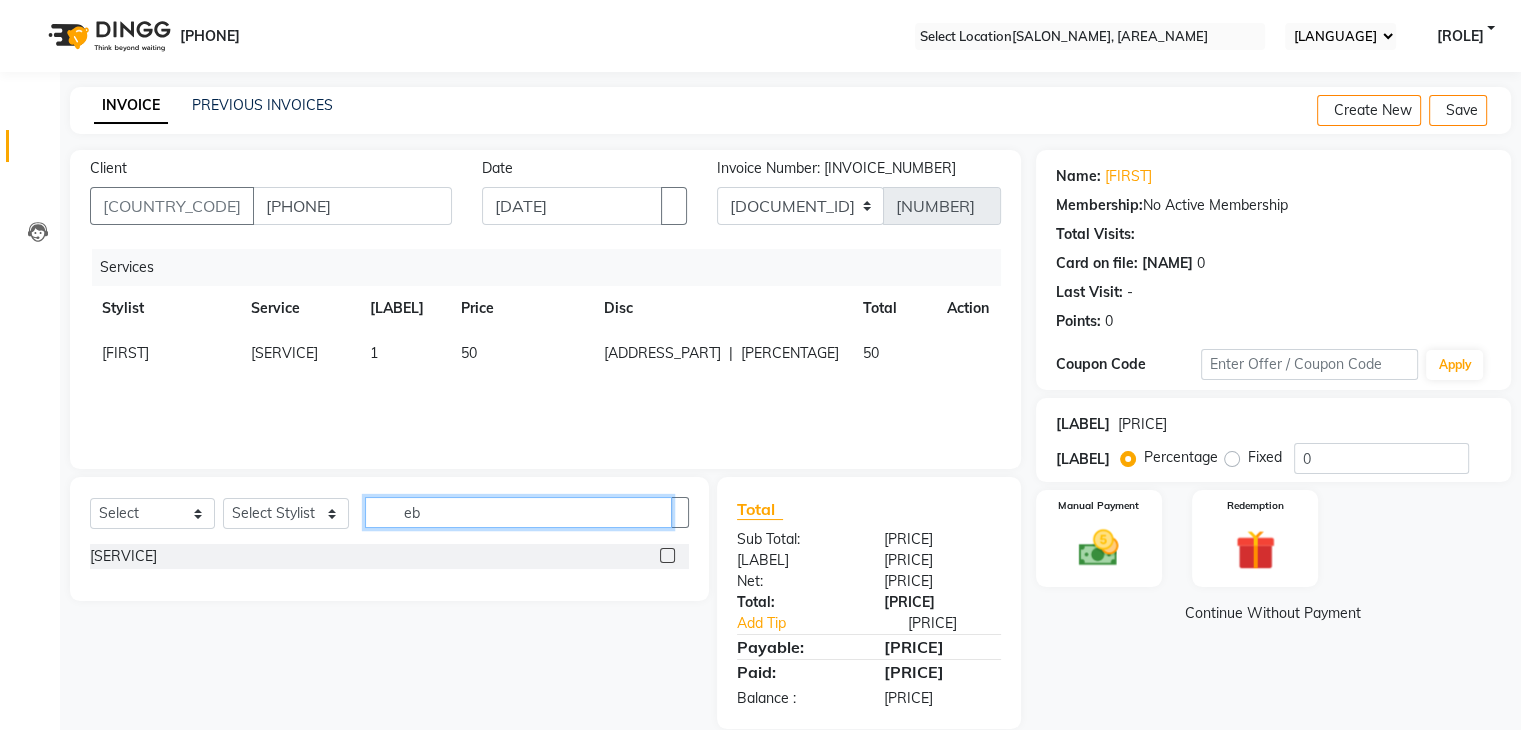 click on "eb" at bounding box center [518, 512] 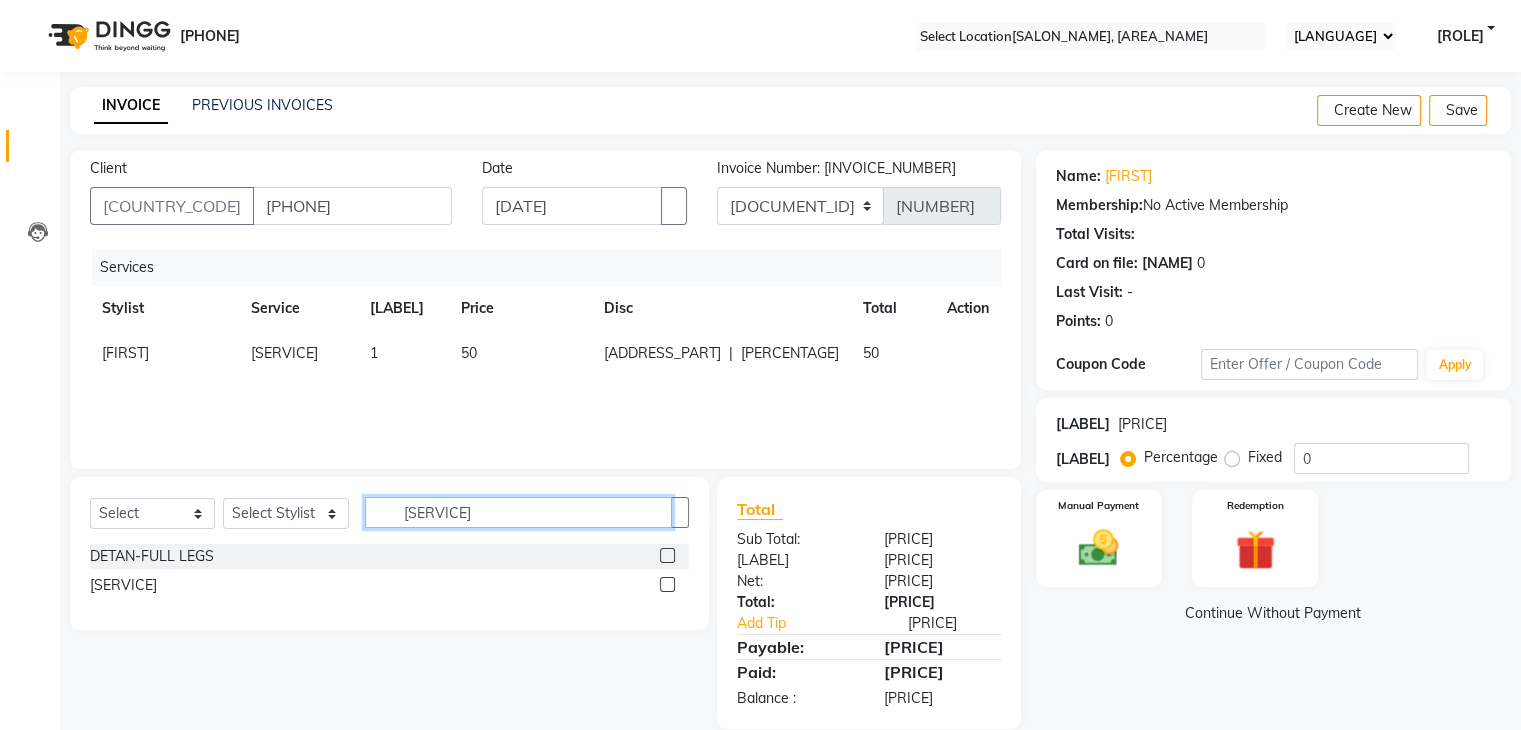 type on "[SERVICE]" 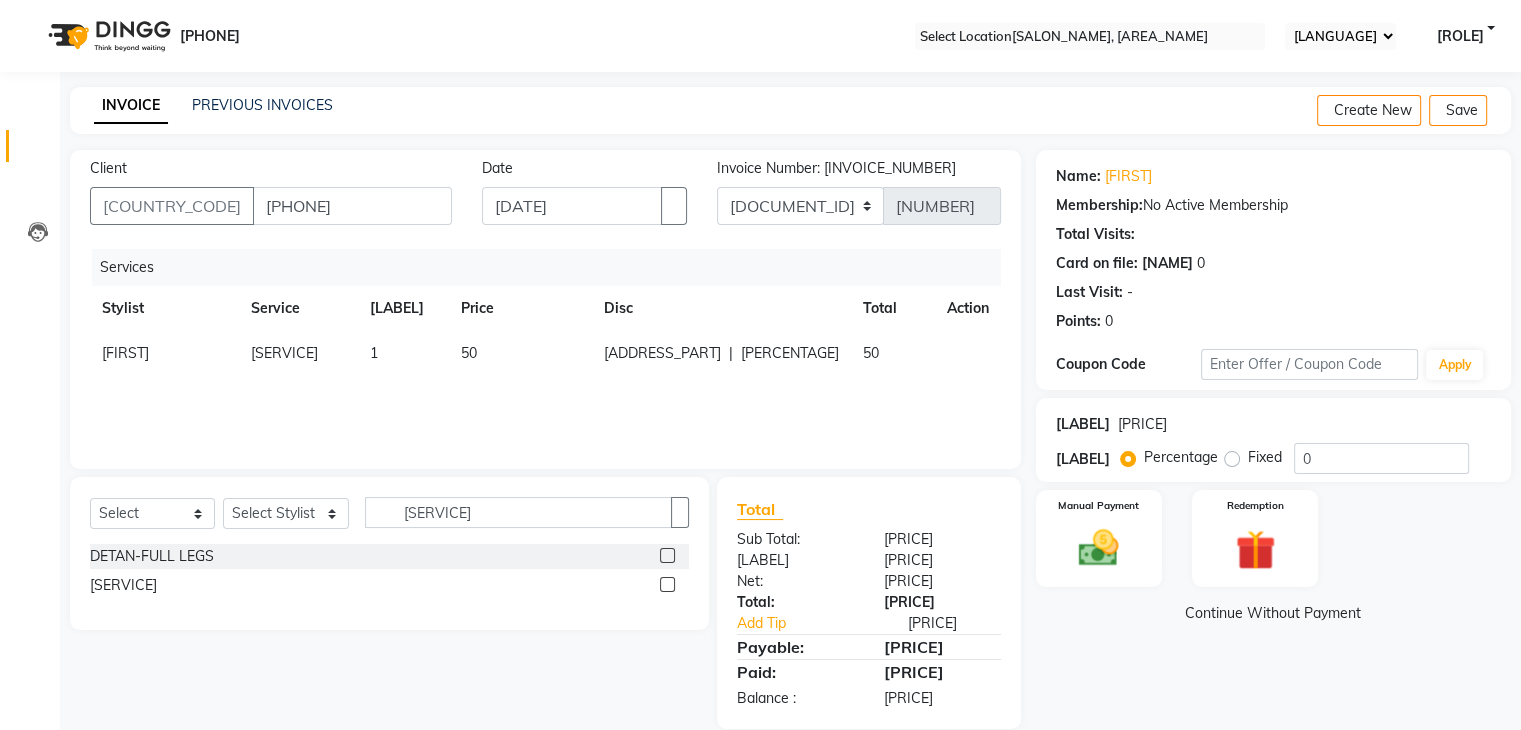 click at bounding box center [667, 584] 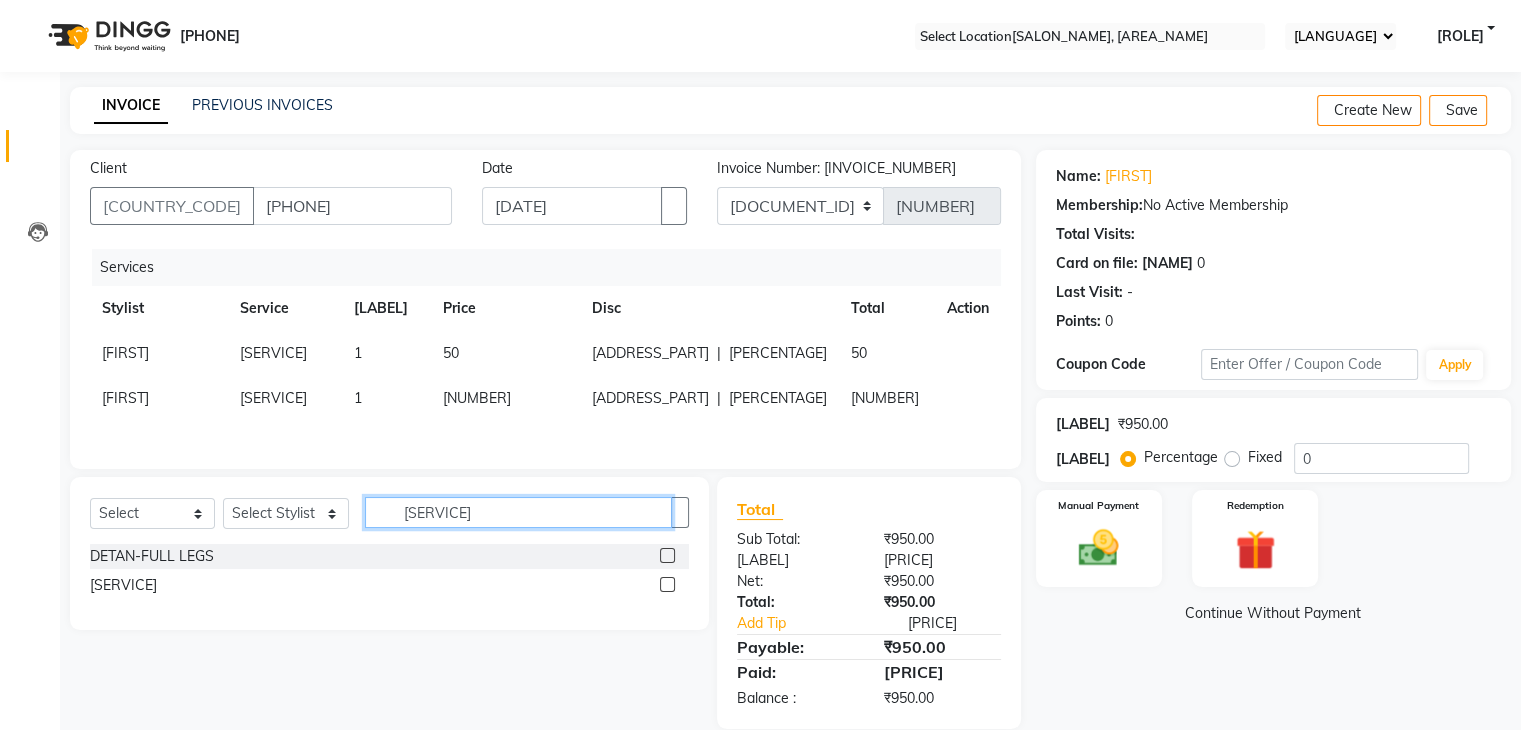 drag, startPoint x: 484, startPoint y: 561, endPoint x: 253, endPoint y: 562, distance: 231.00217 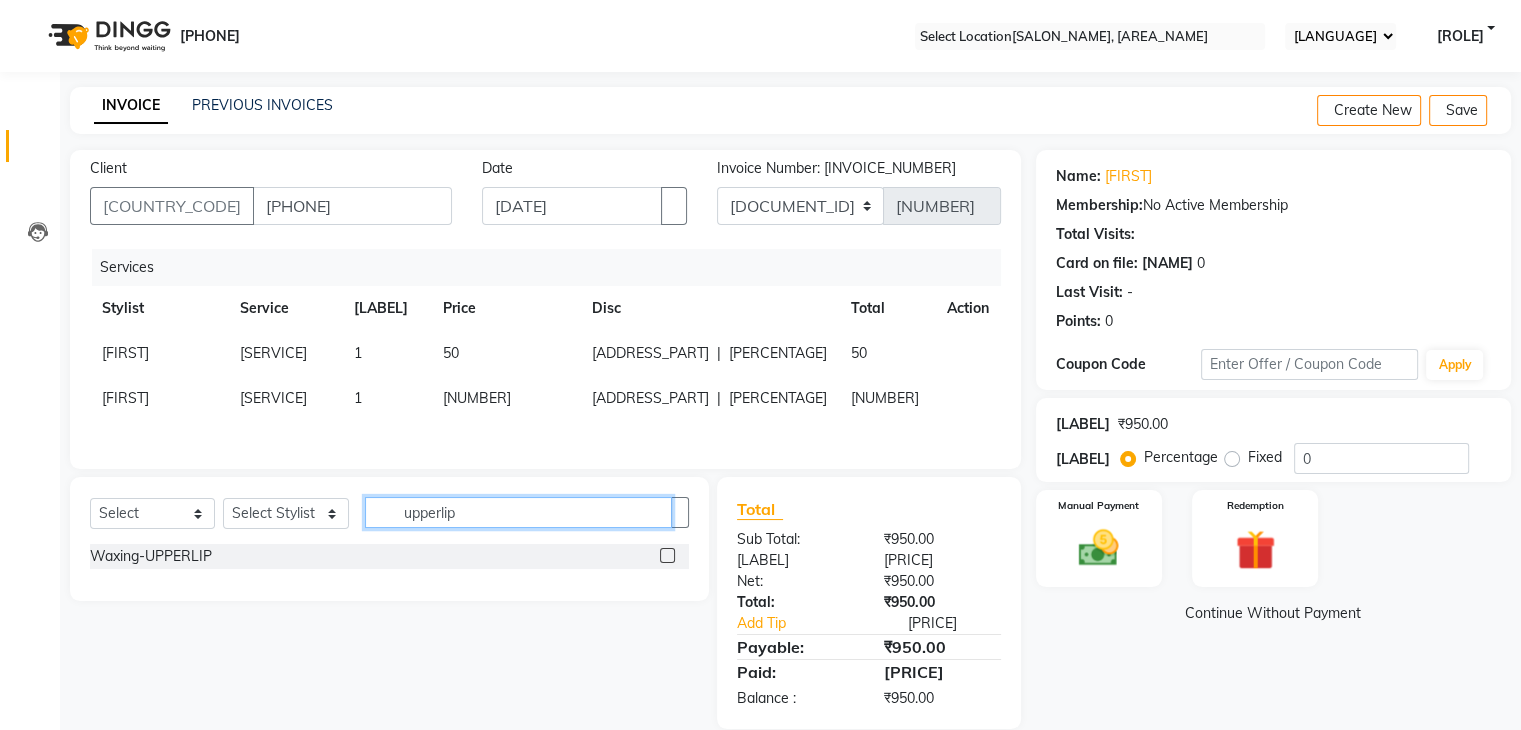 type on "upperlip" 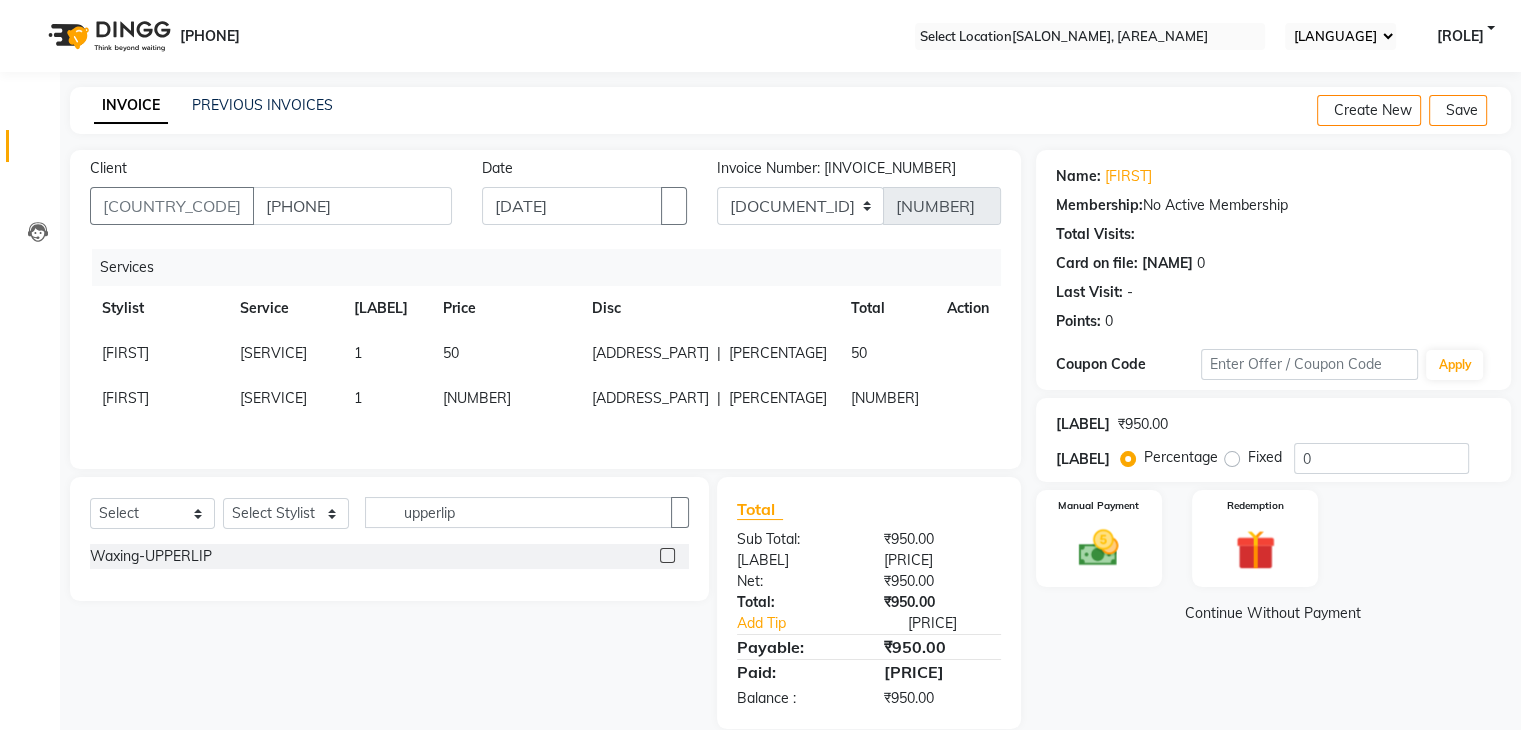 click at bounding box center (667, 555) 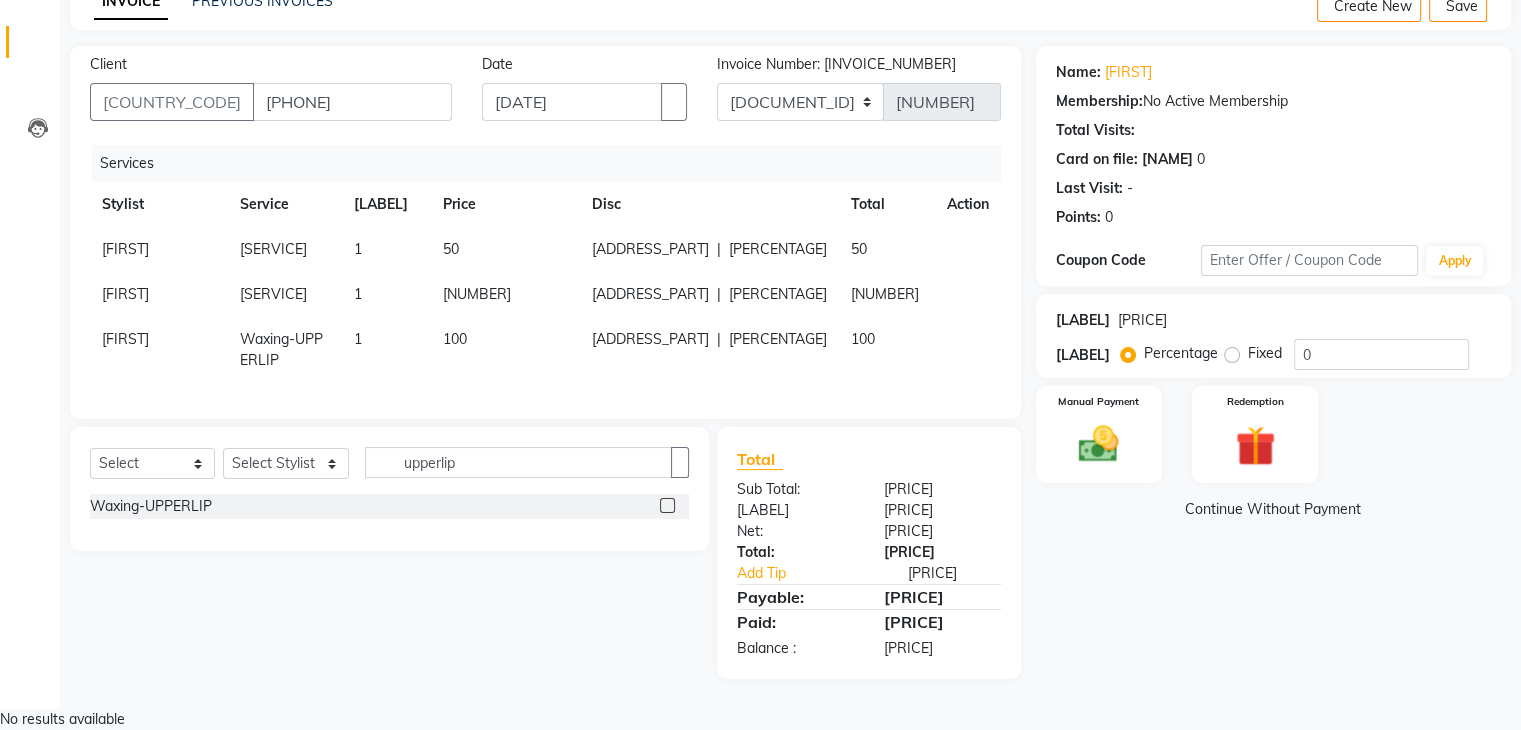scroll, scrollTop: 140, scrollLeft: 0, axis: vertical 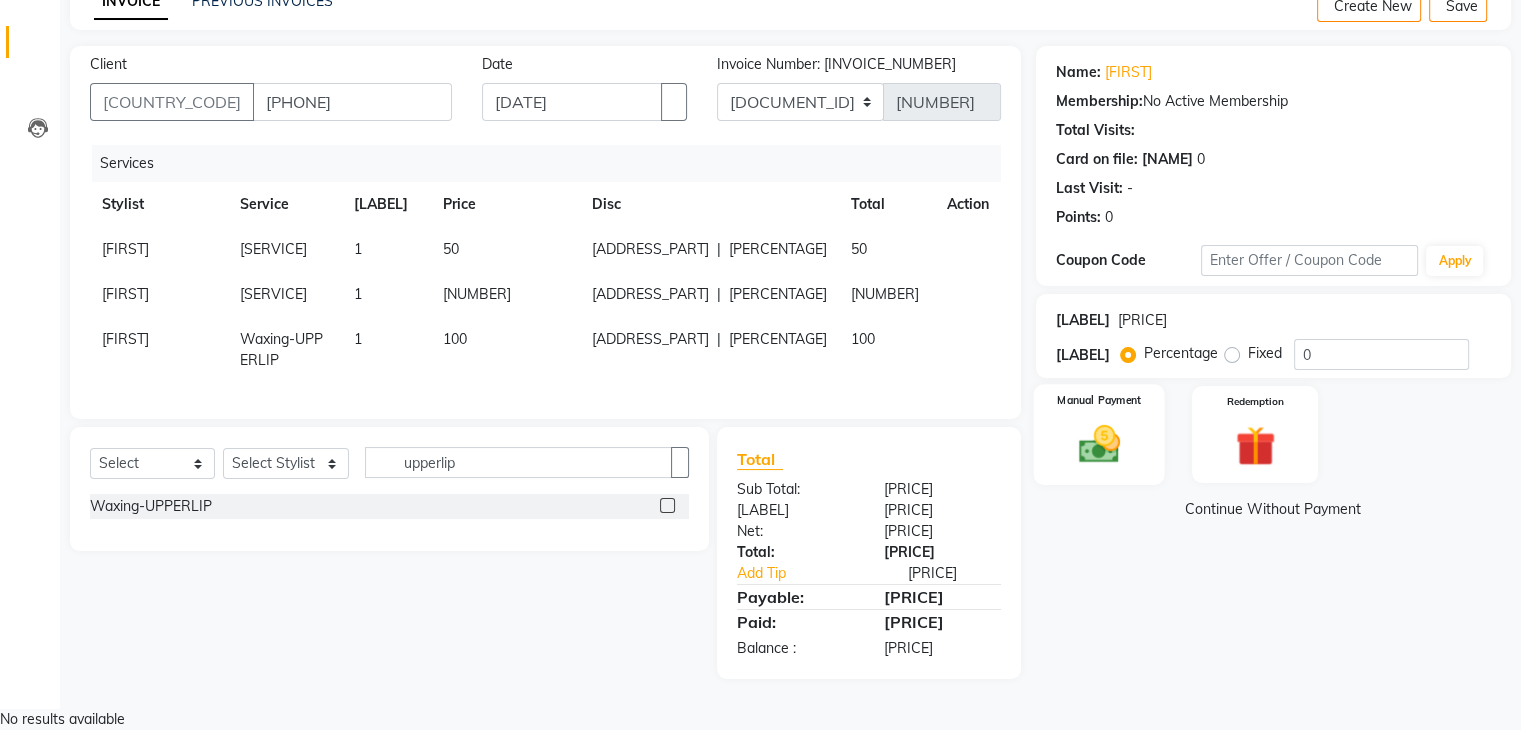 click on "Manual Payment" at bounding box center (1099, 400) 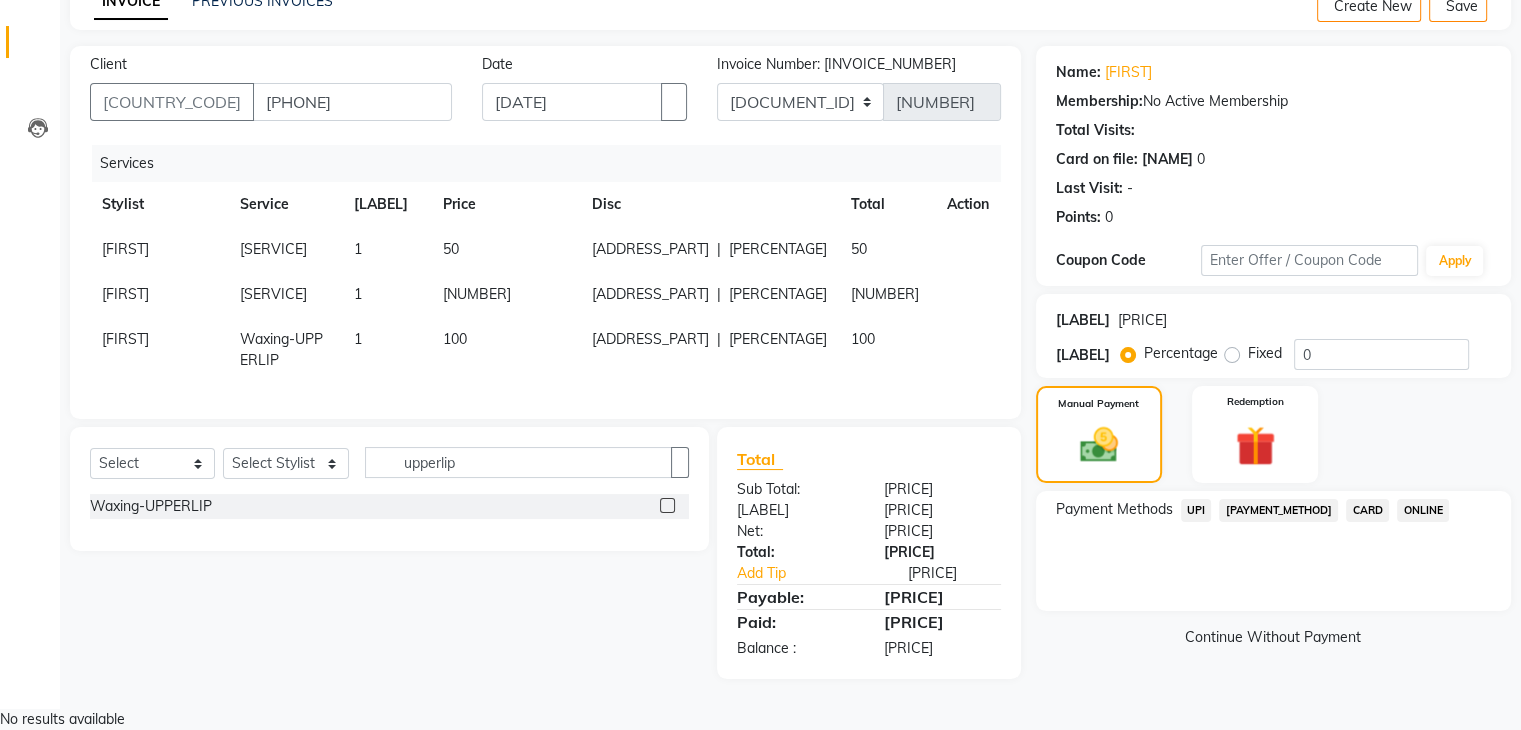 click on "ONLINE" at bounding box center (1196, 510) 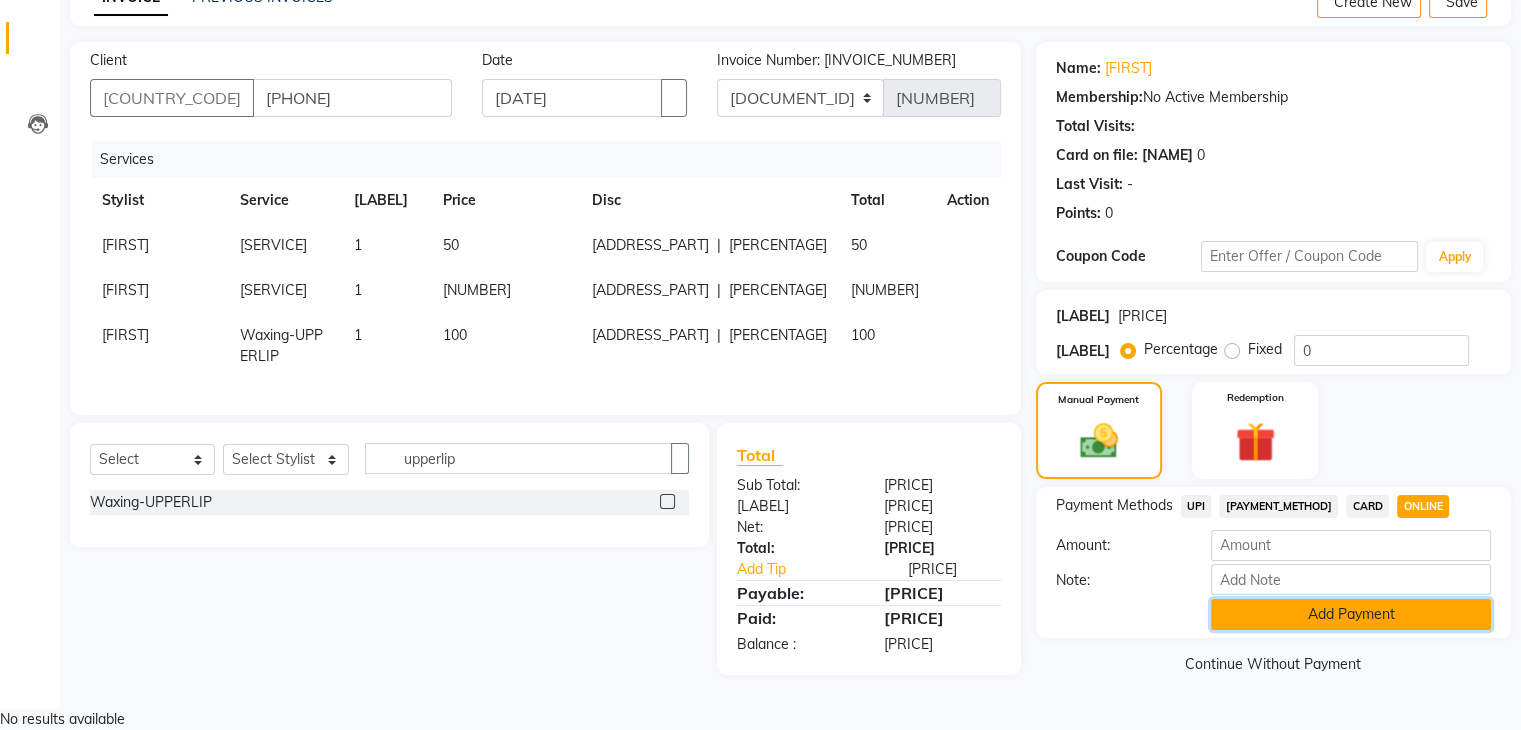 click on "Add Payment" at bounding box center (1351, 614) 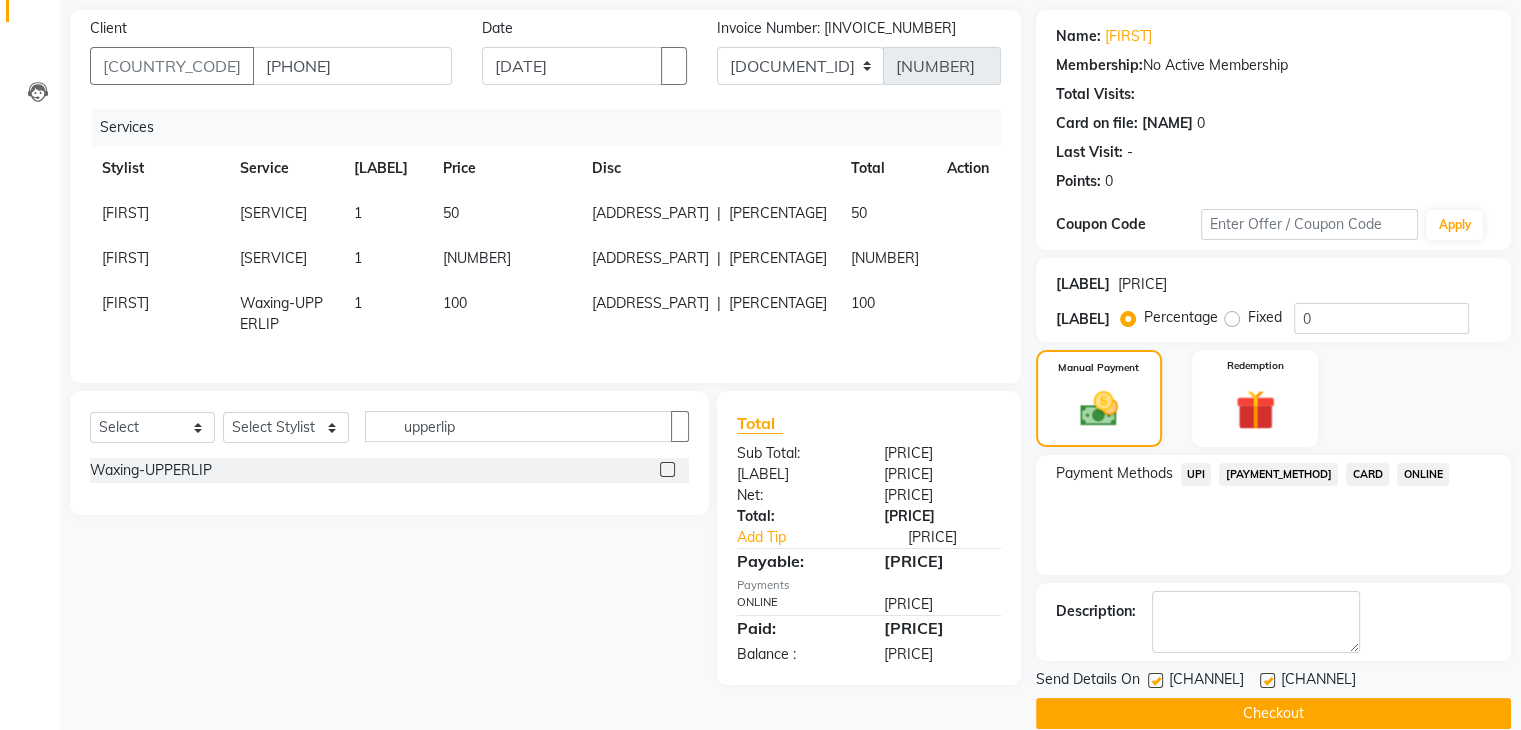 click on "CARD" at bounding box center (1196, 474) 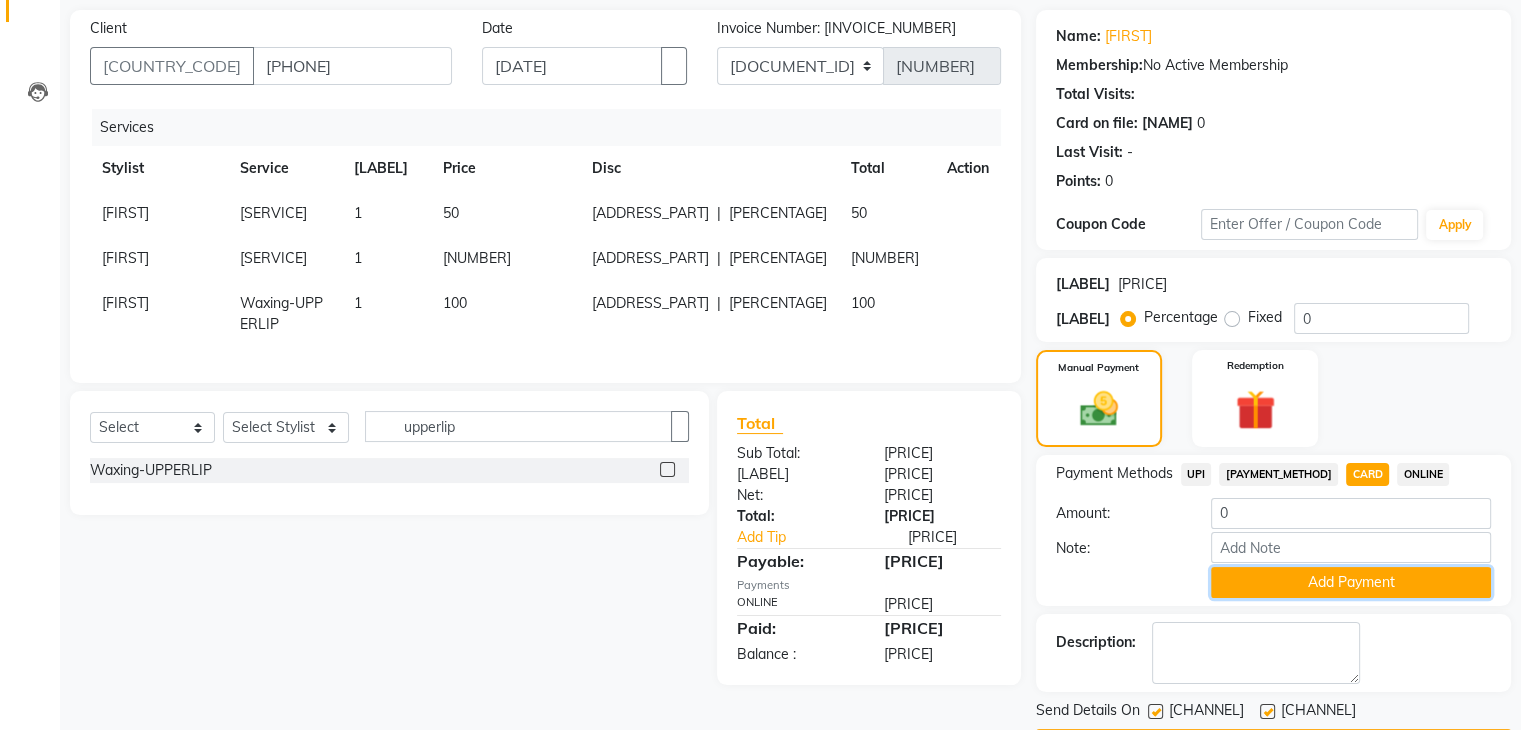 click on "Add Payment" at bounding box center (1351, 582) 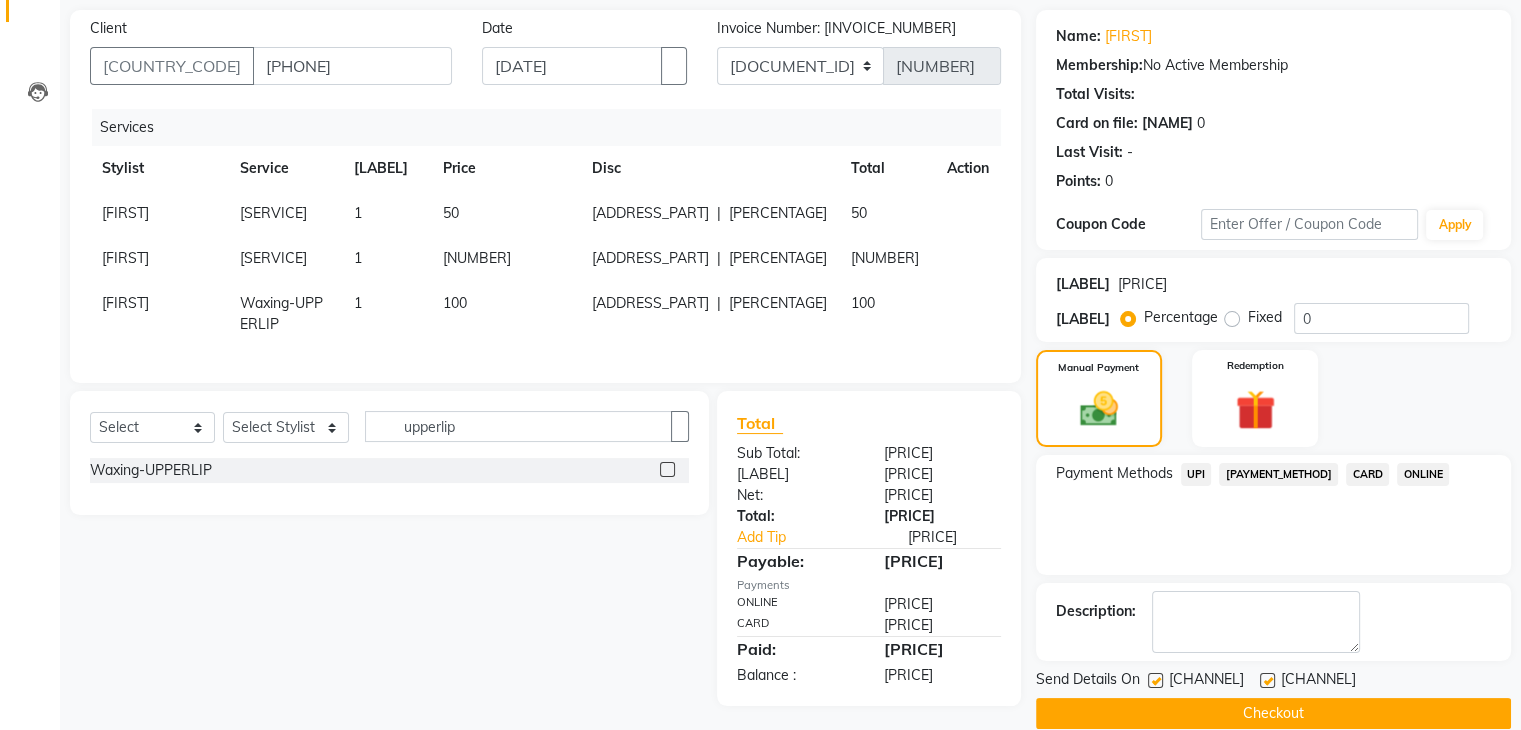 click at bounding box center (937, 604) 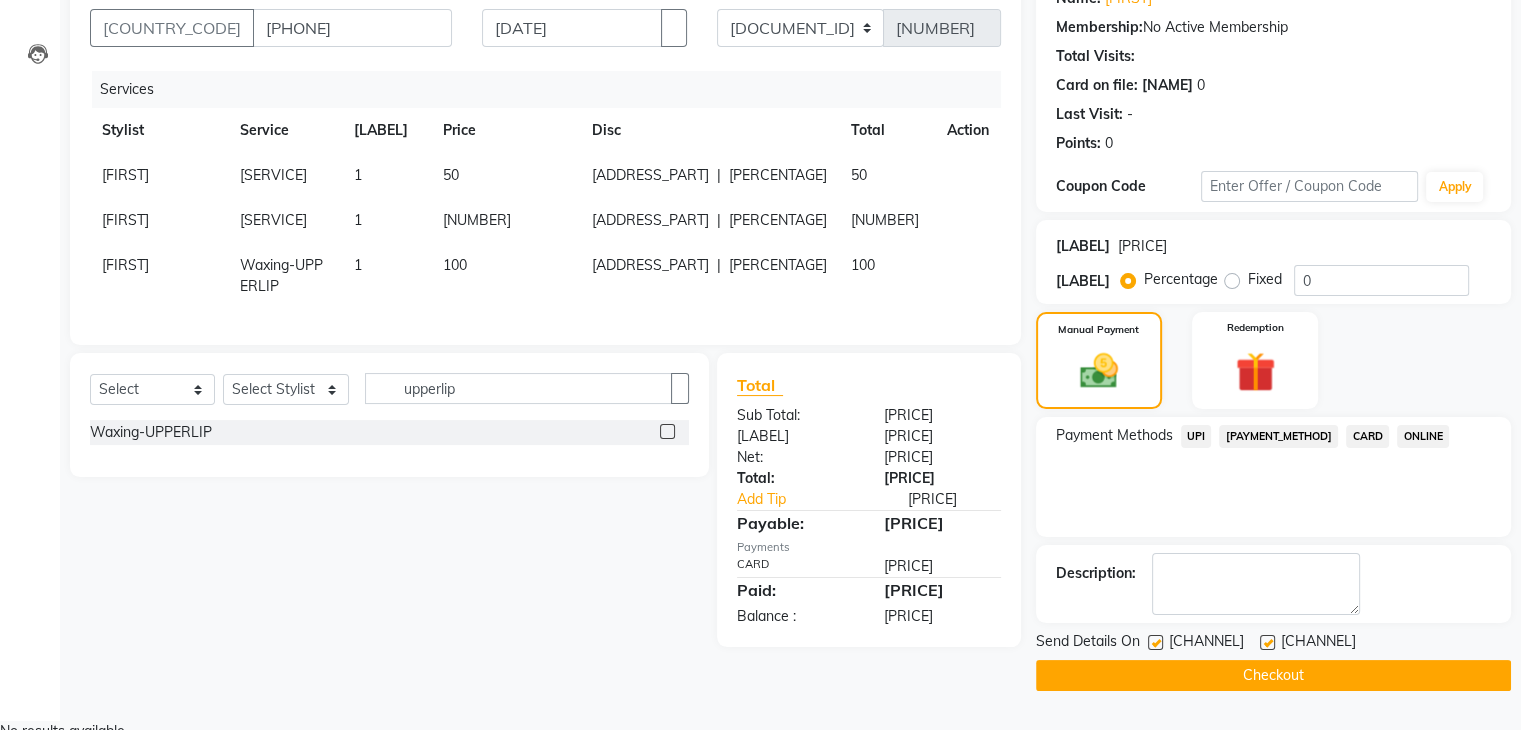 scroll, scrollTop: 181, scrollLeft: 0, axis: vertical 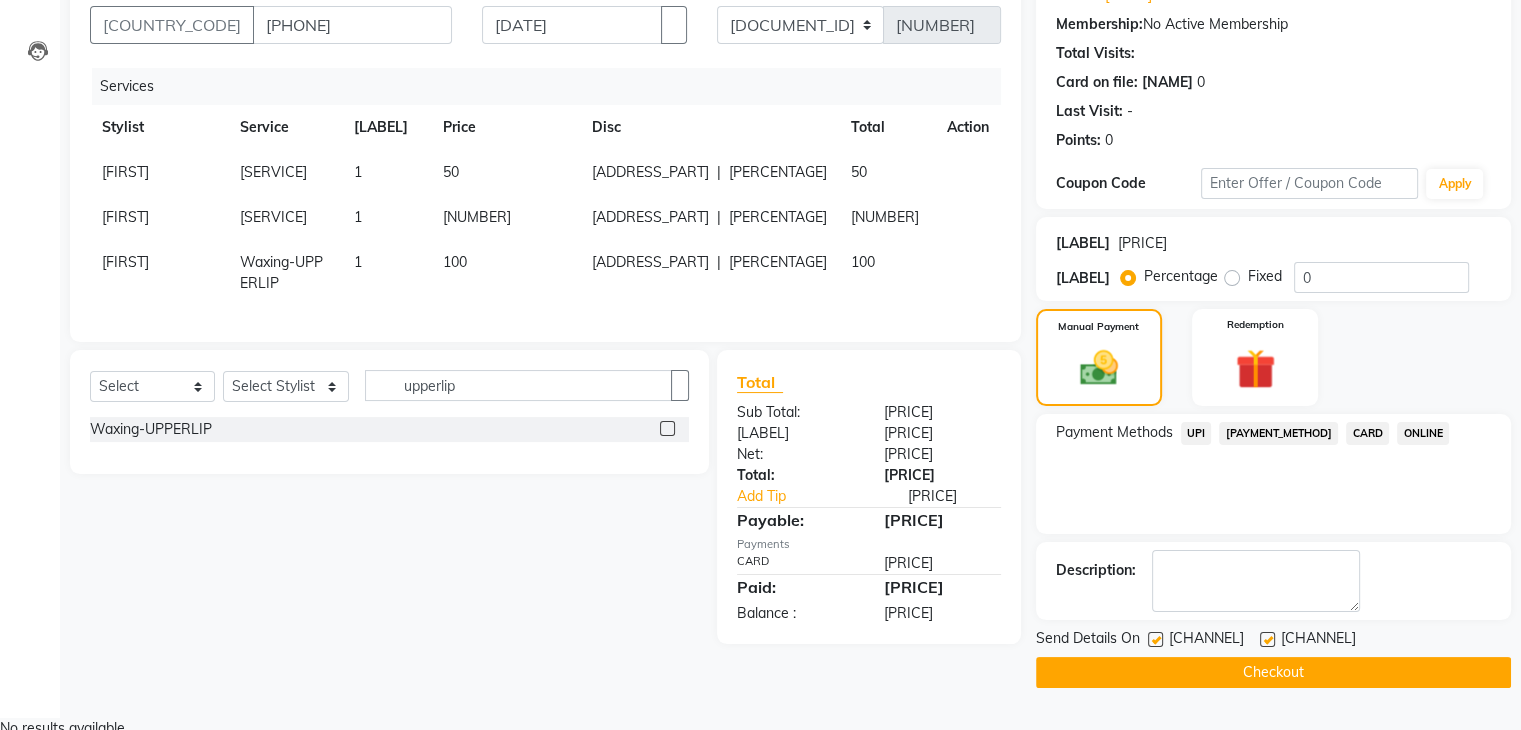 click on "CARD" at bounding box center [1196, 433] 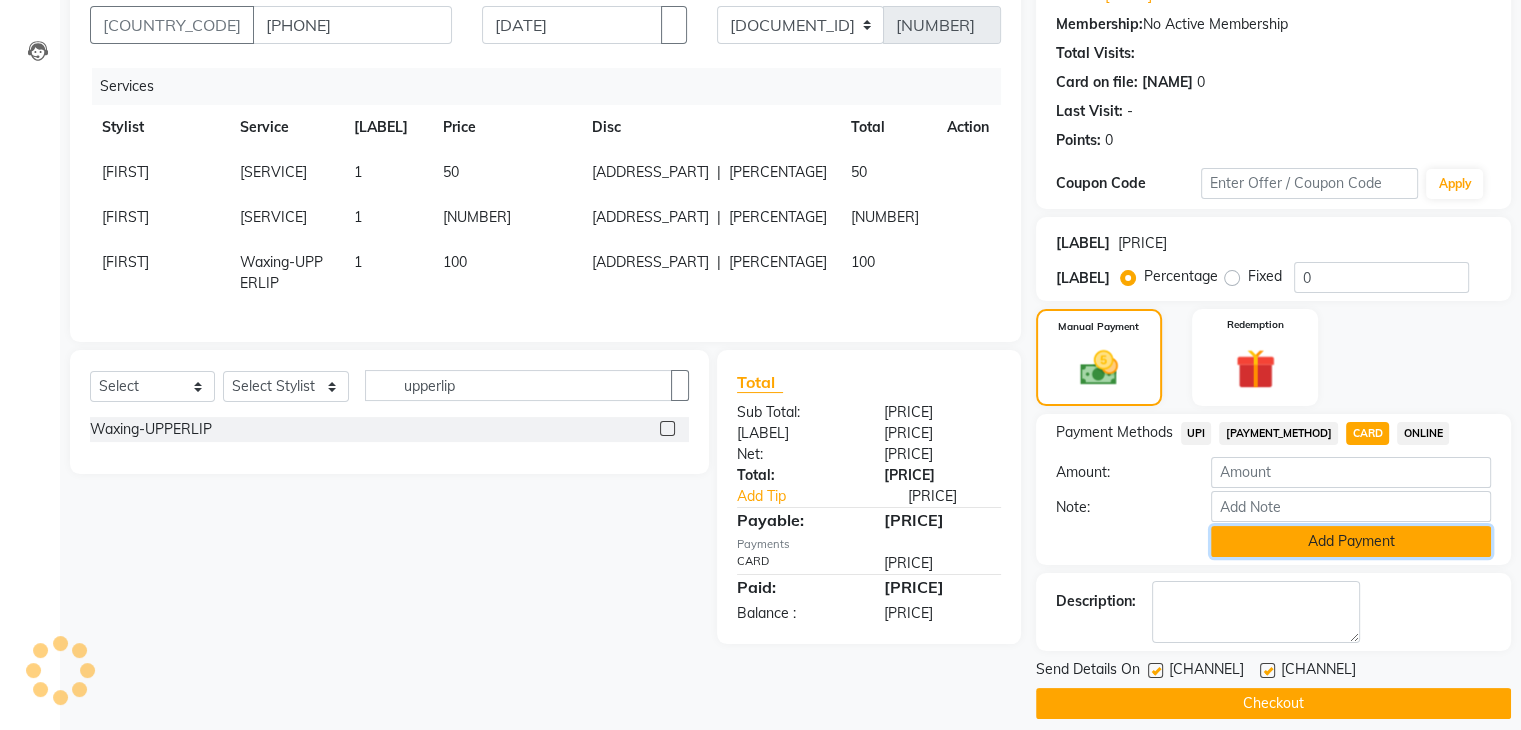 click on "Add Payment" at bounding box center [1351, 541] 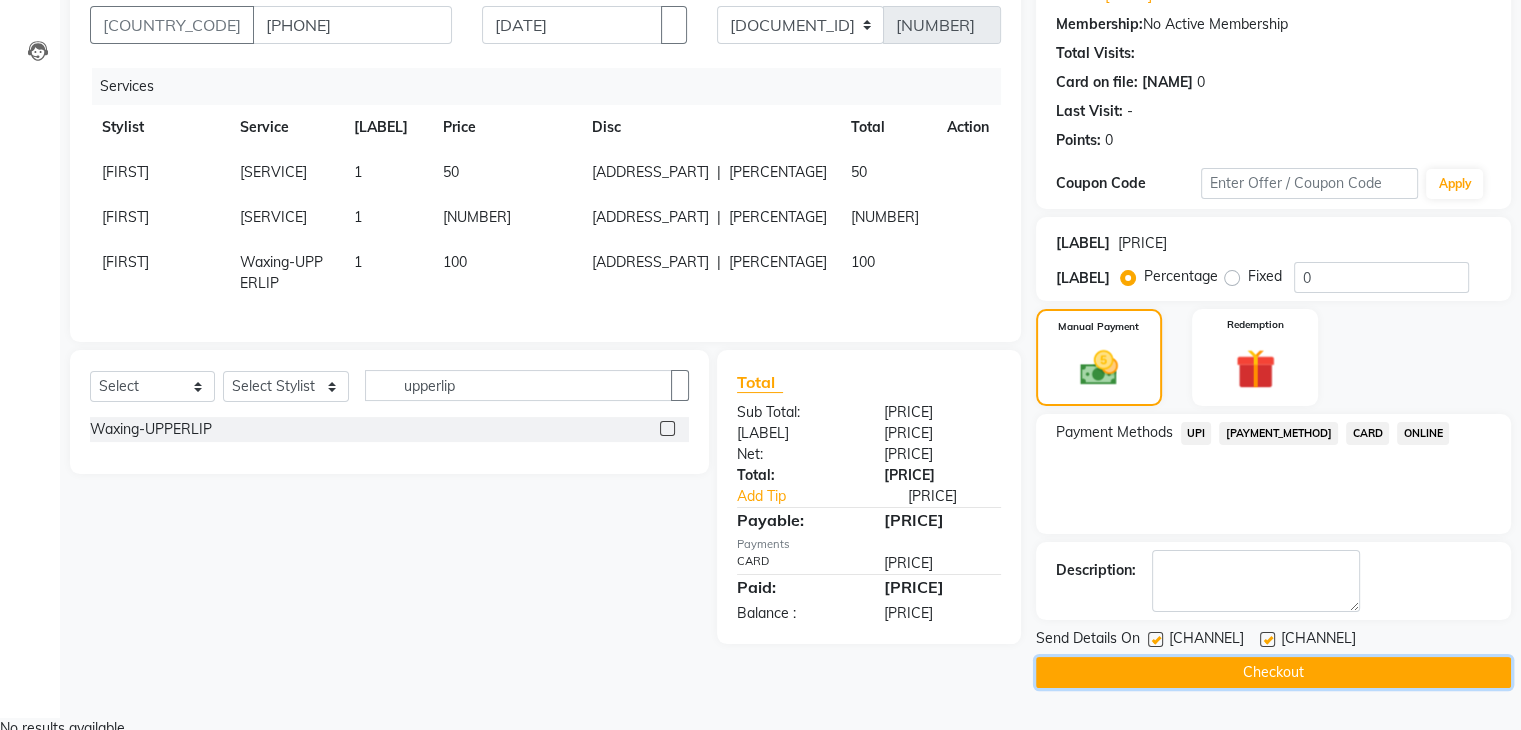 click on "Checkout" at bounding box center [1273, 672] 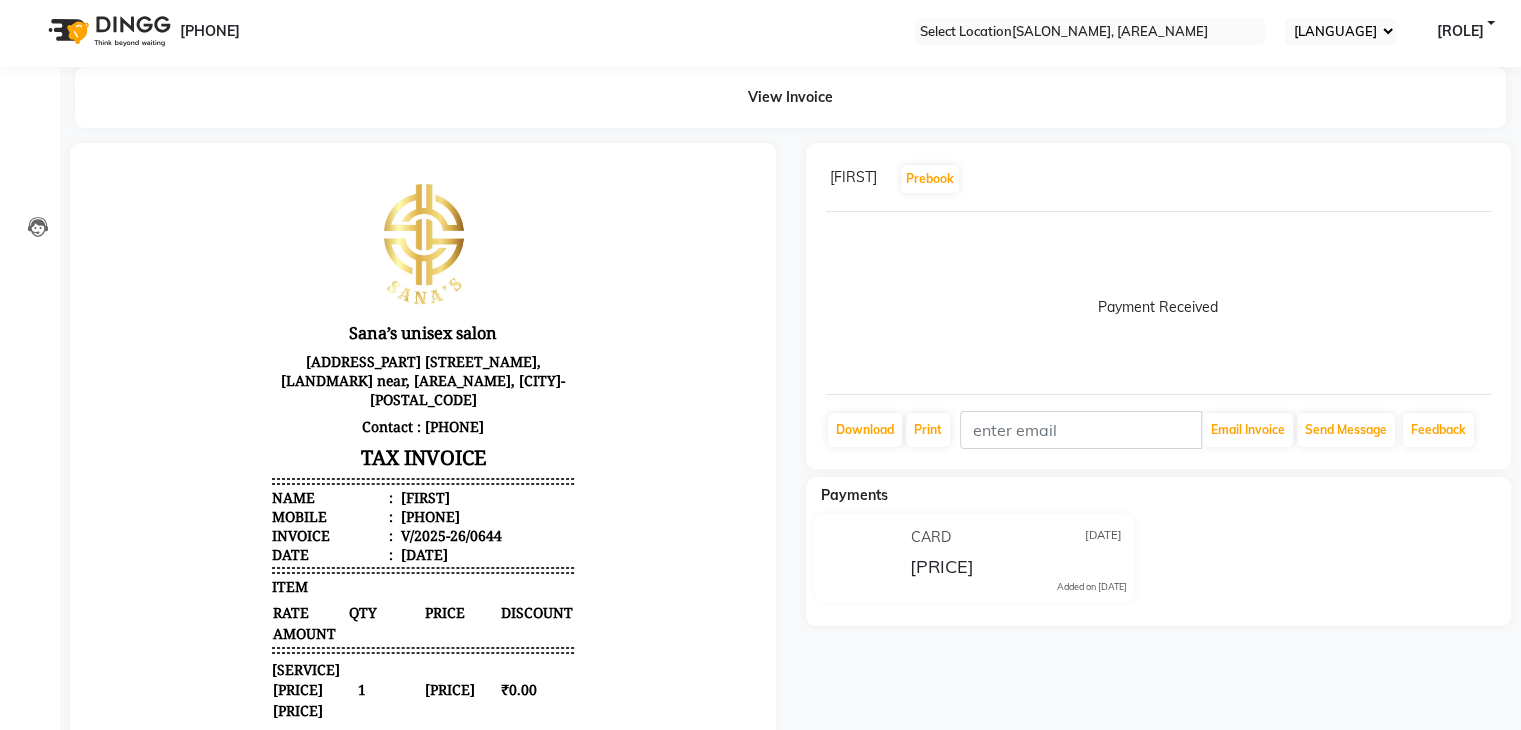 scroll, scrollTop: 0, scrollLeft: 0, axis: both 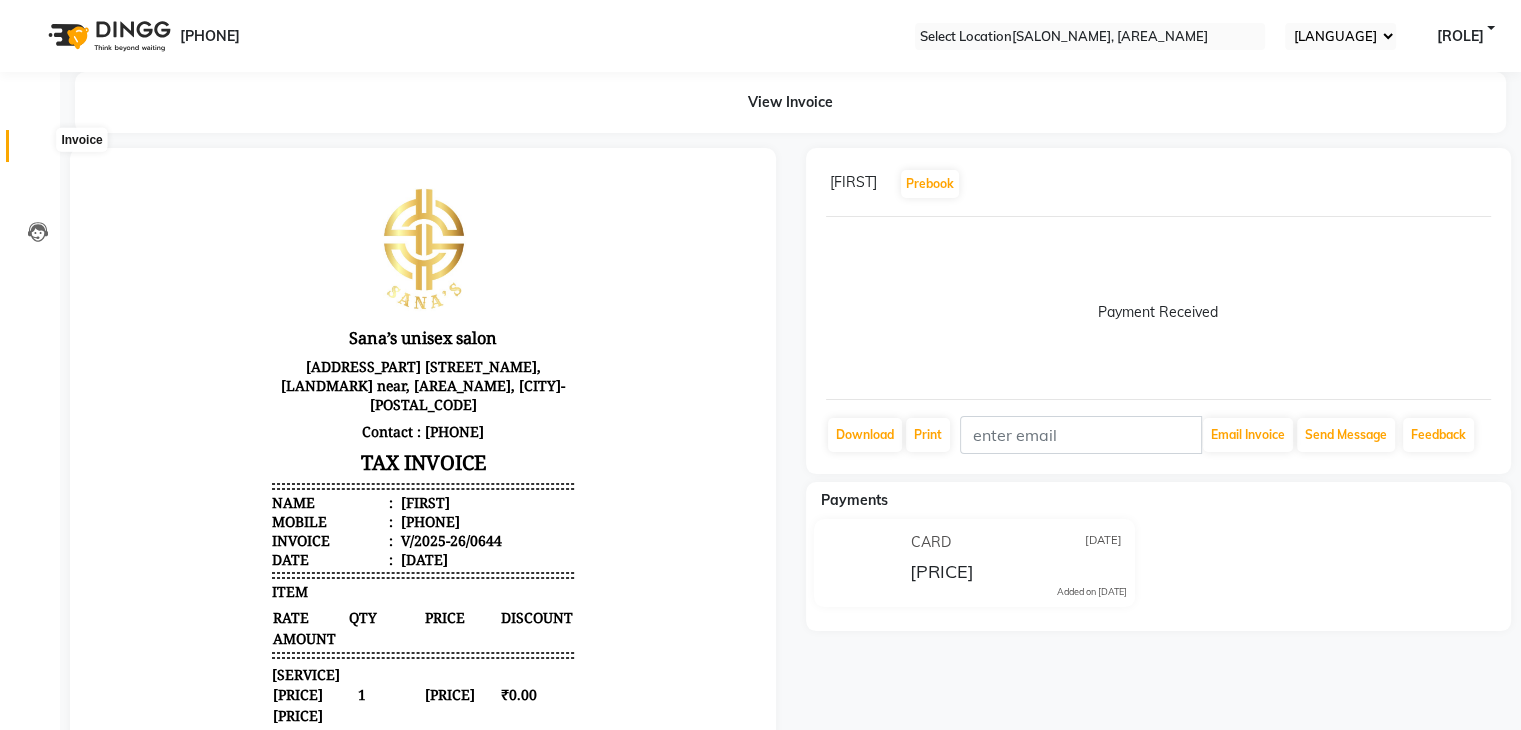click at bounding box center [38, 151] 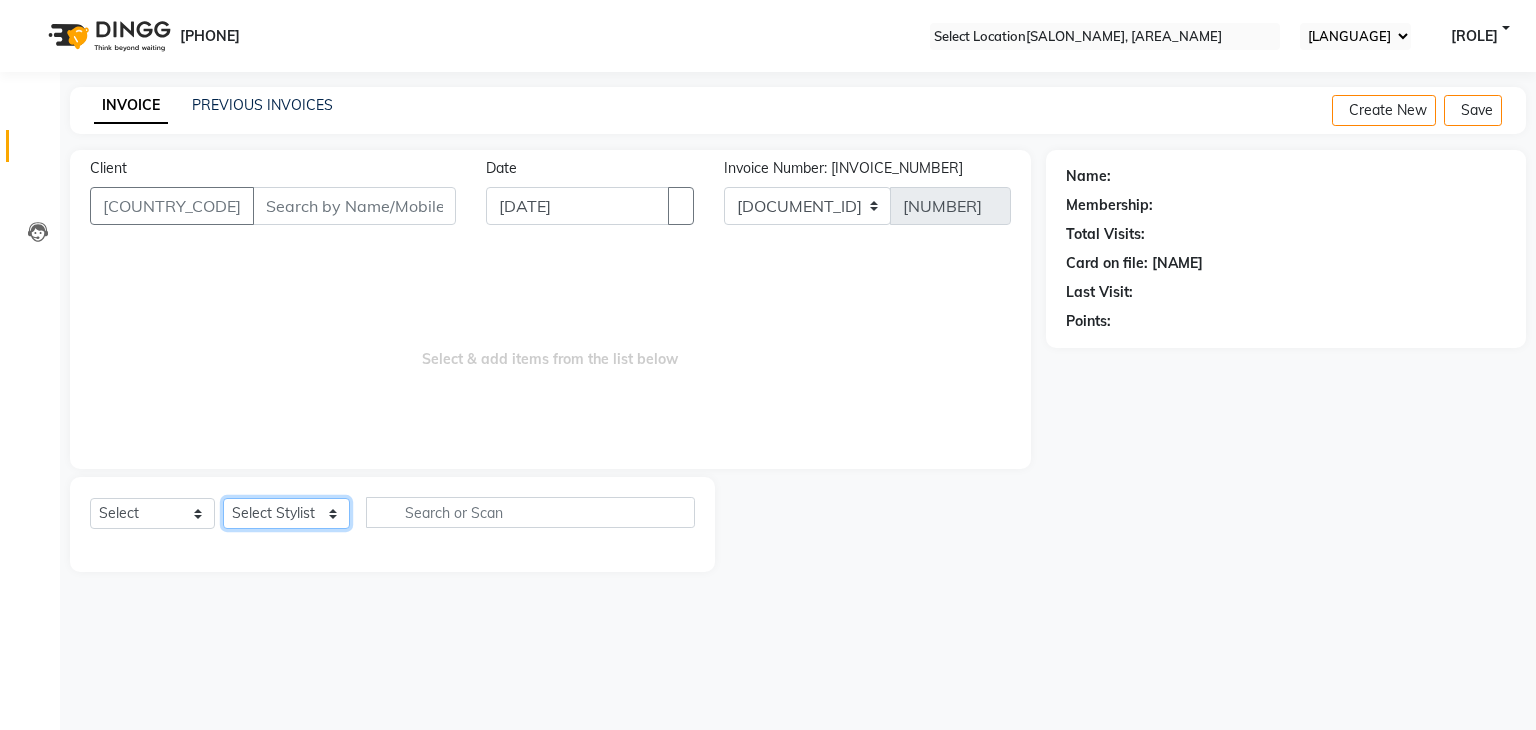click on "Select Stylist anjali beauty MADHU [FIRST] (BEAUTY THERAPIST) NANDHINI PRABA SANJITHA" at bounding box center [286, 513] 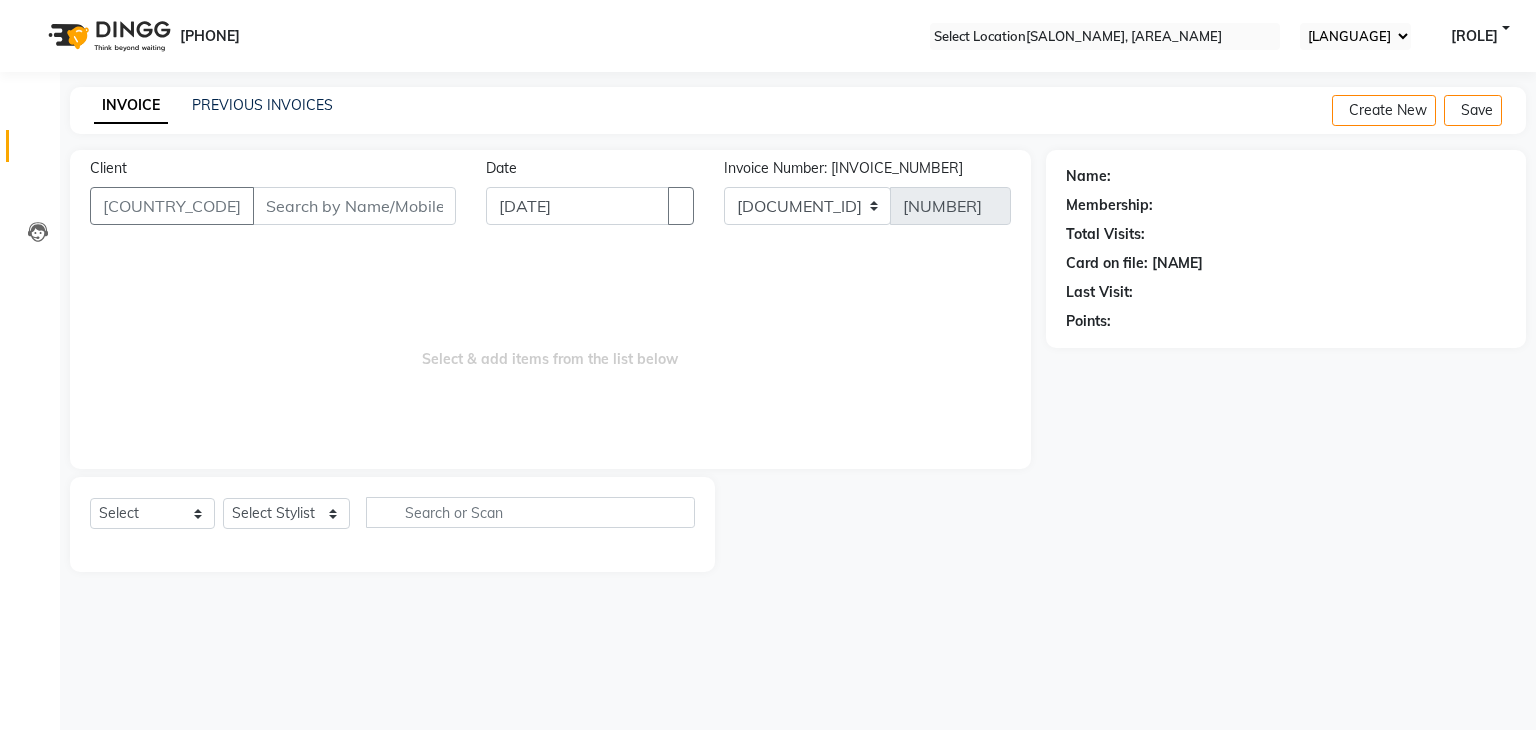 click on "Select Stylist anjali beauty MADHU [FIRST] (BEAUTY THERAPIST) NANDHINI PRABA SANJITHA" at bounding box center (286, 513) 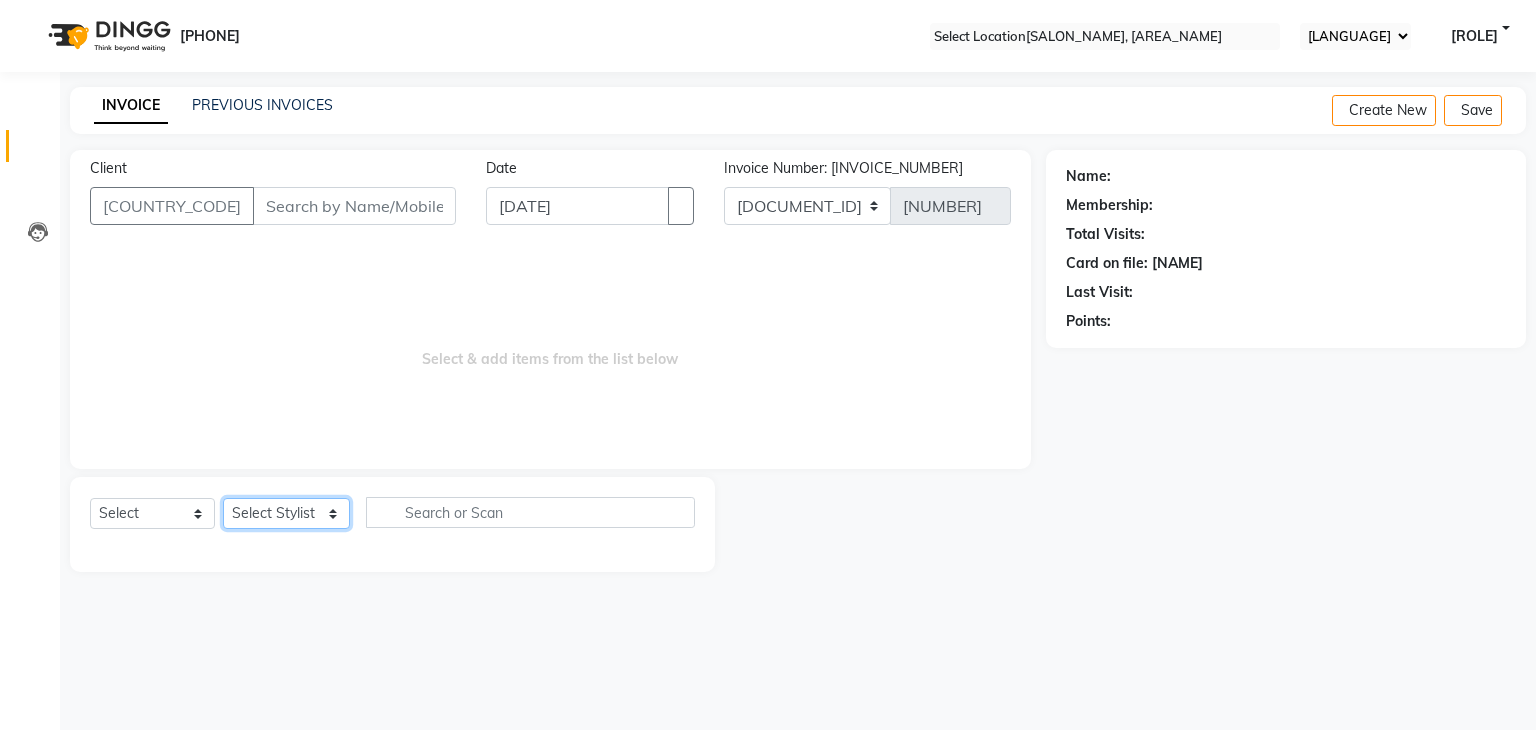 click on "Select Stylist anjali beauty MADHU [FIRST] (BEAUTY THERAPIST) NANDHINI PRABA SANJITHA" at bounding box center (286, 513) 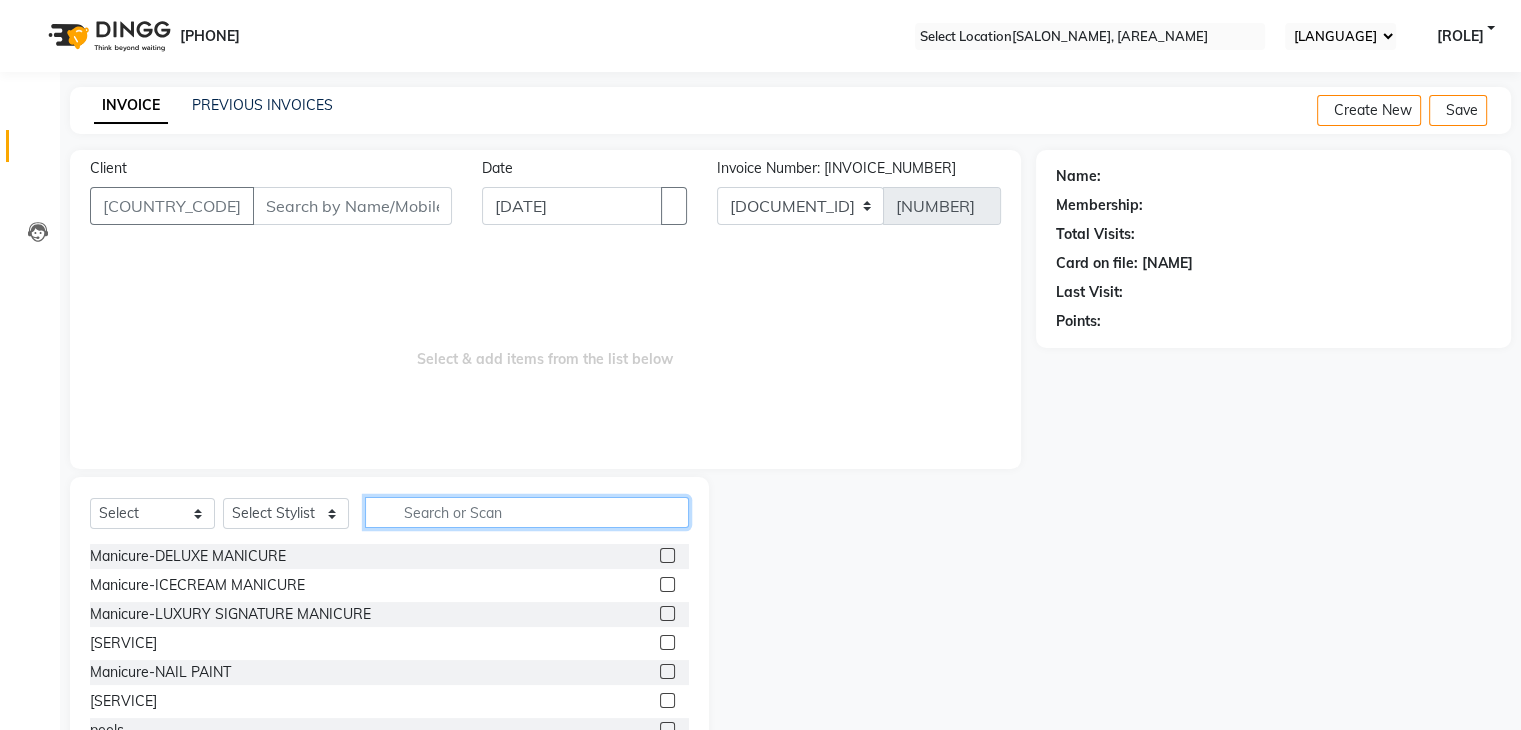 click at bounding box center (527, 512) 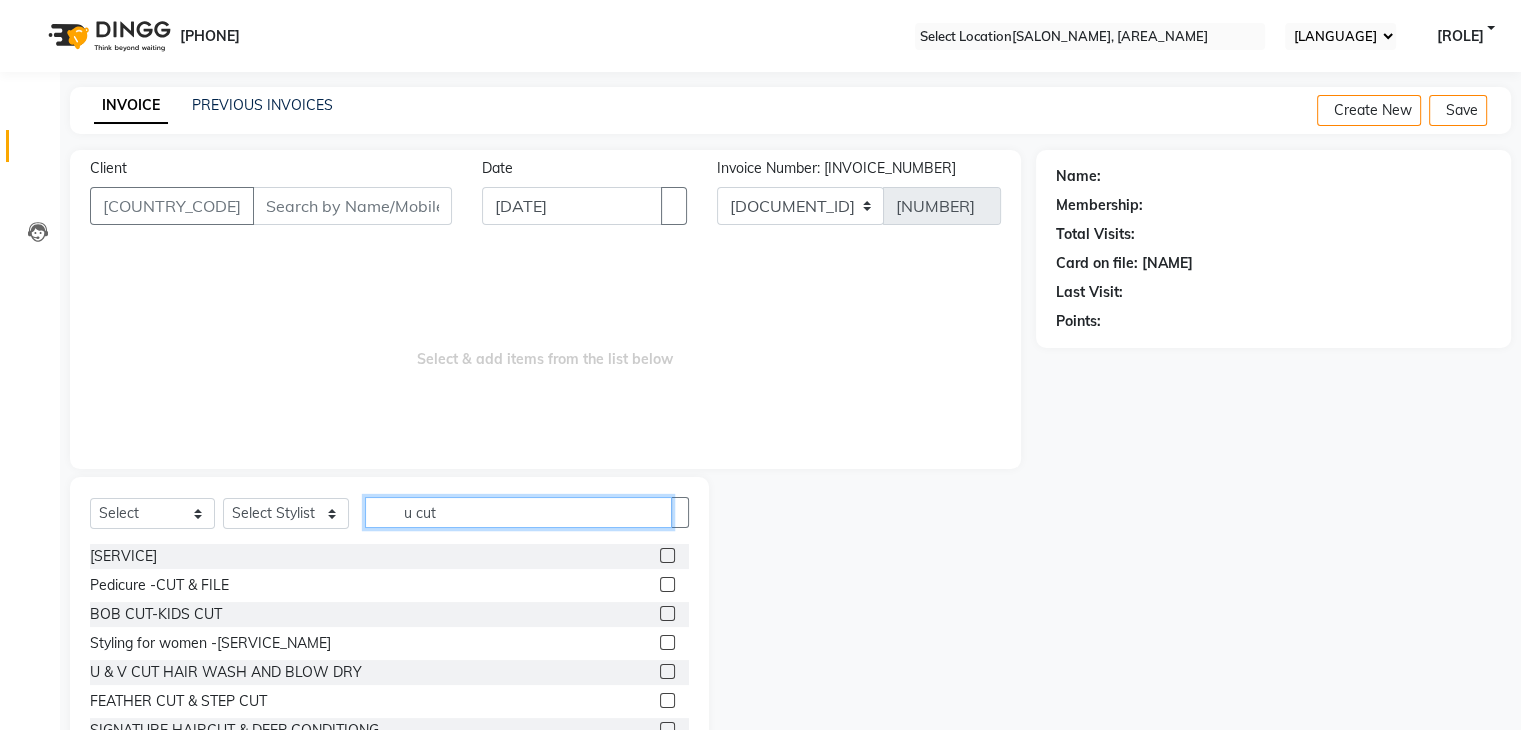 type on "u cut" 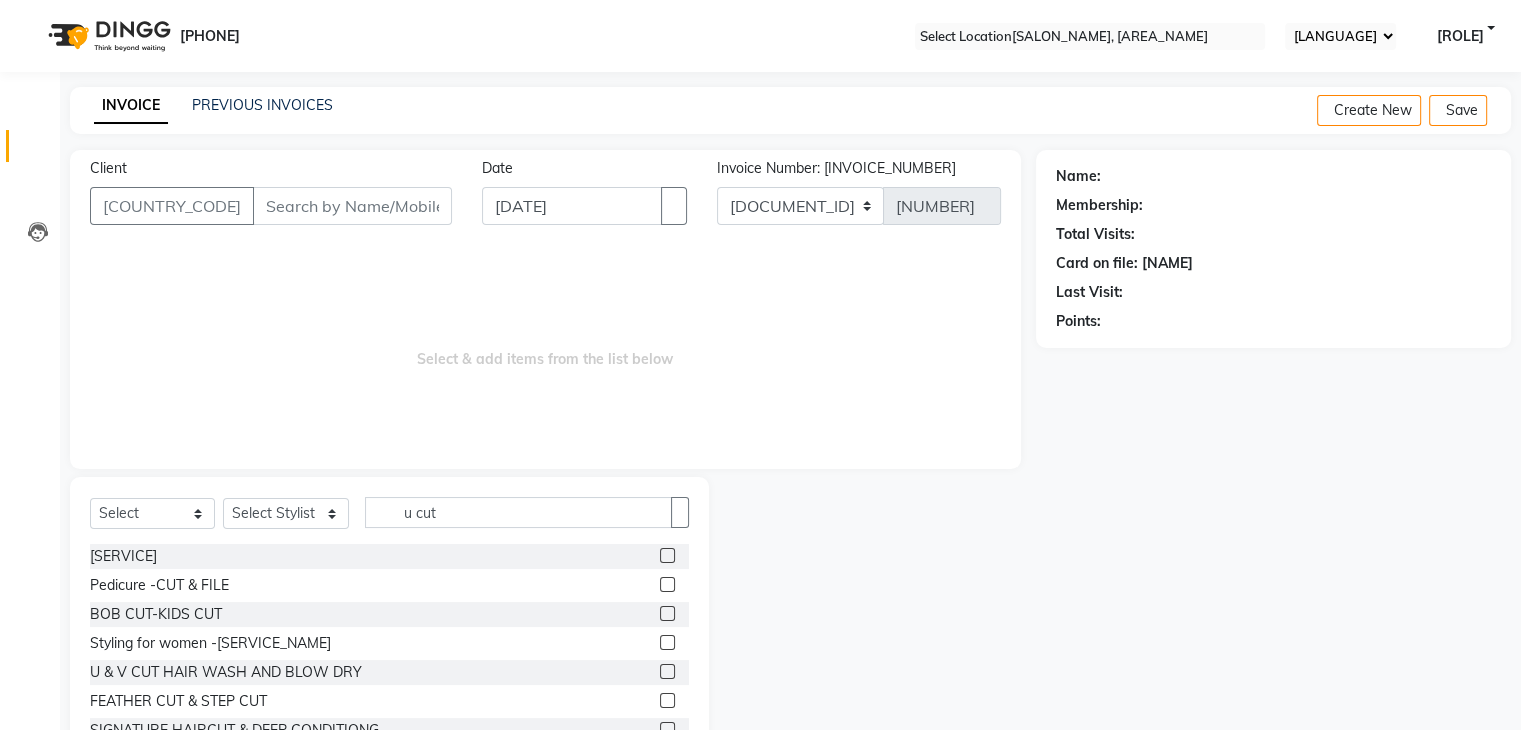 click at bounding box center (667, 671) 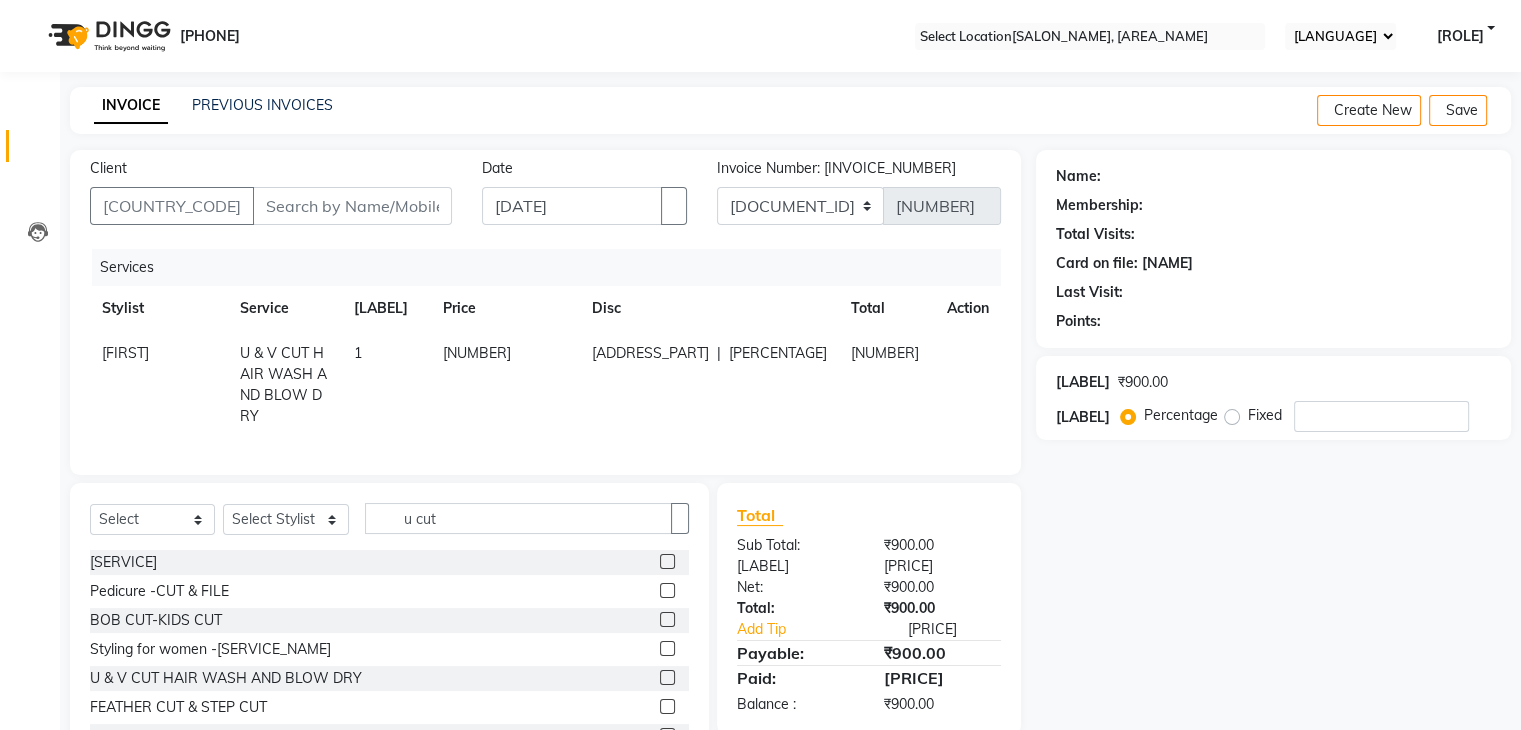 click on "1" at bounding box center [386, 385] 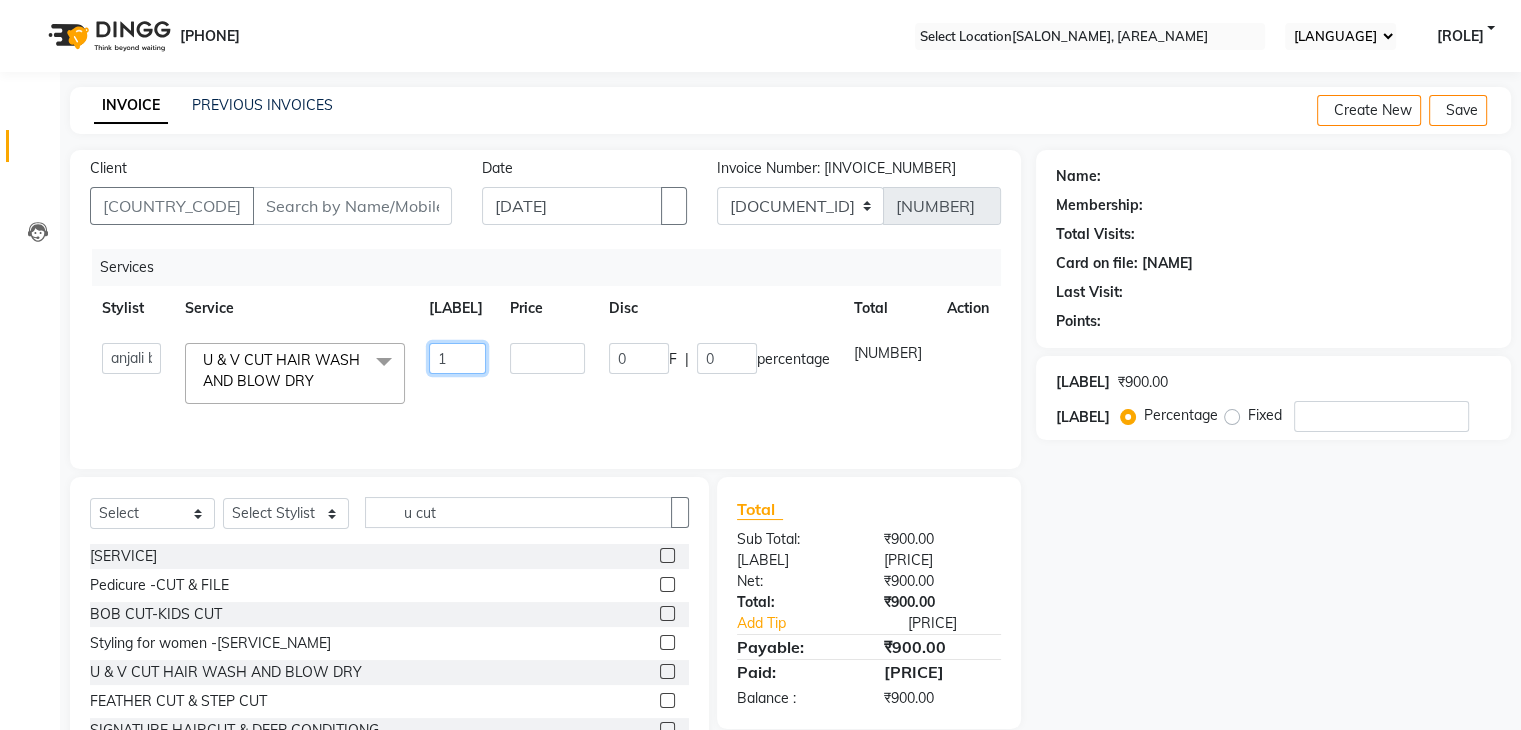 click on "1" at bounding box center (457, 358) 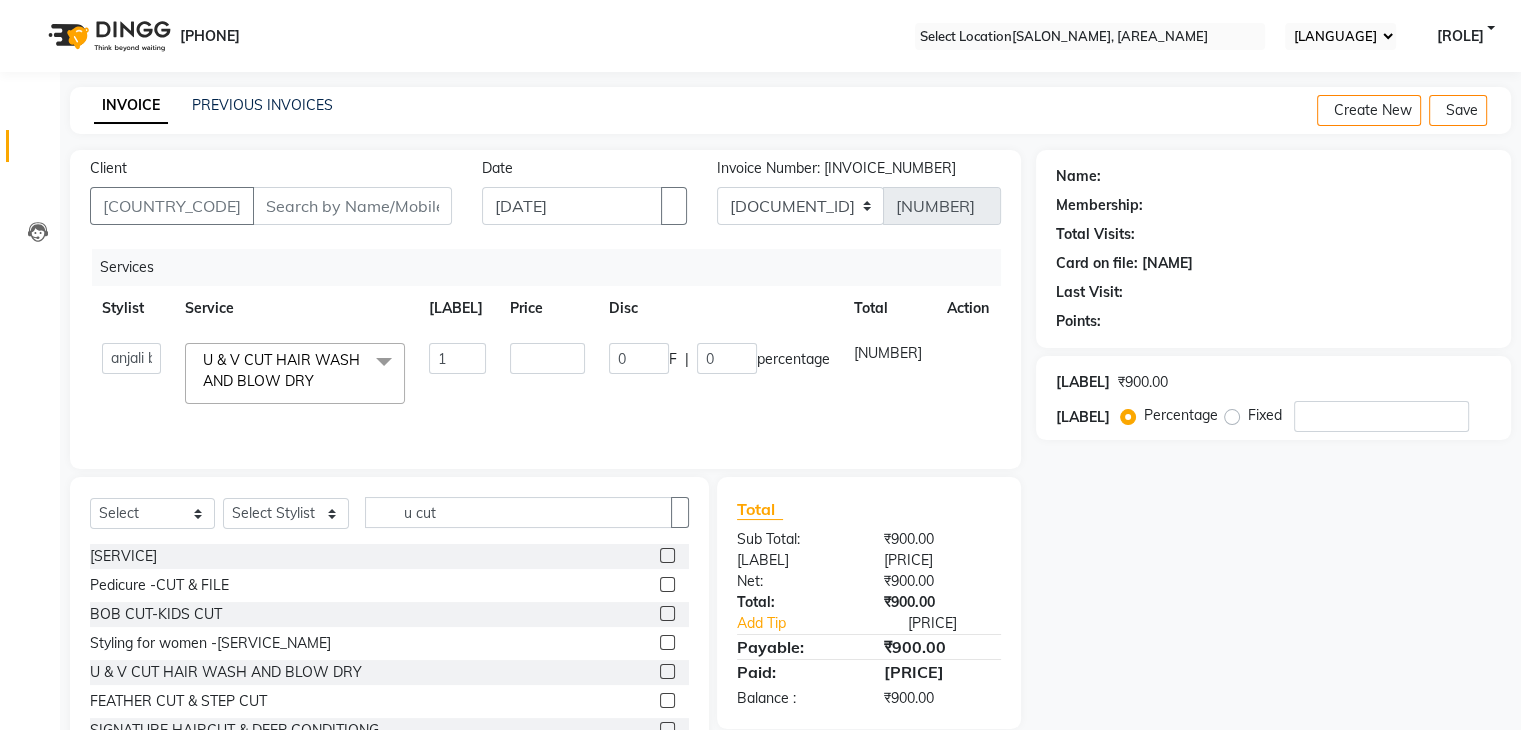 click on "[NUMBER]" at bounding box center [457, 373] 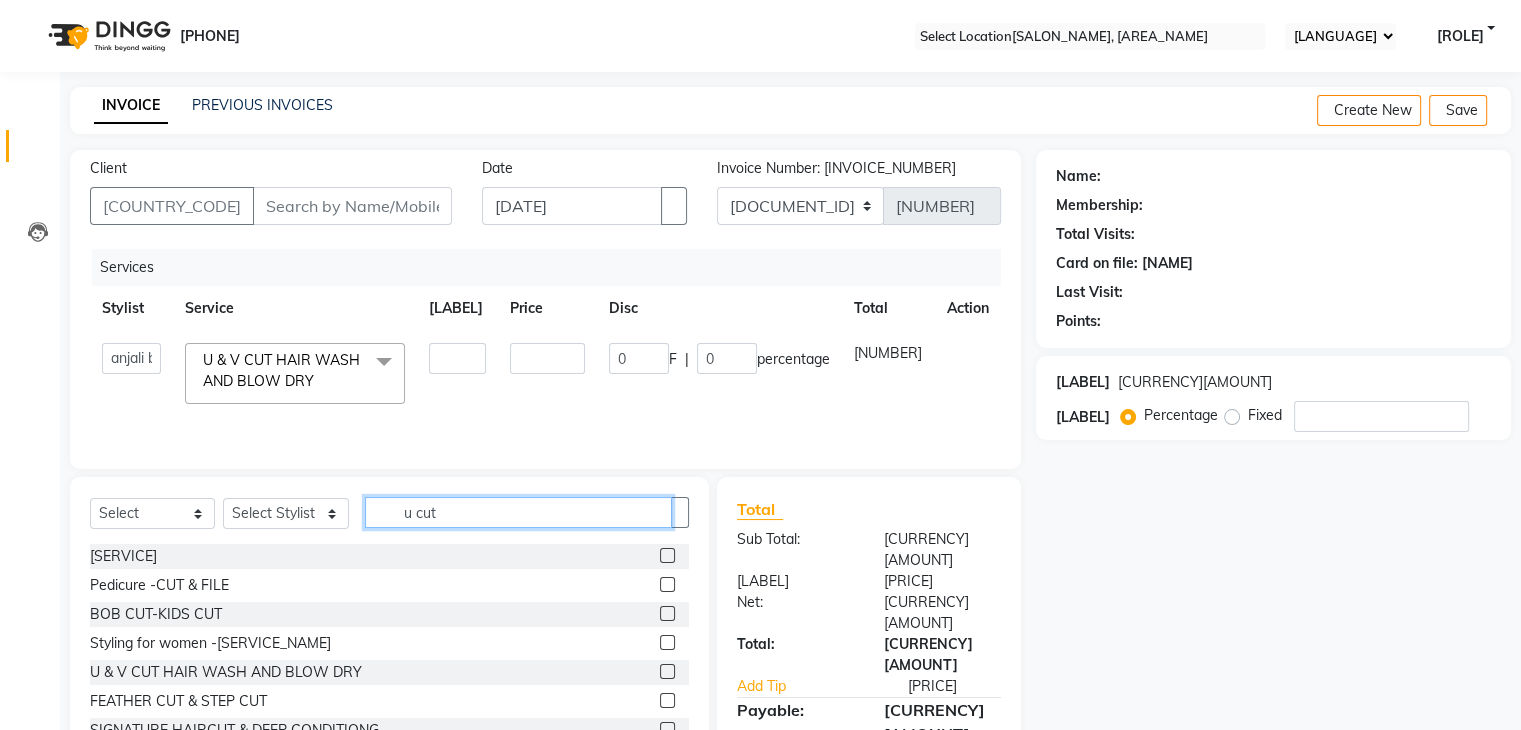 drag, startPoint x: 480, startPoint y: 522, endPoint x: 280, endPoint y: 525, distance: 200.02249 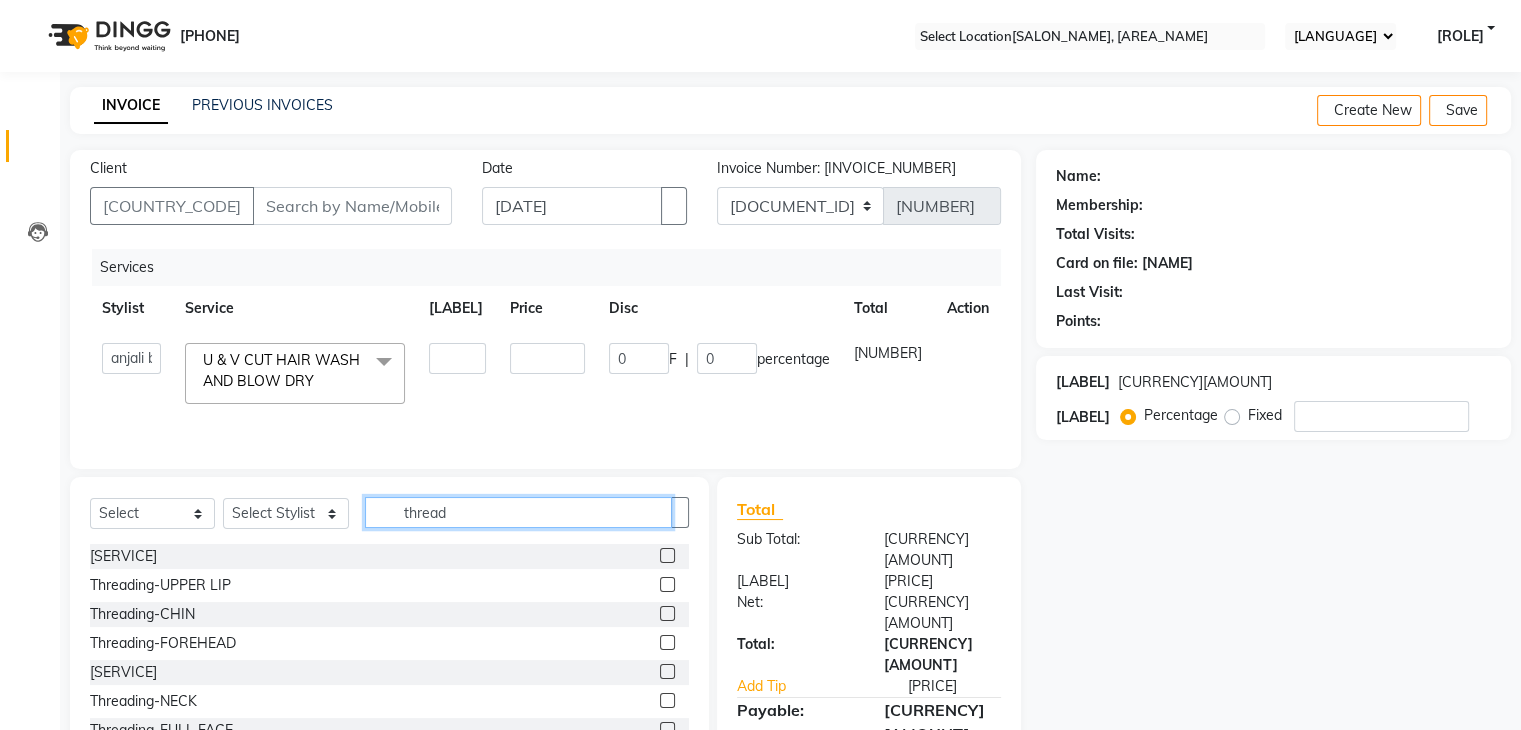 type on "thread" 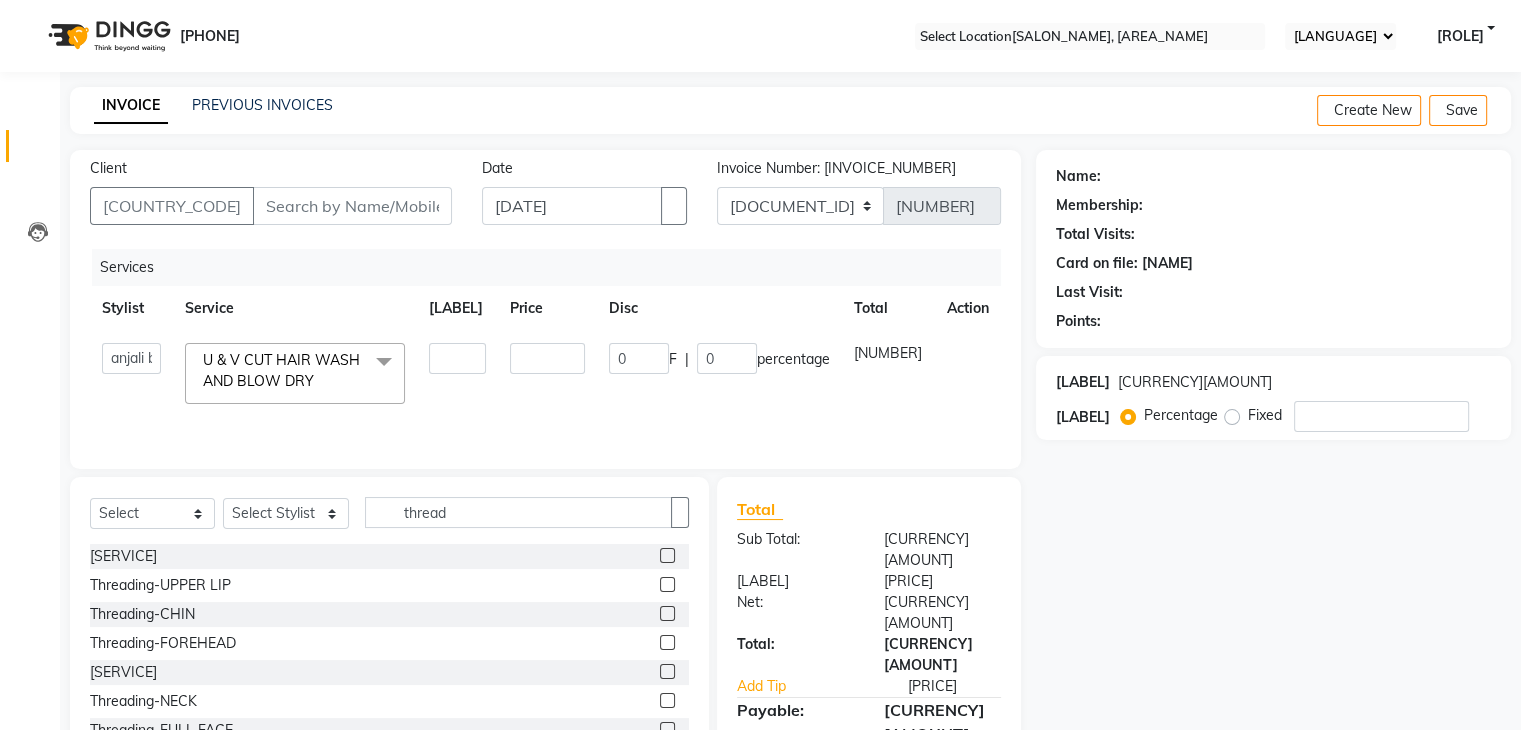 click at bounding box center (667, 555) 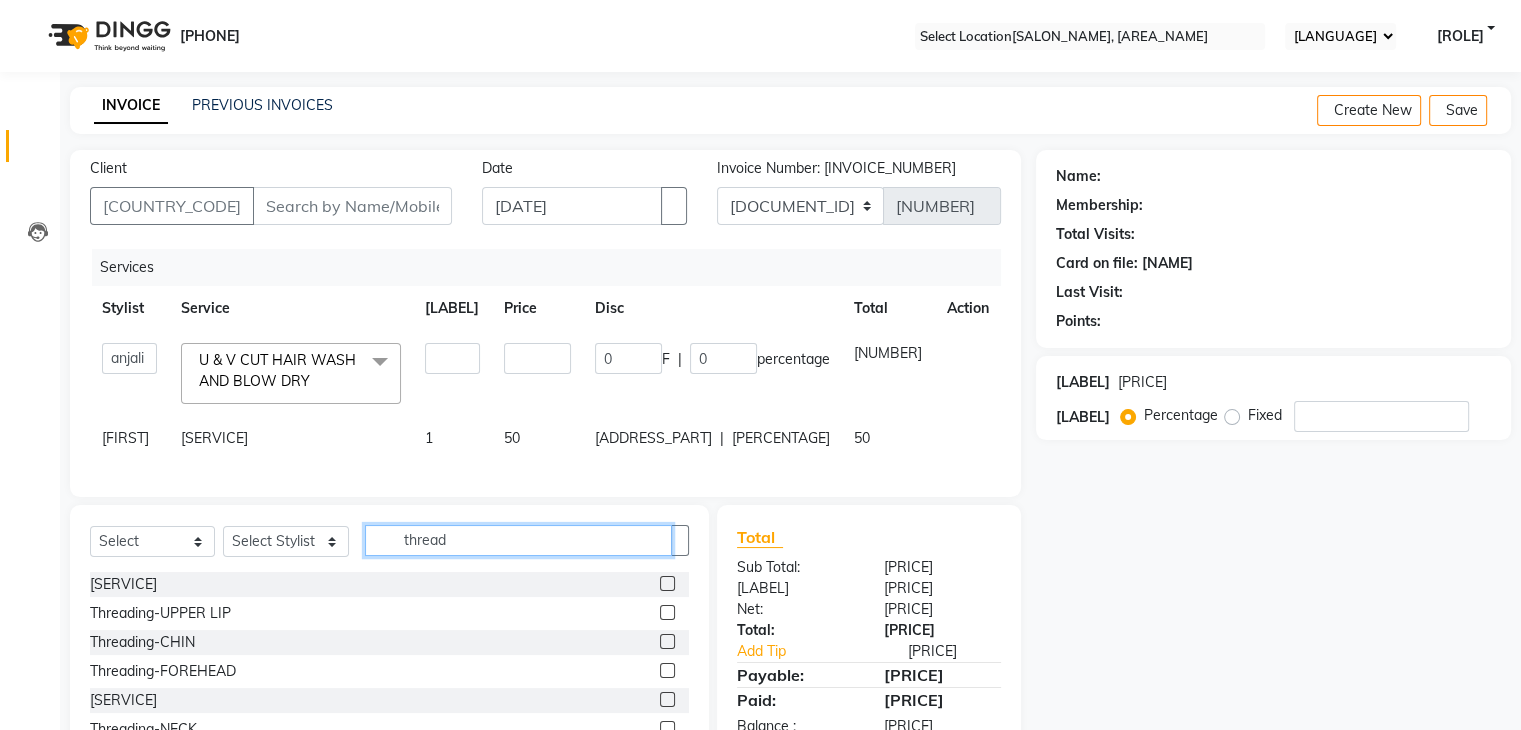 drag, startPoint x: 464, startPoint y: 553, endPoint x: 305, endPoint y: 554, distance: 159.00314 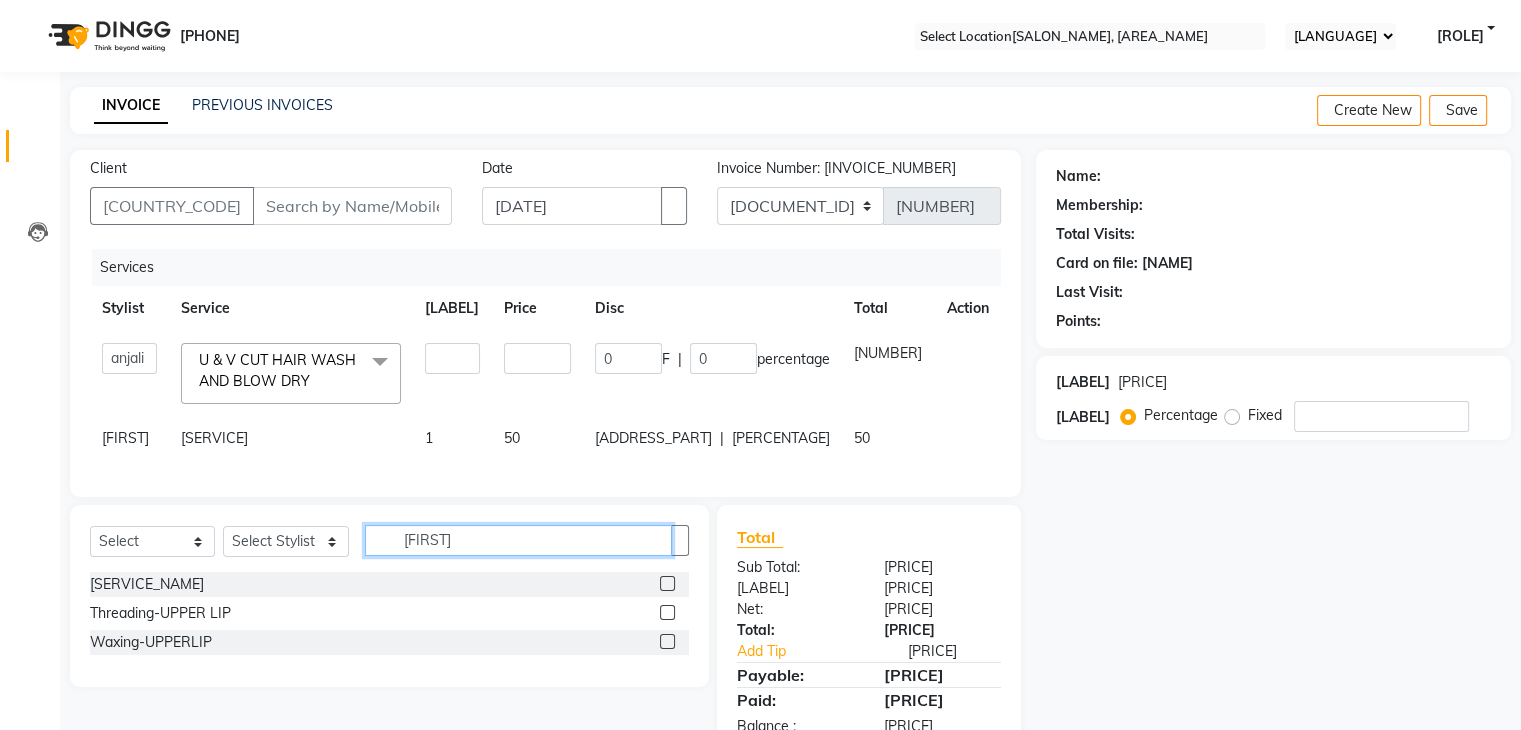 type on "[FIRST]" 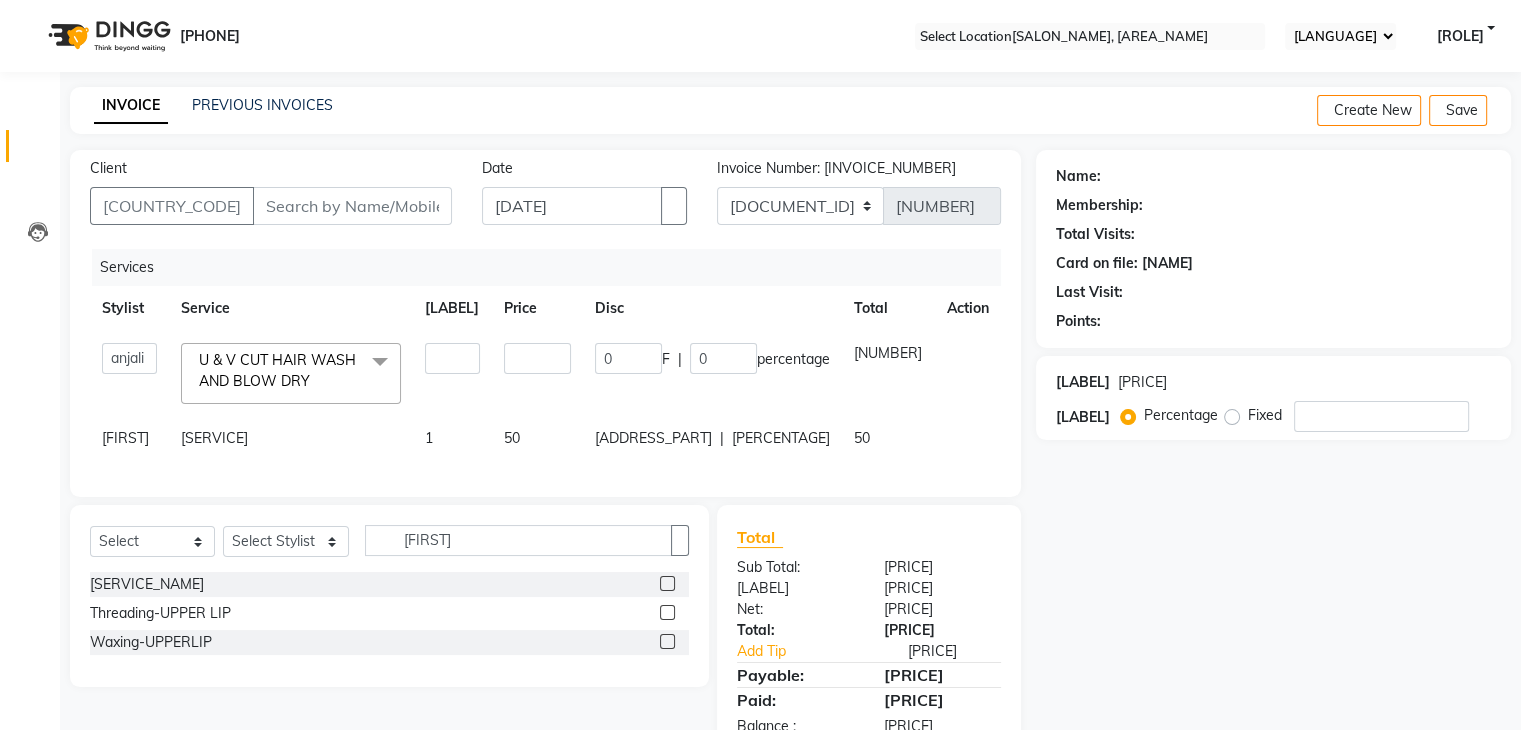click at bounding box center [667, 612] 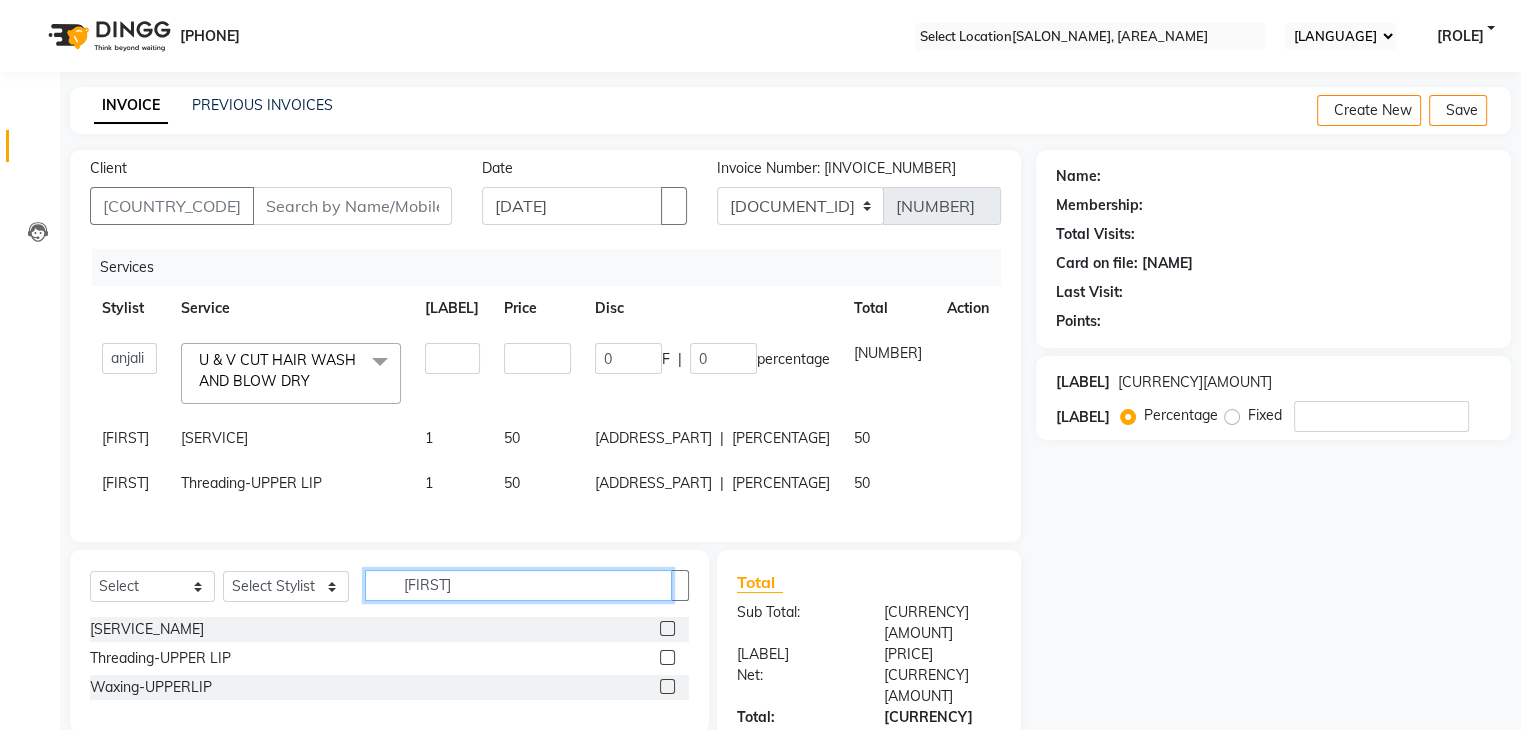 drag, startPoint x: 578, startPoint y: 613, endPoint x: 282, endPoint y: 614, distance: 296.00168 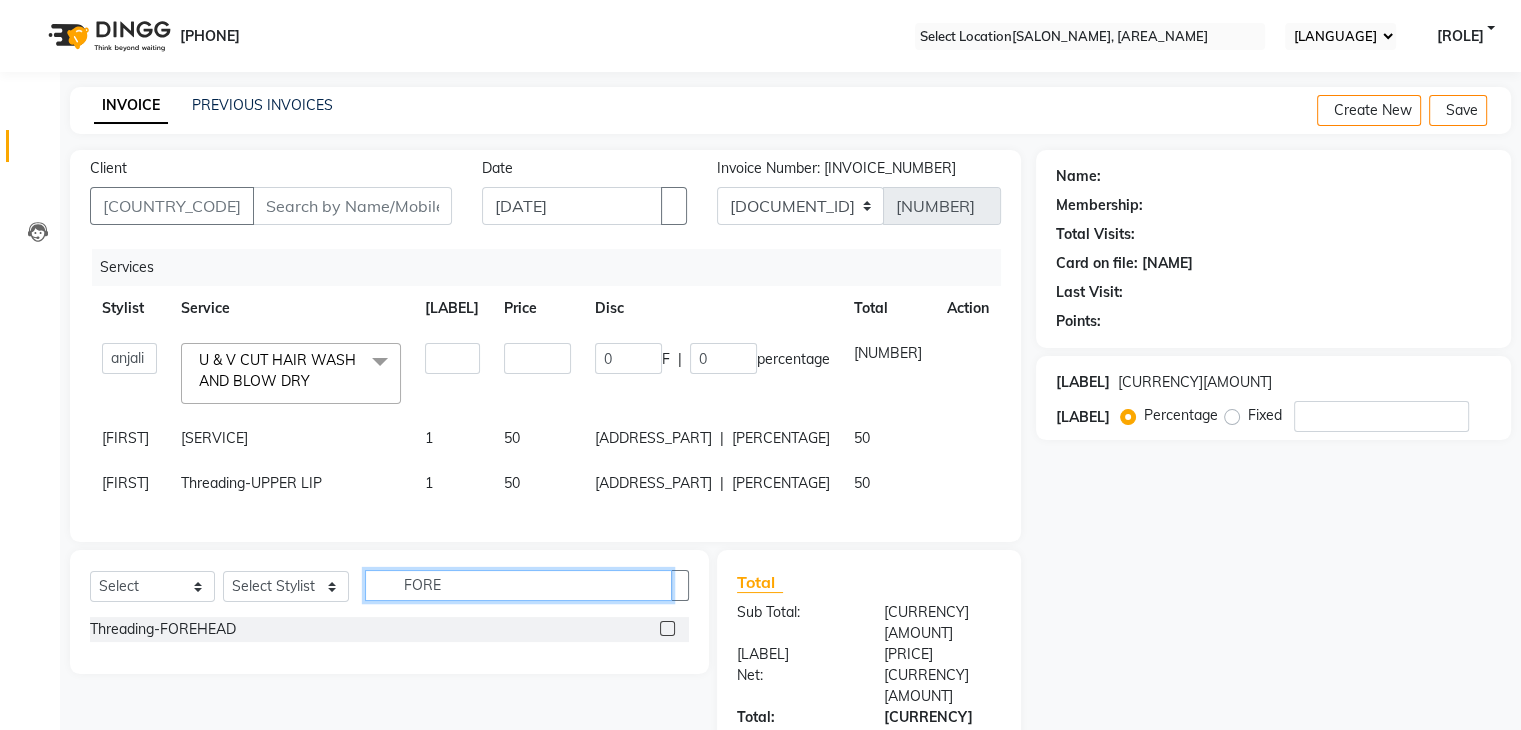 type on "FORE" 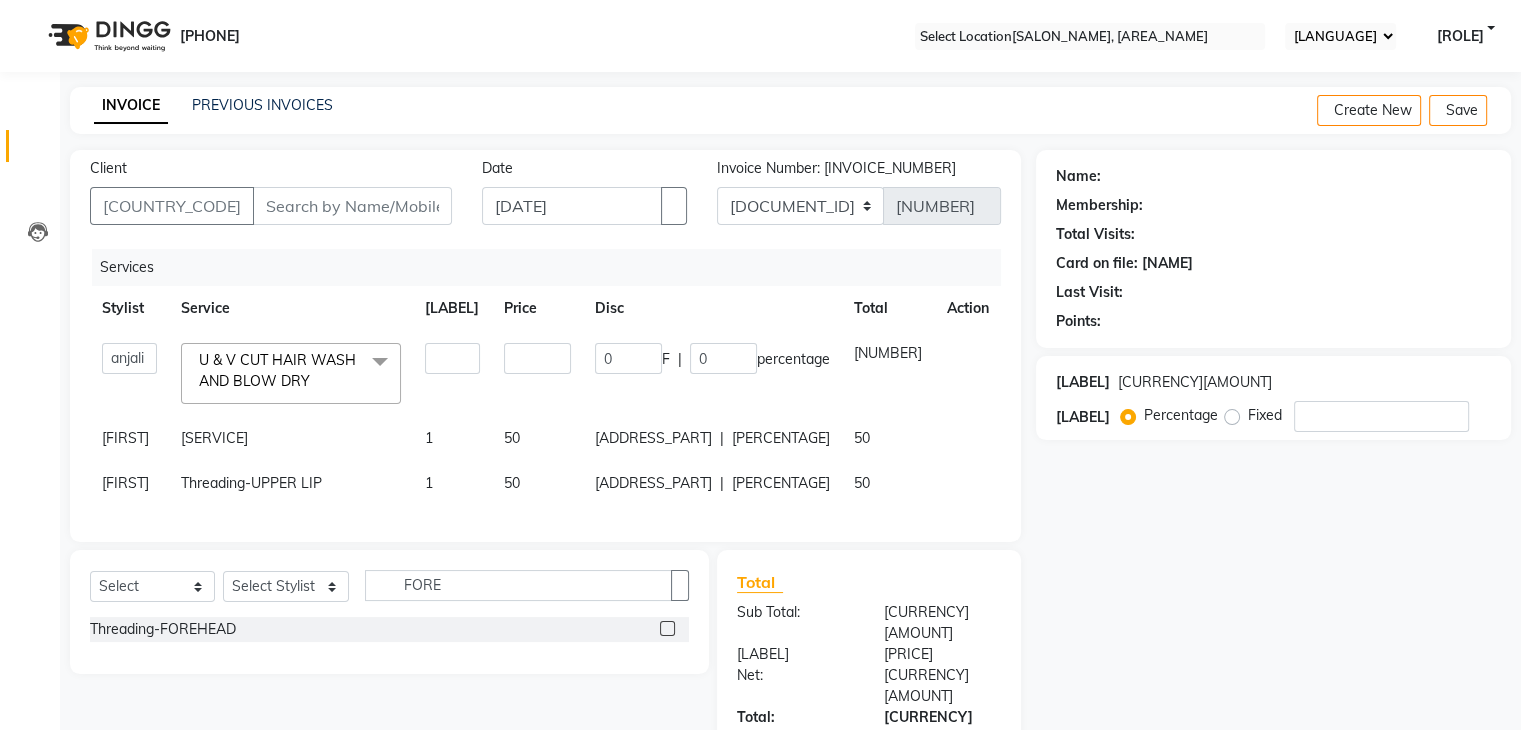 click at bounding box center (667, 628) 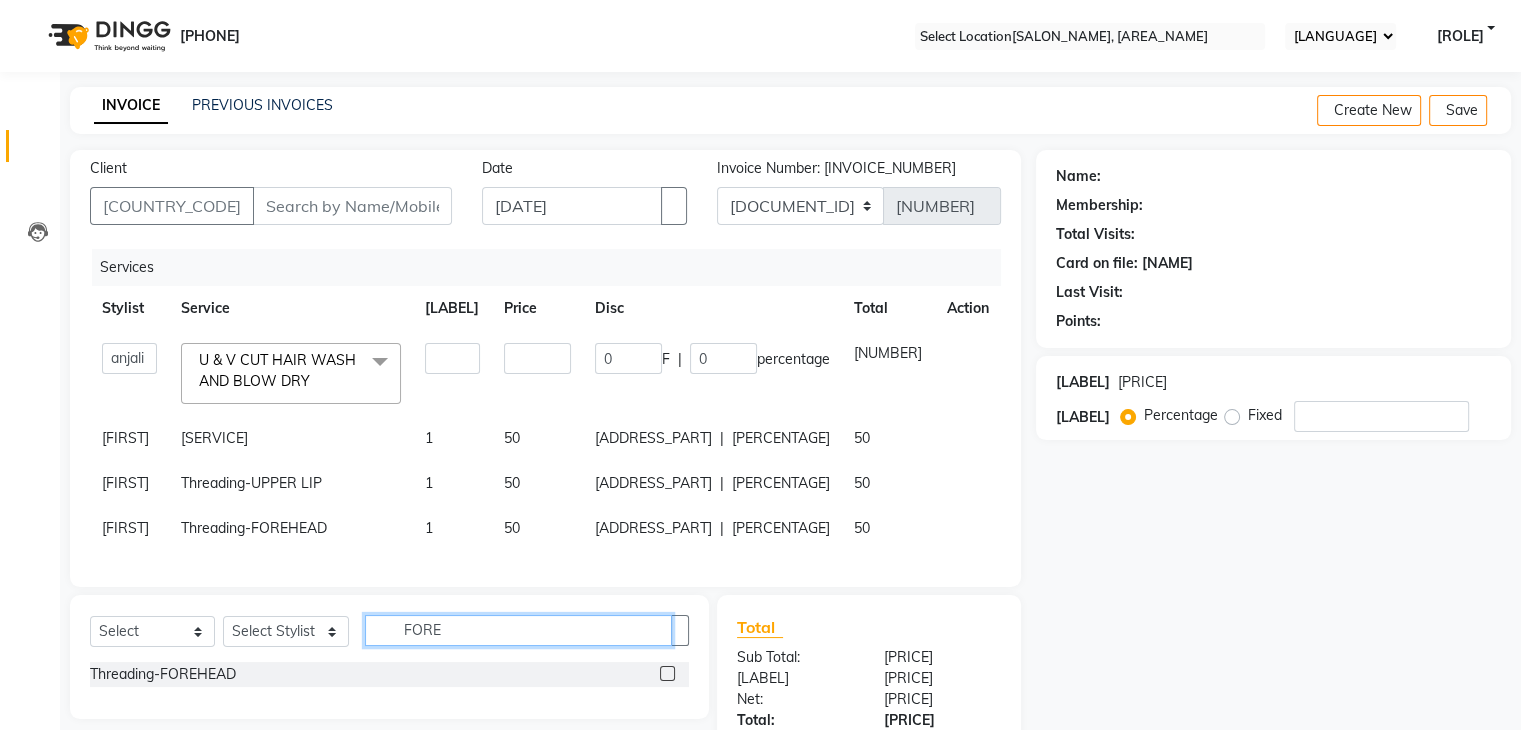 drag, startPoint x: 476, startPoint y: 646, endPoint x: 304, endPoint y: 656, distance: 172.29045 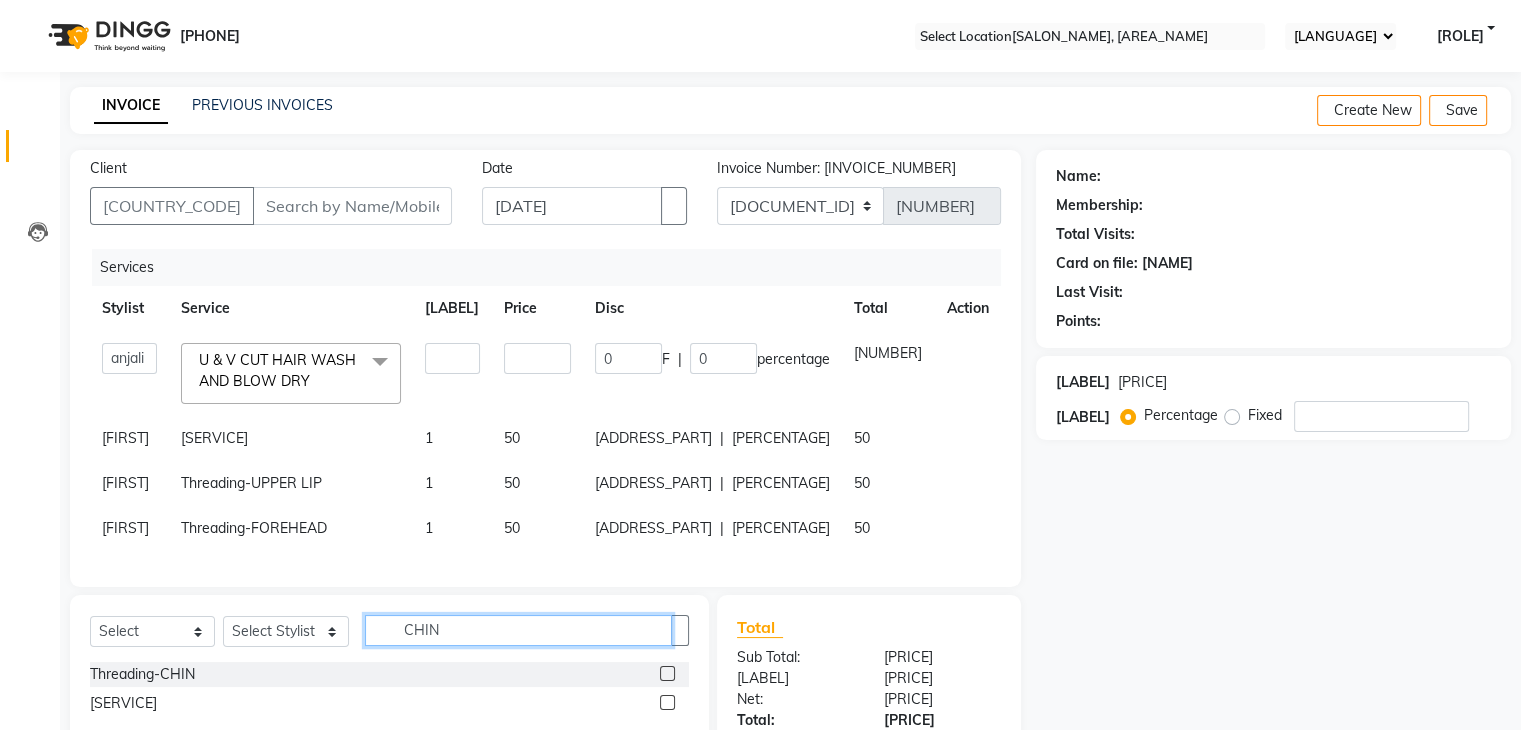 type on "CHIN" 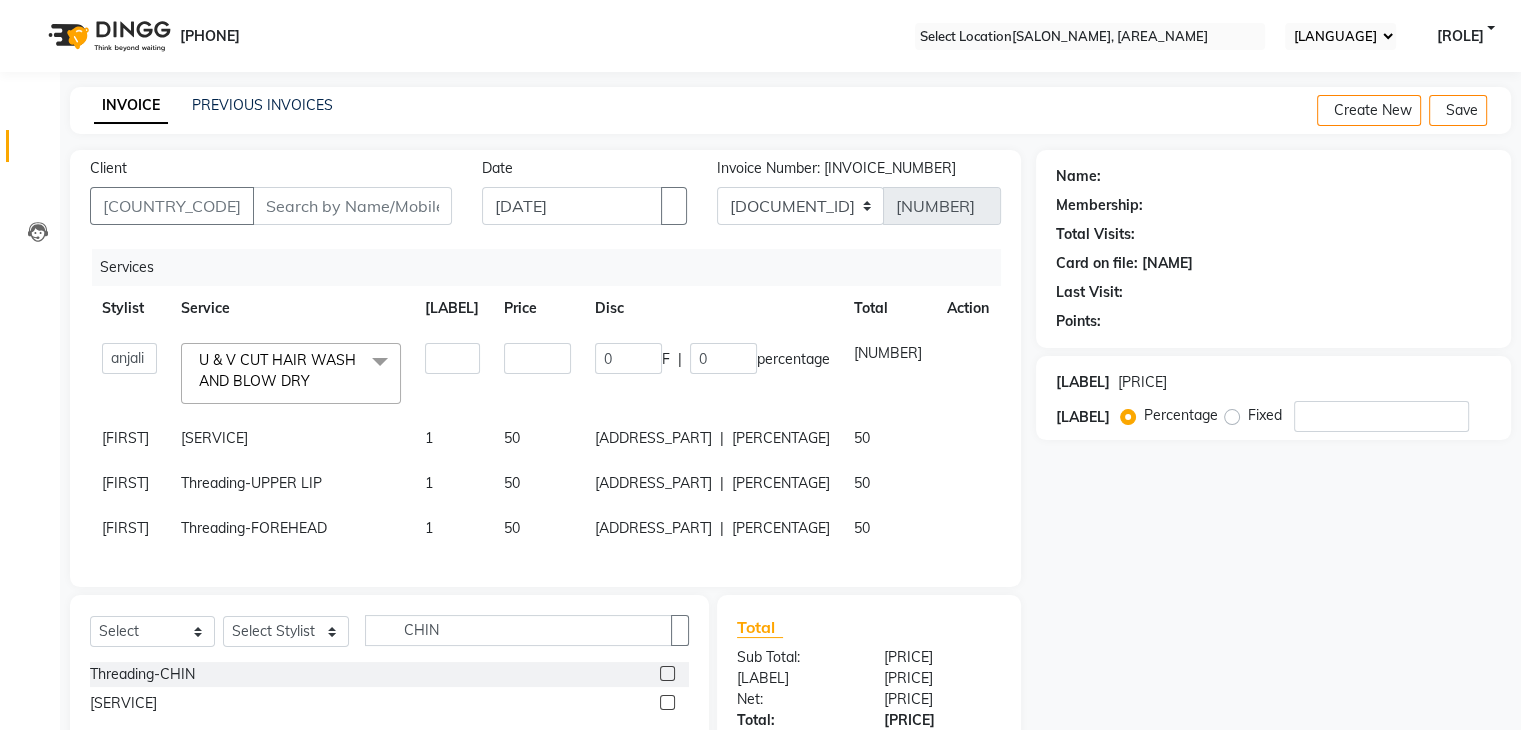 click at bounding box center [667, 673] 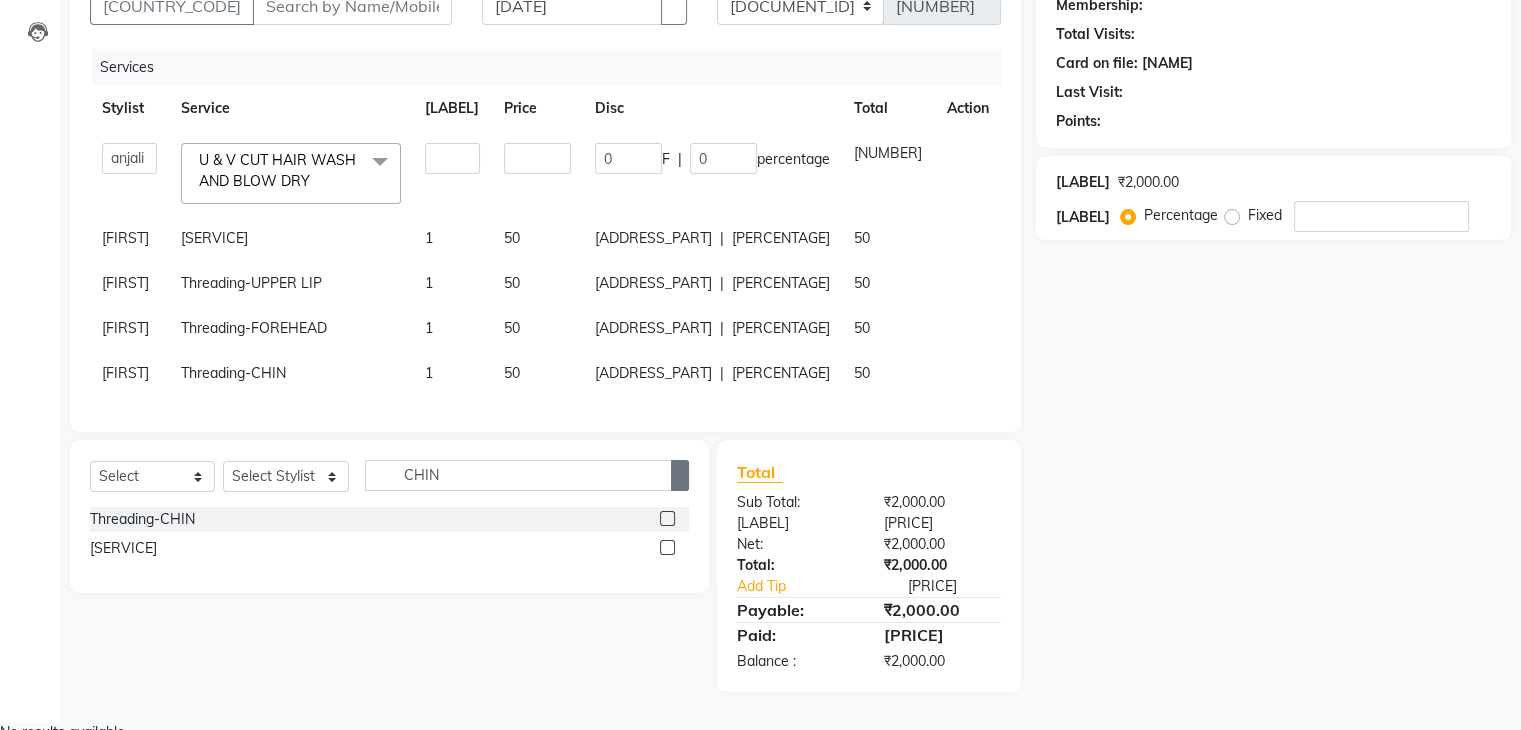scroll, scrollTop: 206, scrollLeft: 0, axis: vertical 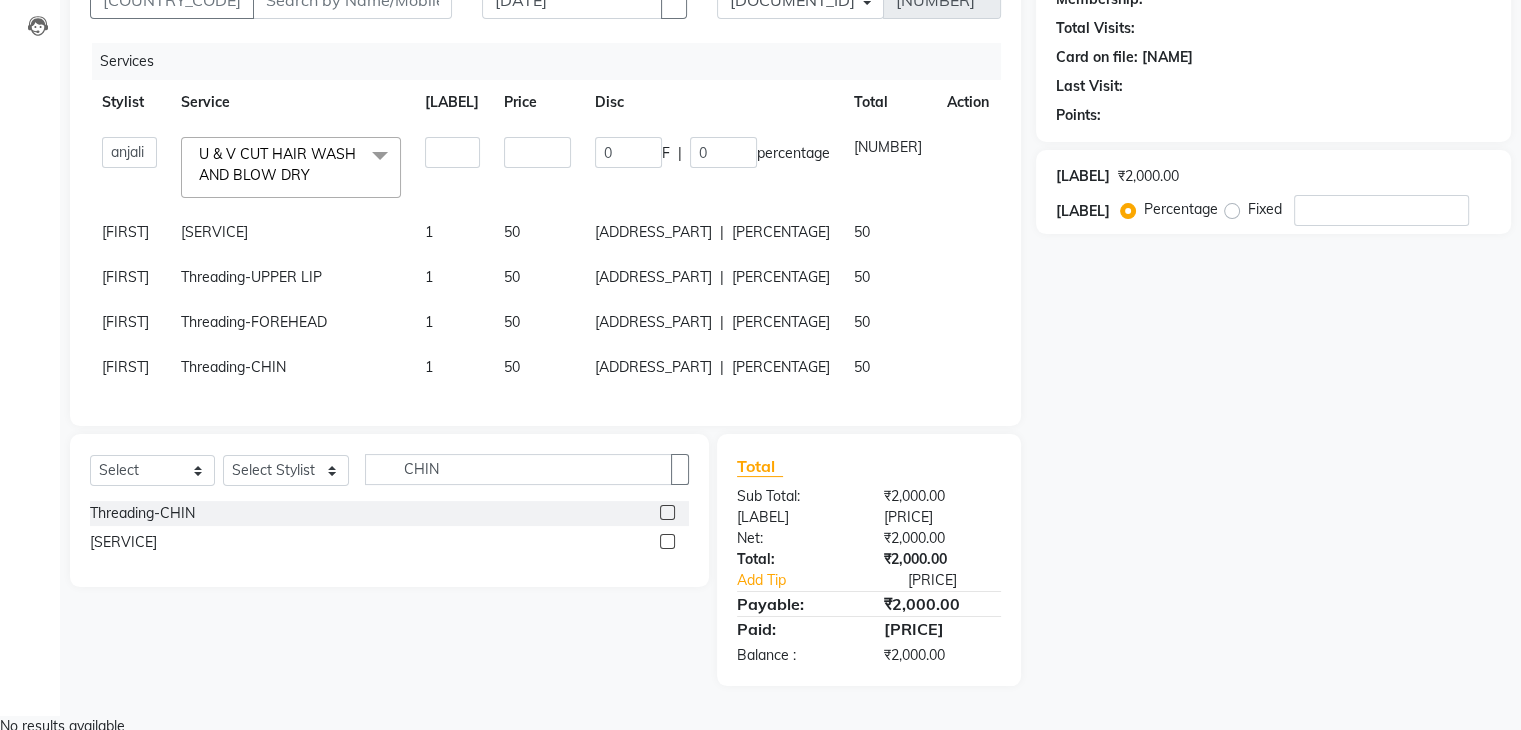 click at bounding box center [667, 512] 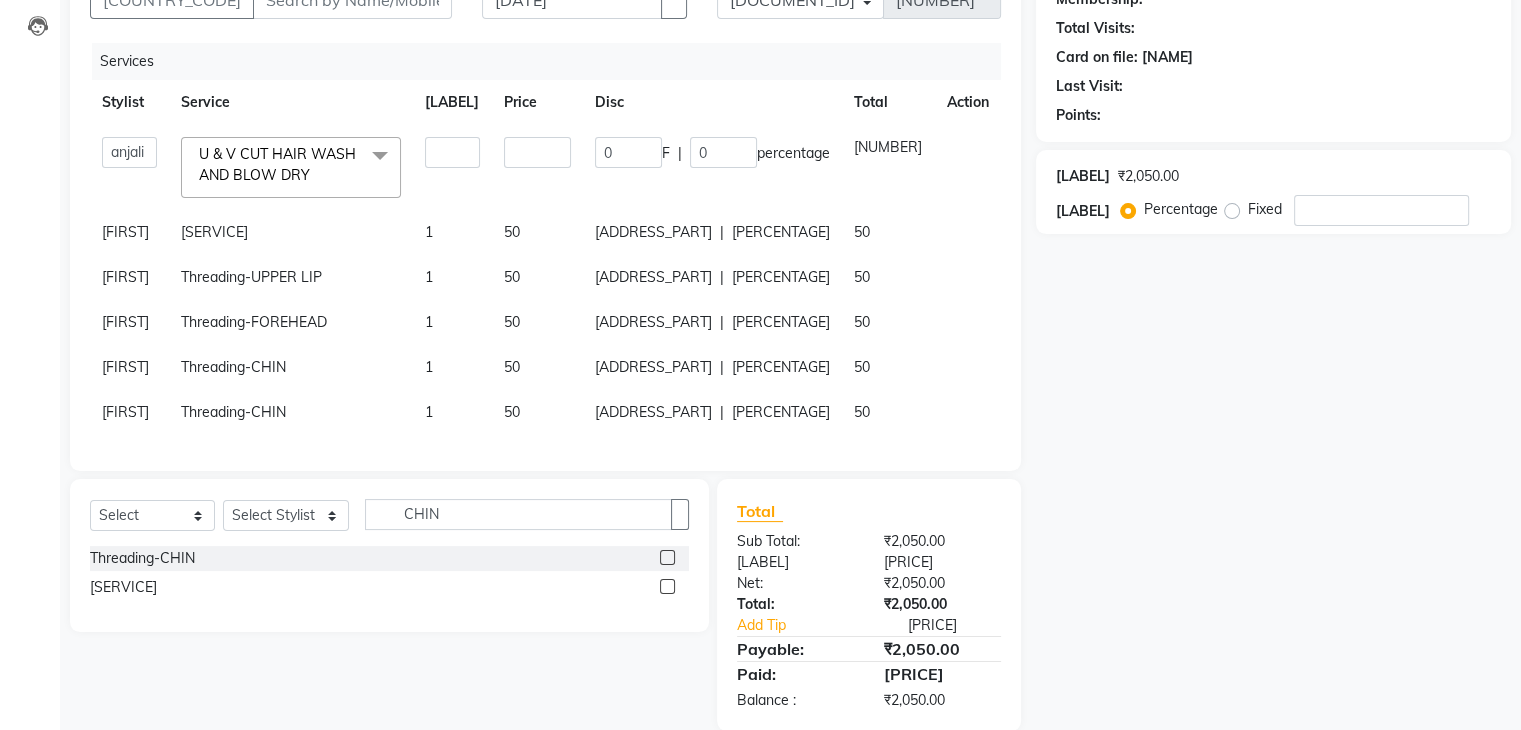 click at bounding box center [955, 137] 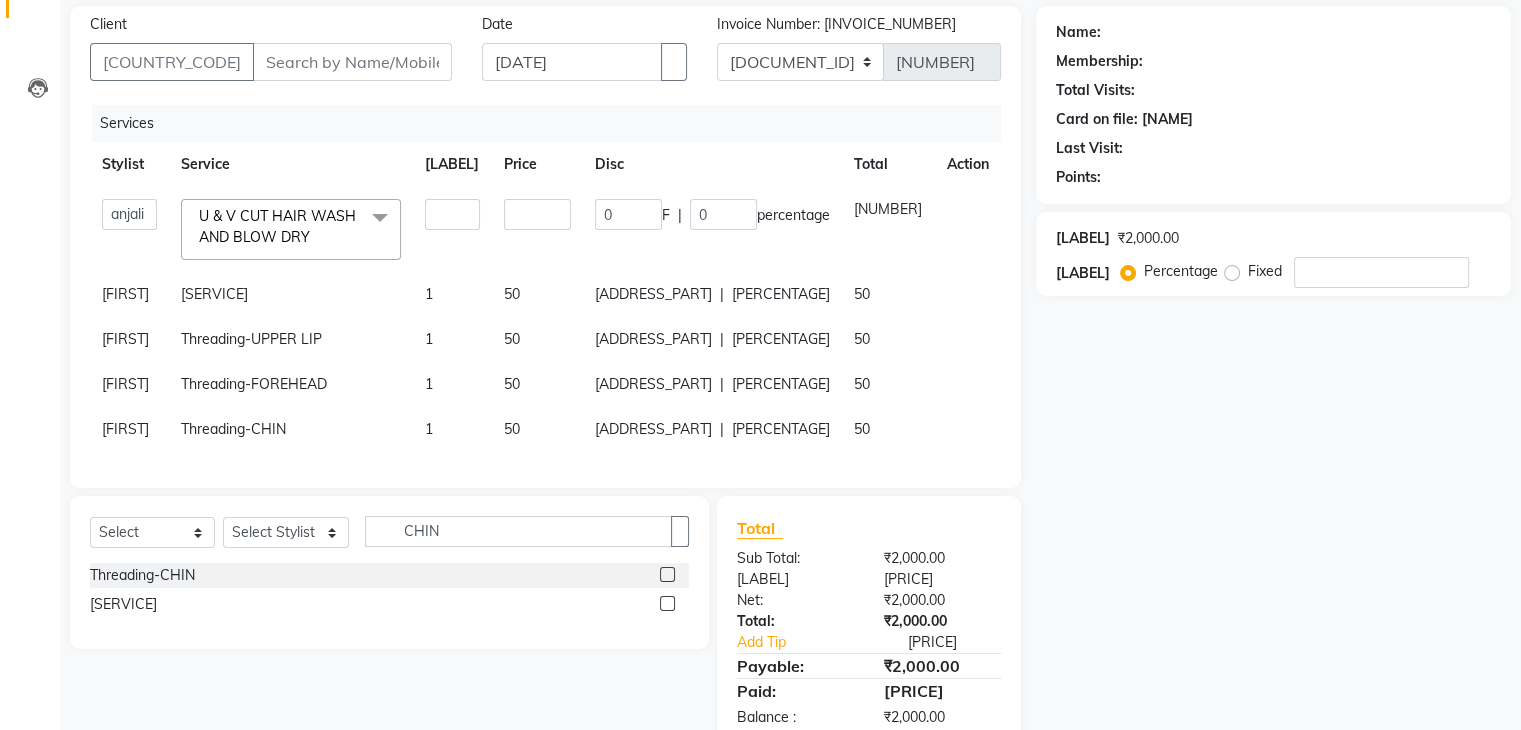 scroll, scrollTop: 0, scrollLeft: 0, axis: both 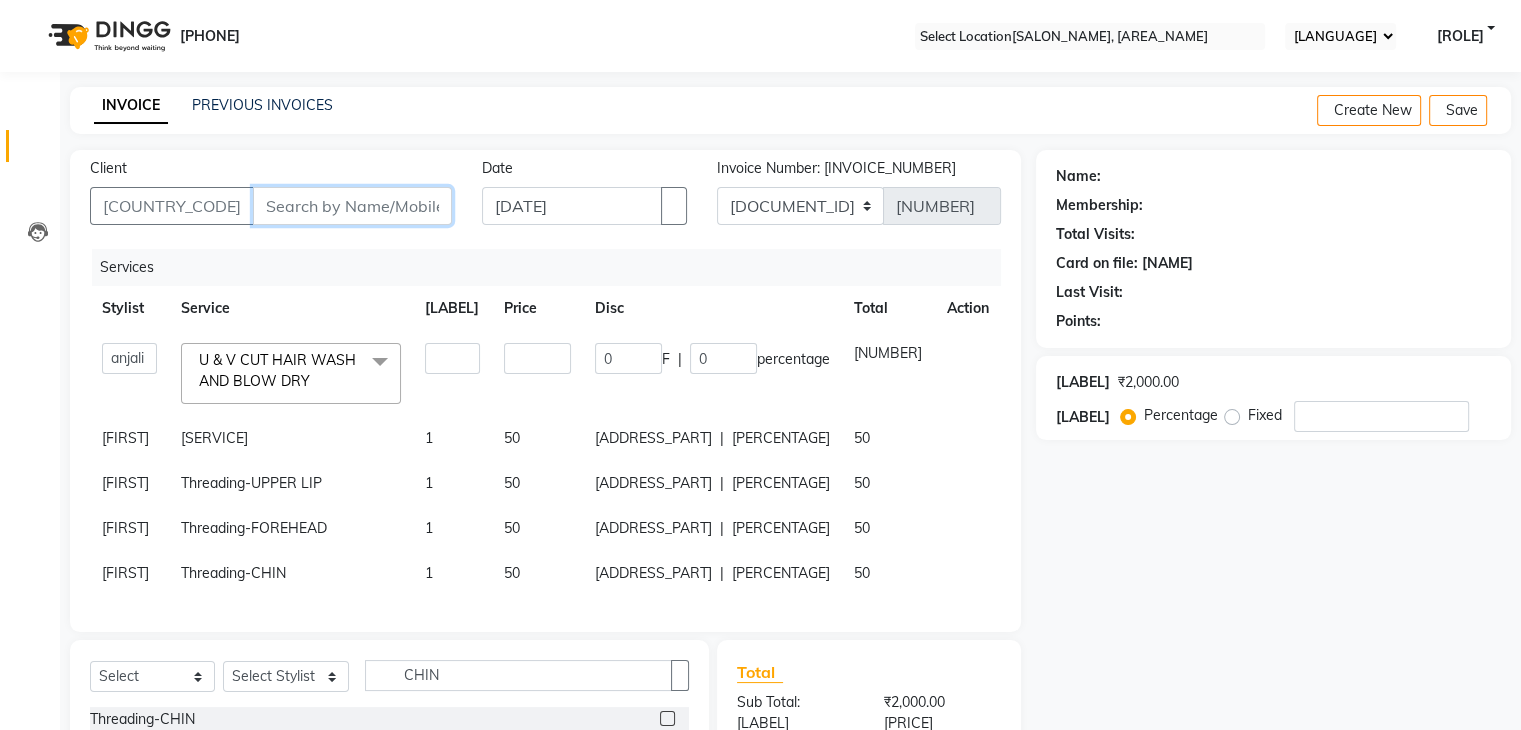 click on "Client" at bounding box center [352, 206] 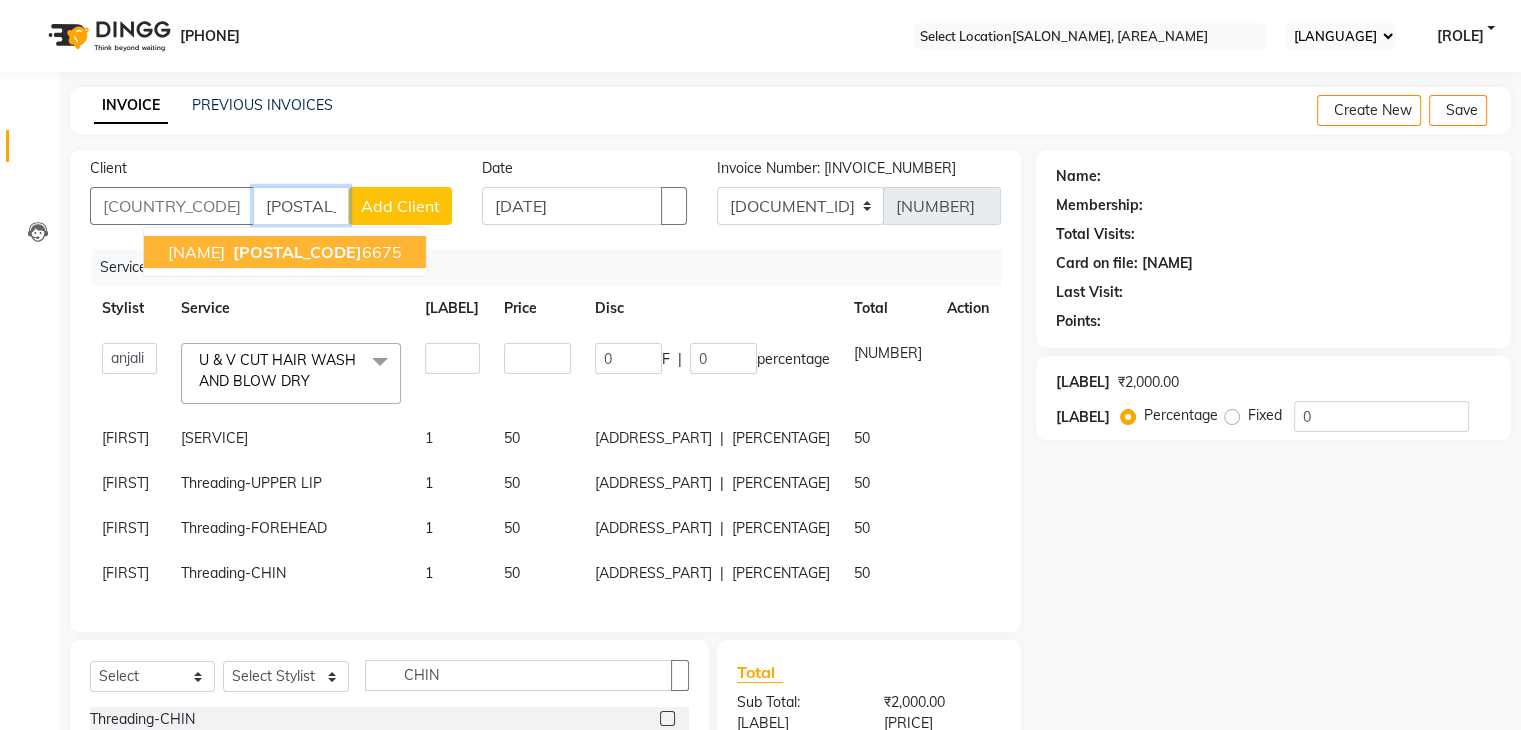 click on "[POSTAL_CODE]" at bounding box center [297, 252] 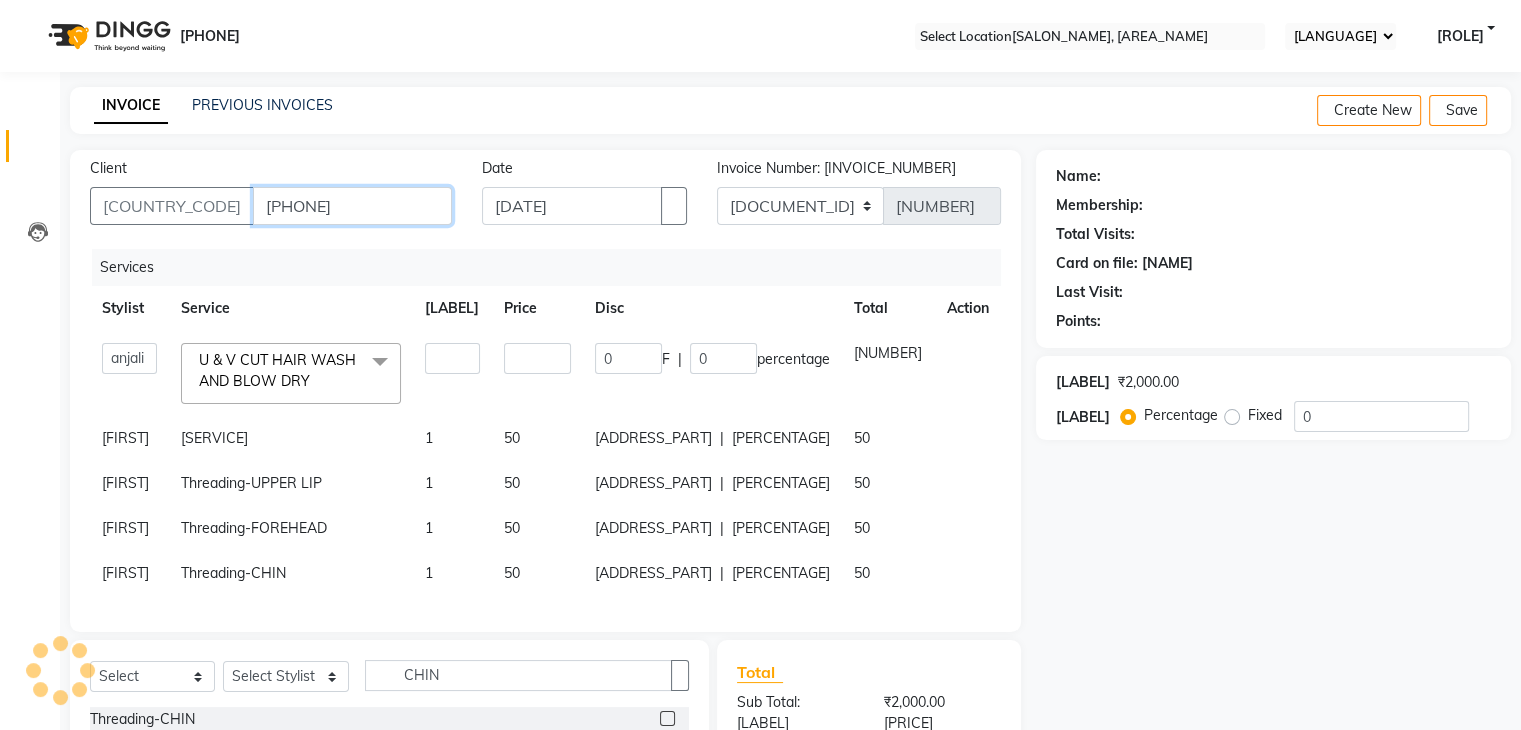 type on "[PHONE]" 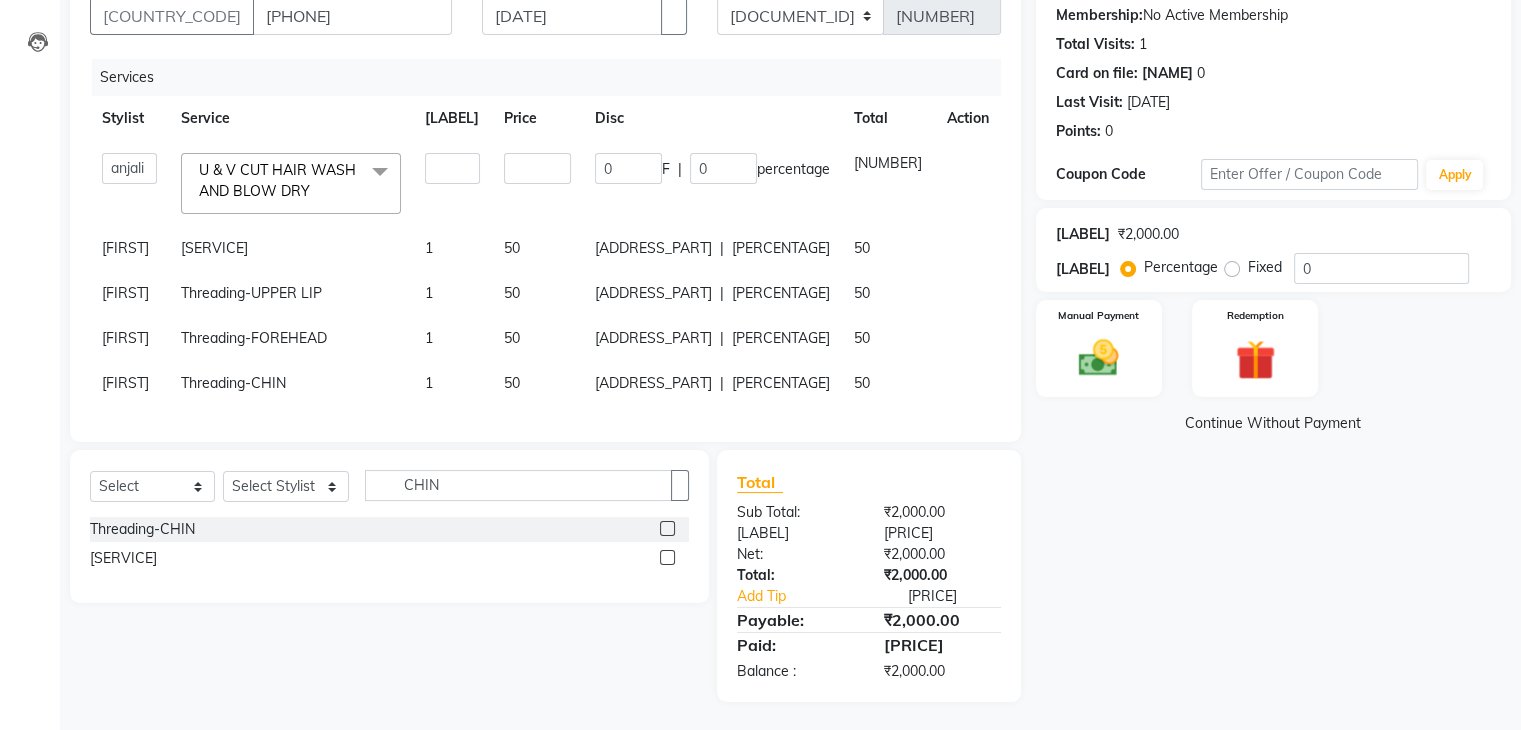 scroll, scrollTop: 206, scrollLeft: 0, axis: vertical 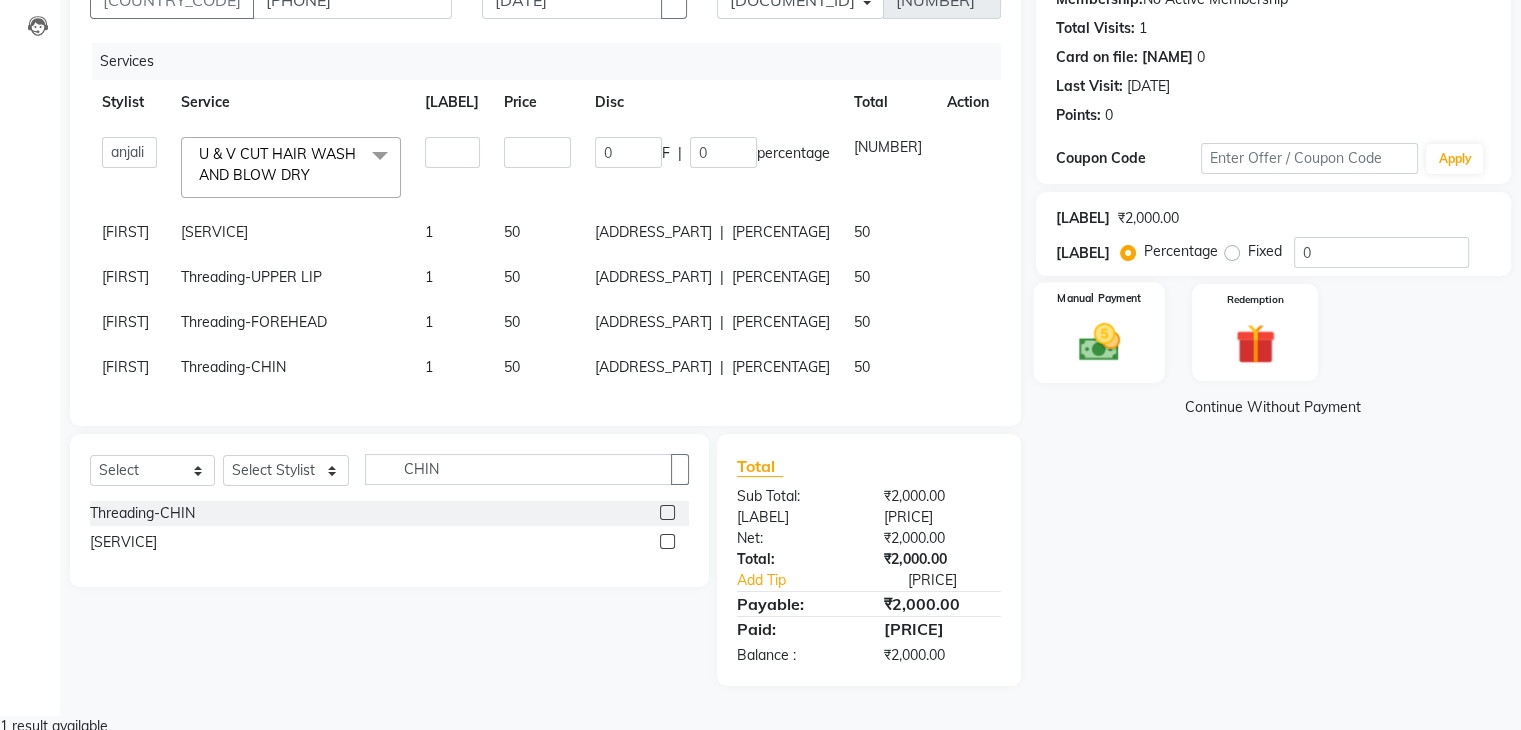 click at bounding box center (1098, 342) 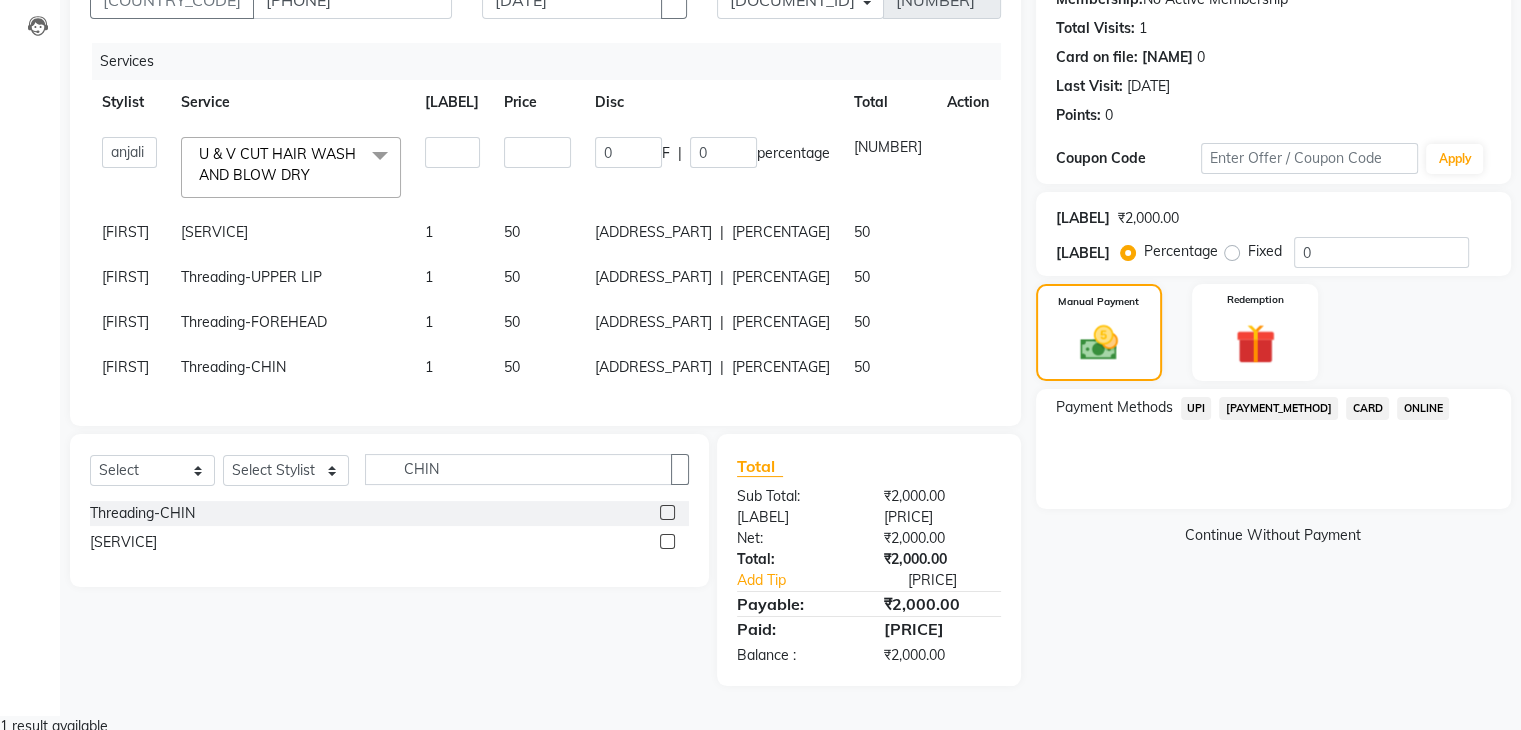 click on "ONLINE" at bounding box center [1196, 408] 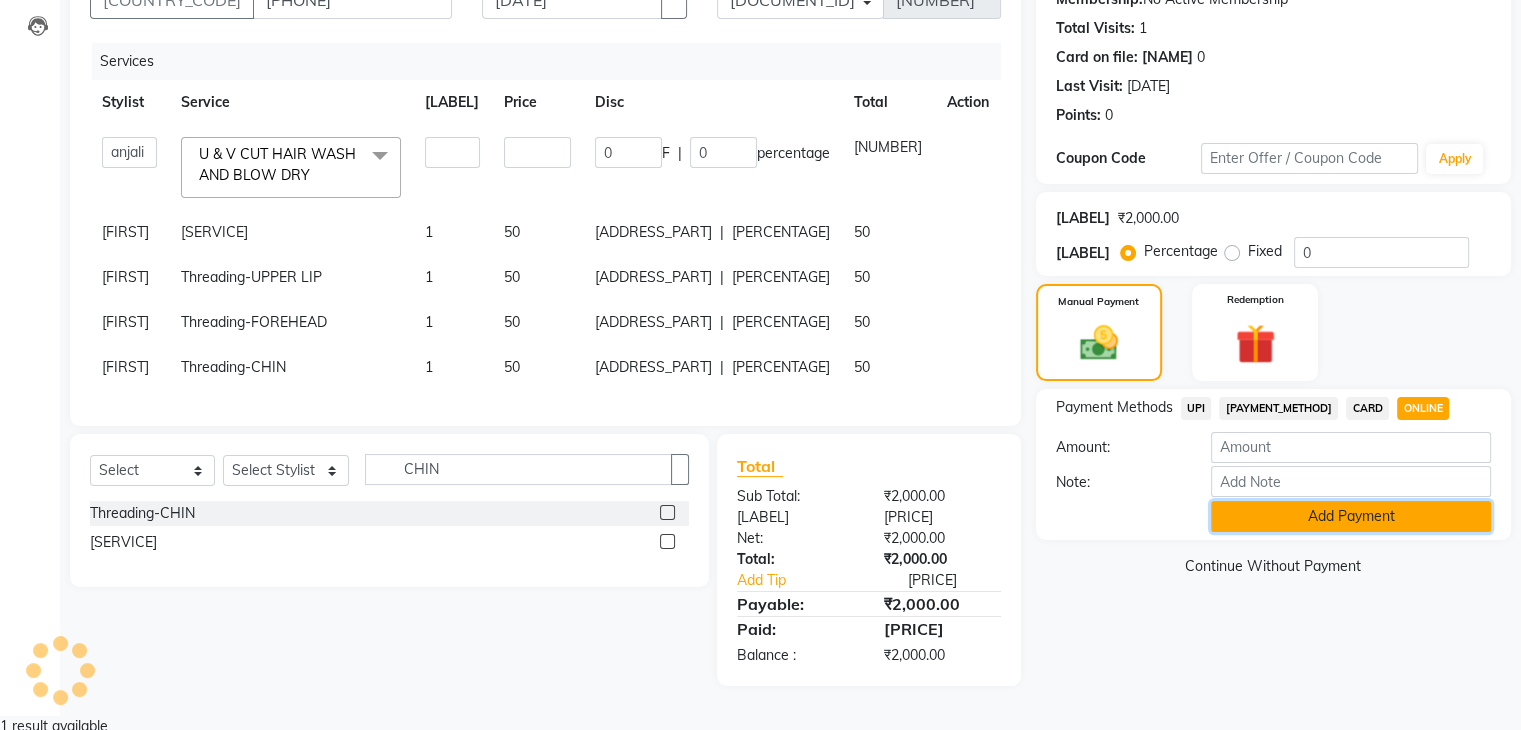 click on "Add Payment" at bounding box center (1351, 516) 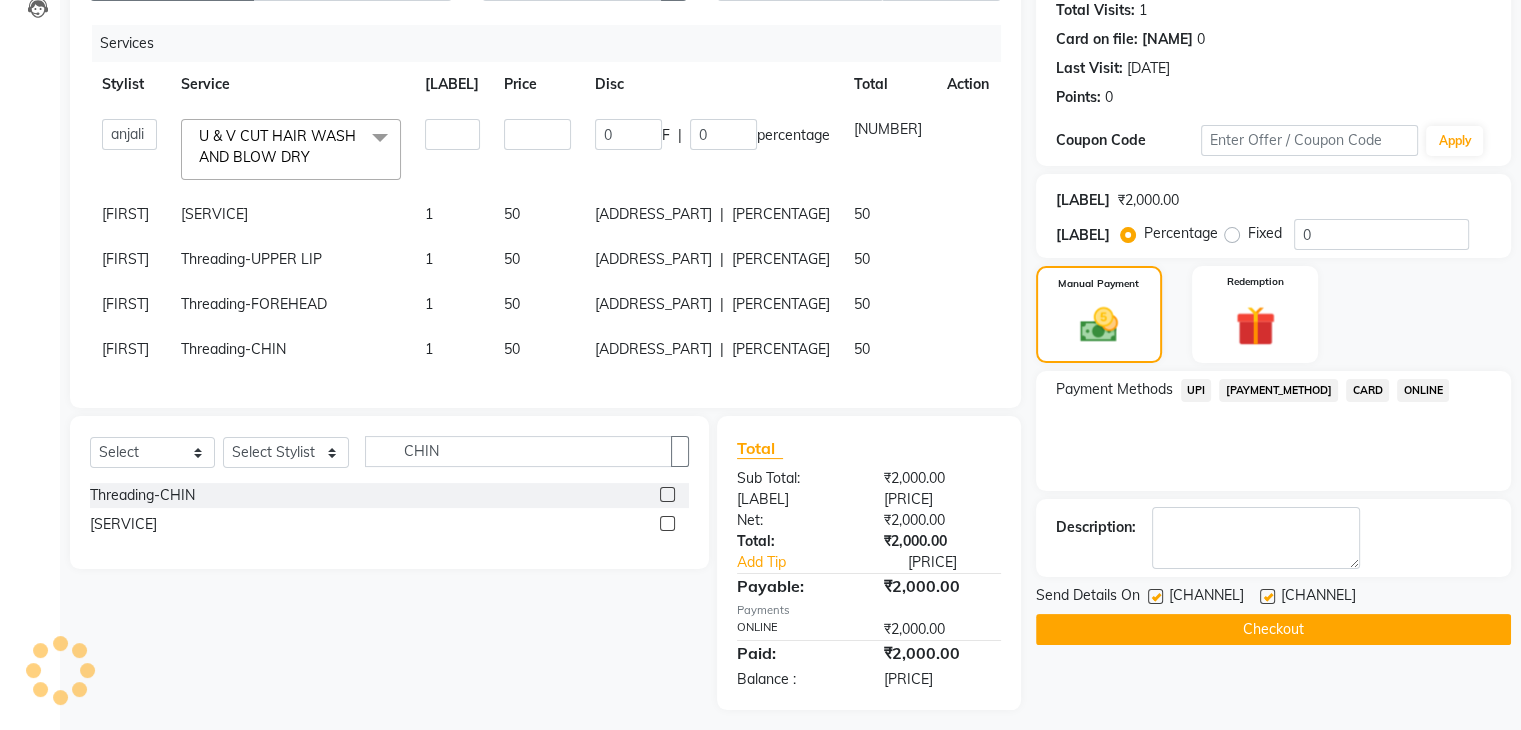 scroll, scrollTop: 248, scrollLeft: 0, axis: vertical 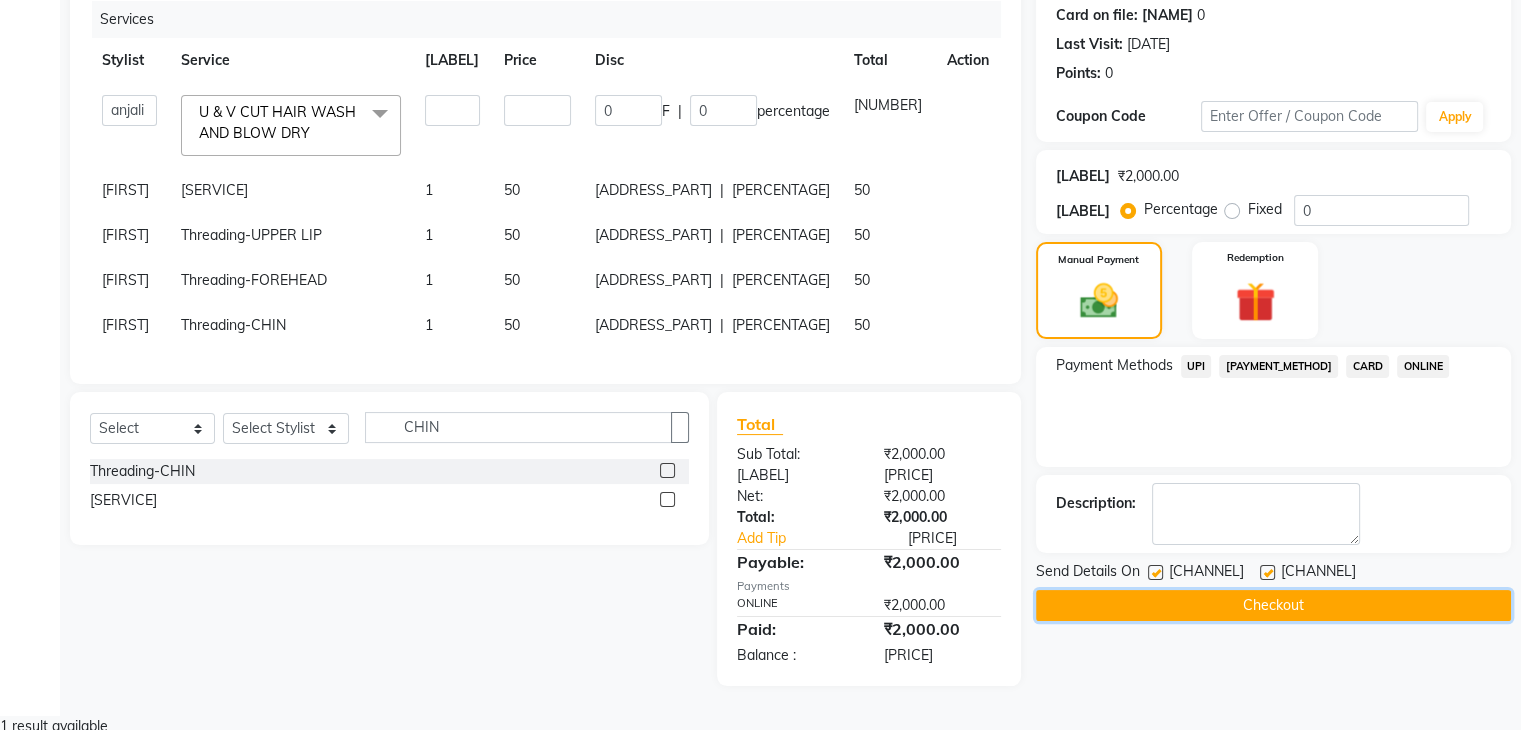 click on "Checkout" at bounding box center (1273, 605) 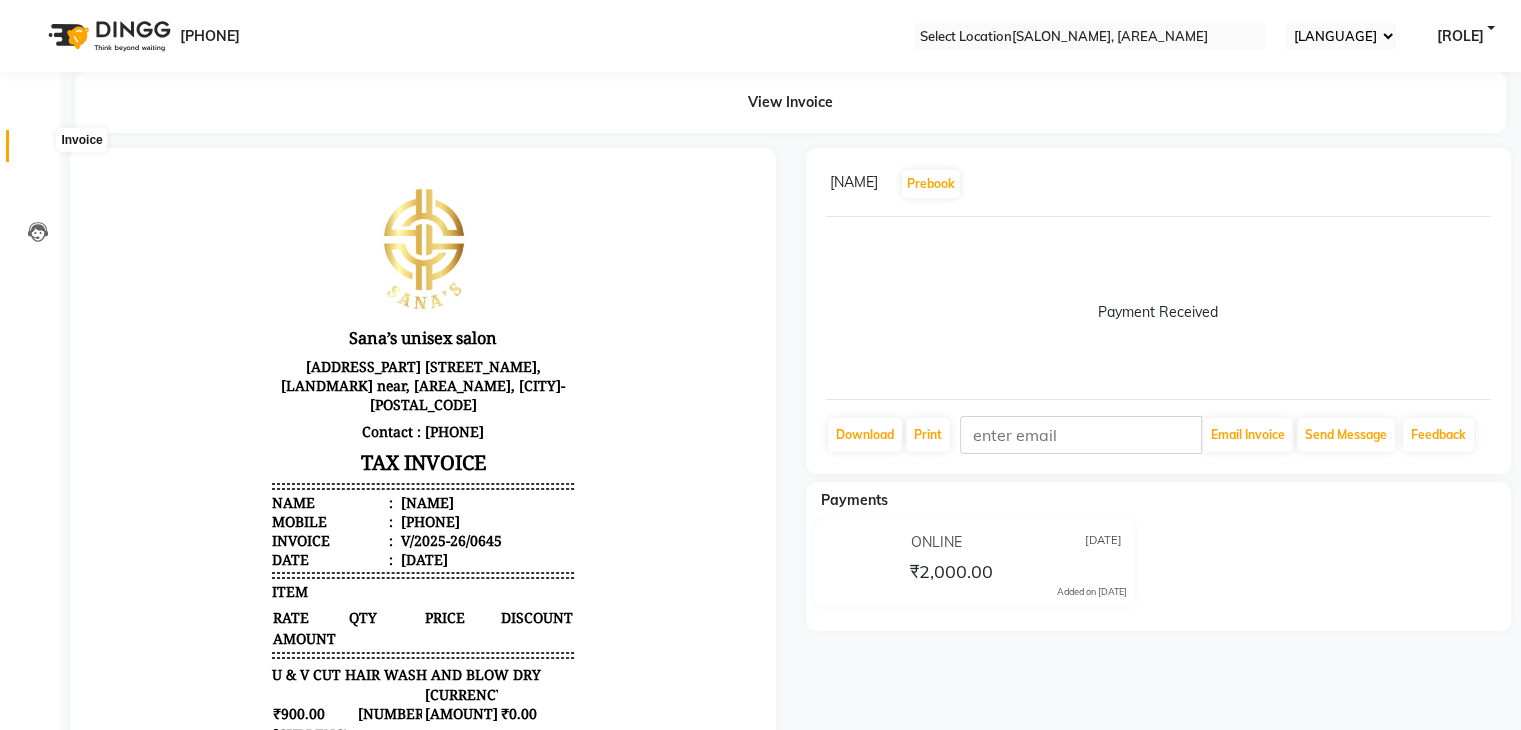 scroll, scrollTop: 0, scrollLeft: 0, axis: both 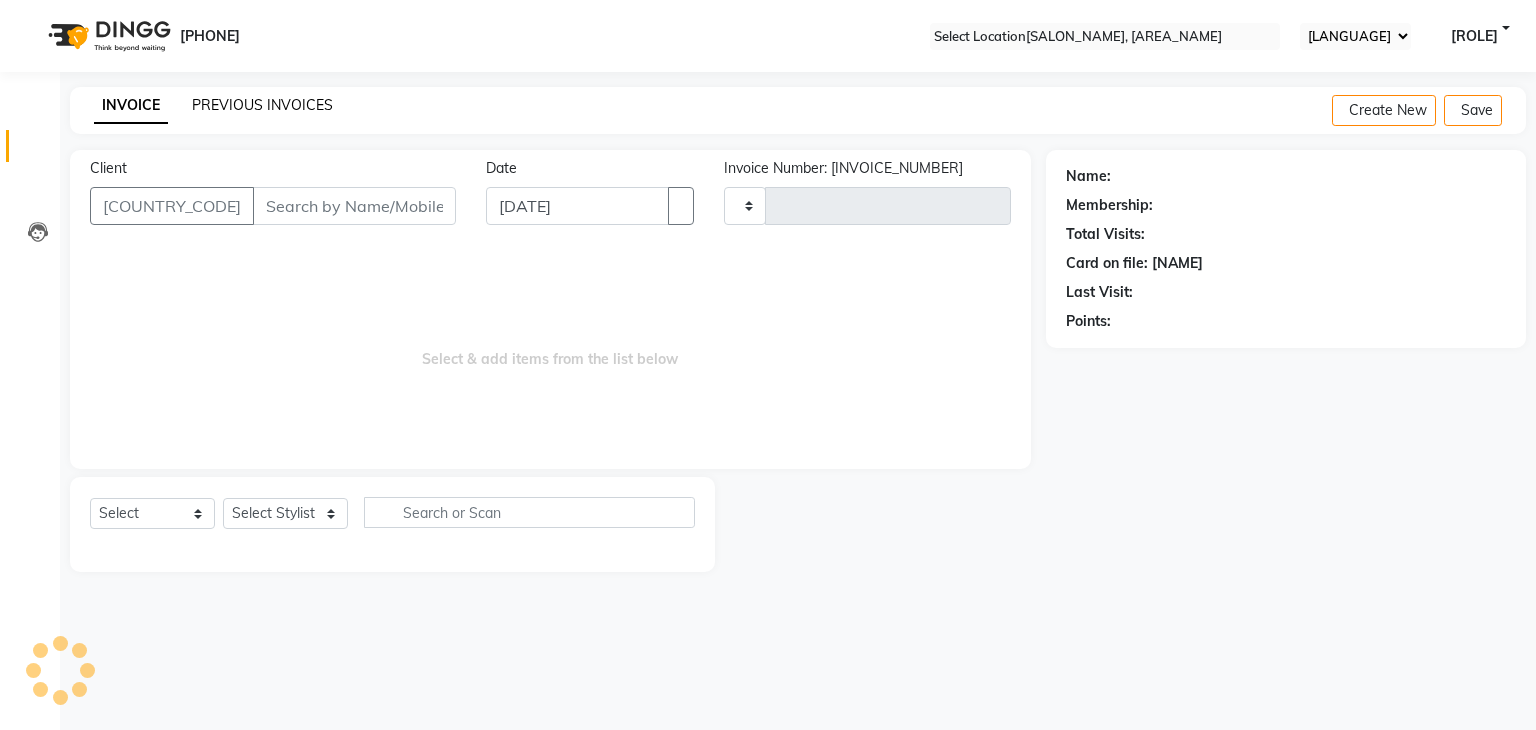 click on "PREVIOUS INVOICES" at bounding box center (262, 105) 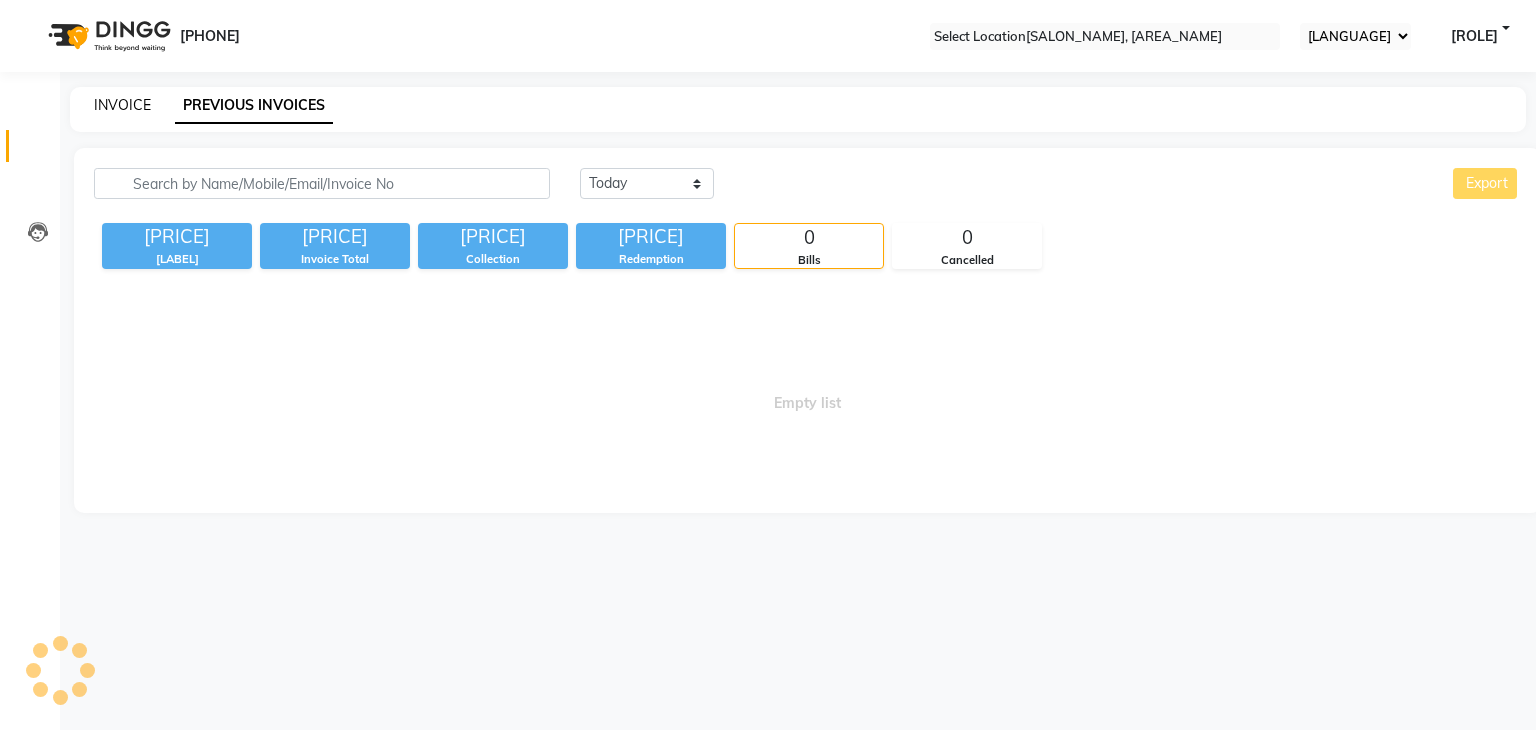click on "INVOICE" at bounding box center [122, 105] 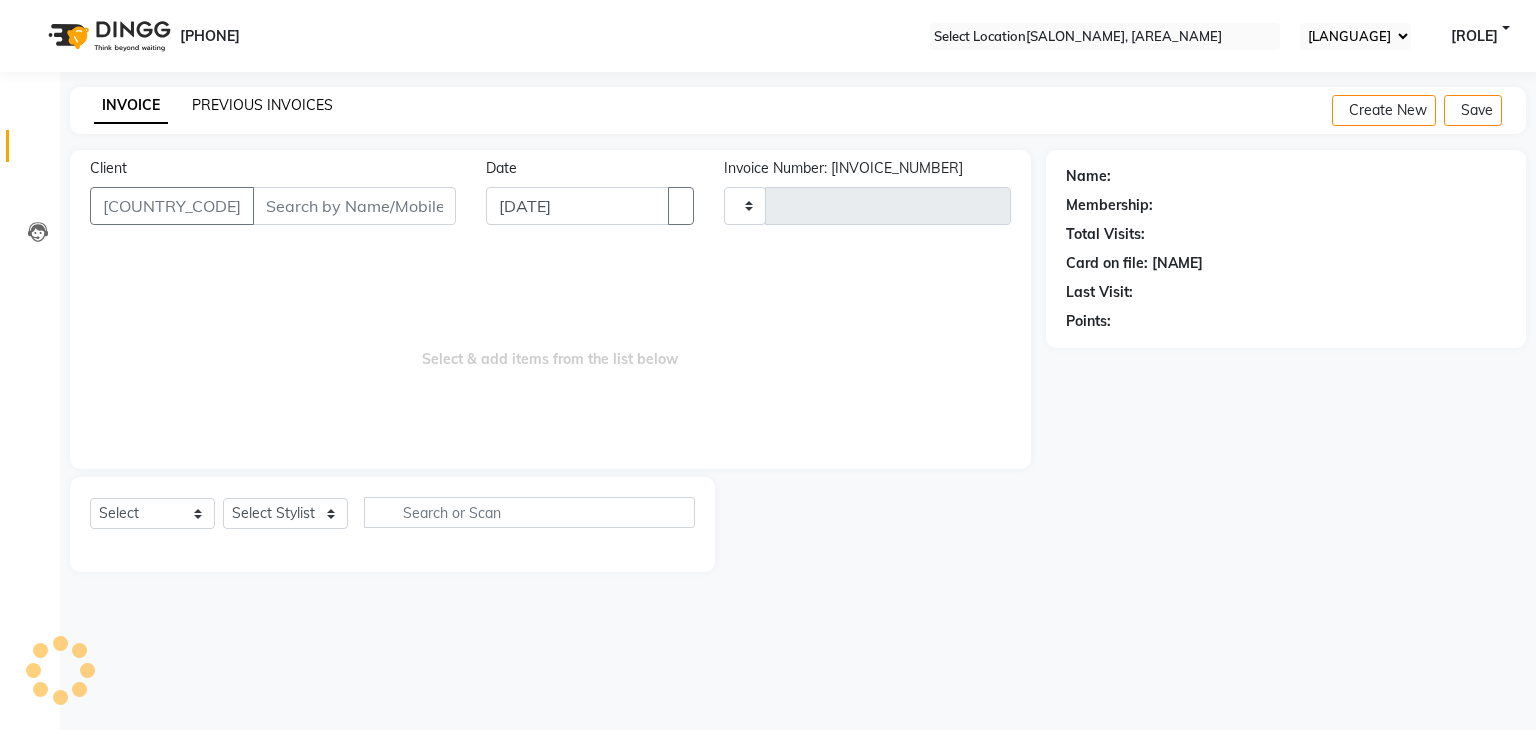 click on "PREVIOUS INVOICES" at bounding box center (262, 105) 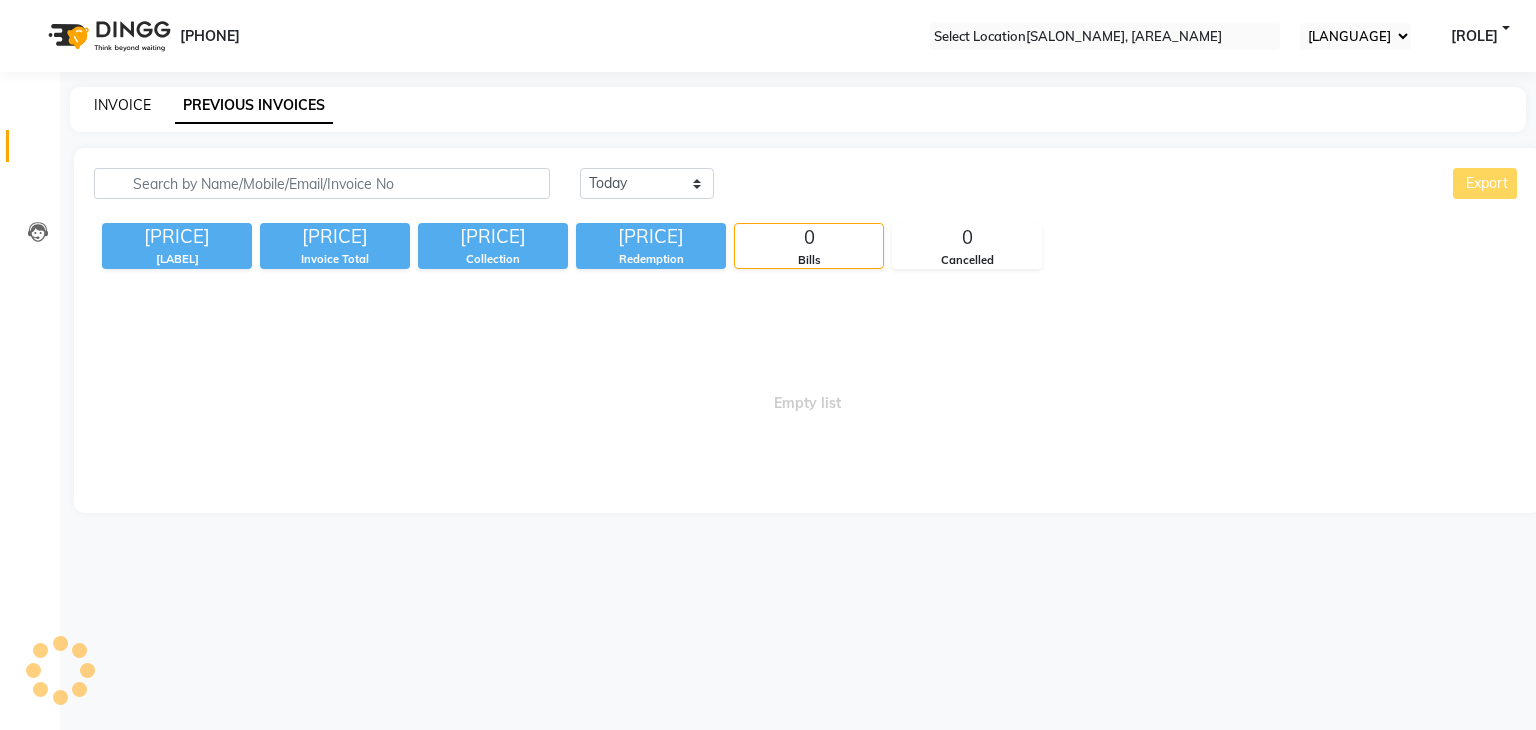 click on "INVOICE" at bounding box center [122, 105] 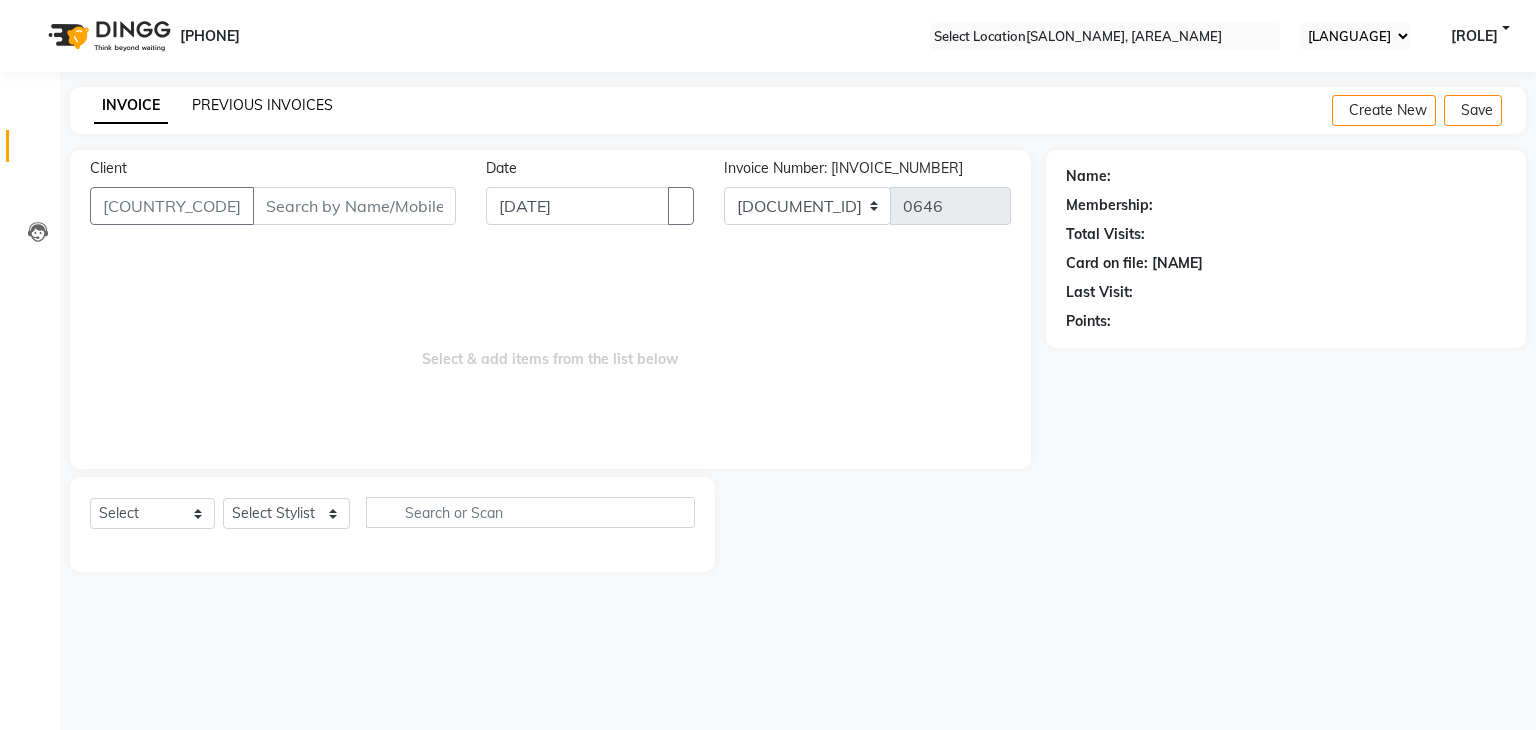 click on "PREVIOUS INVOICES" at bounding box center [262, 105] 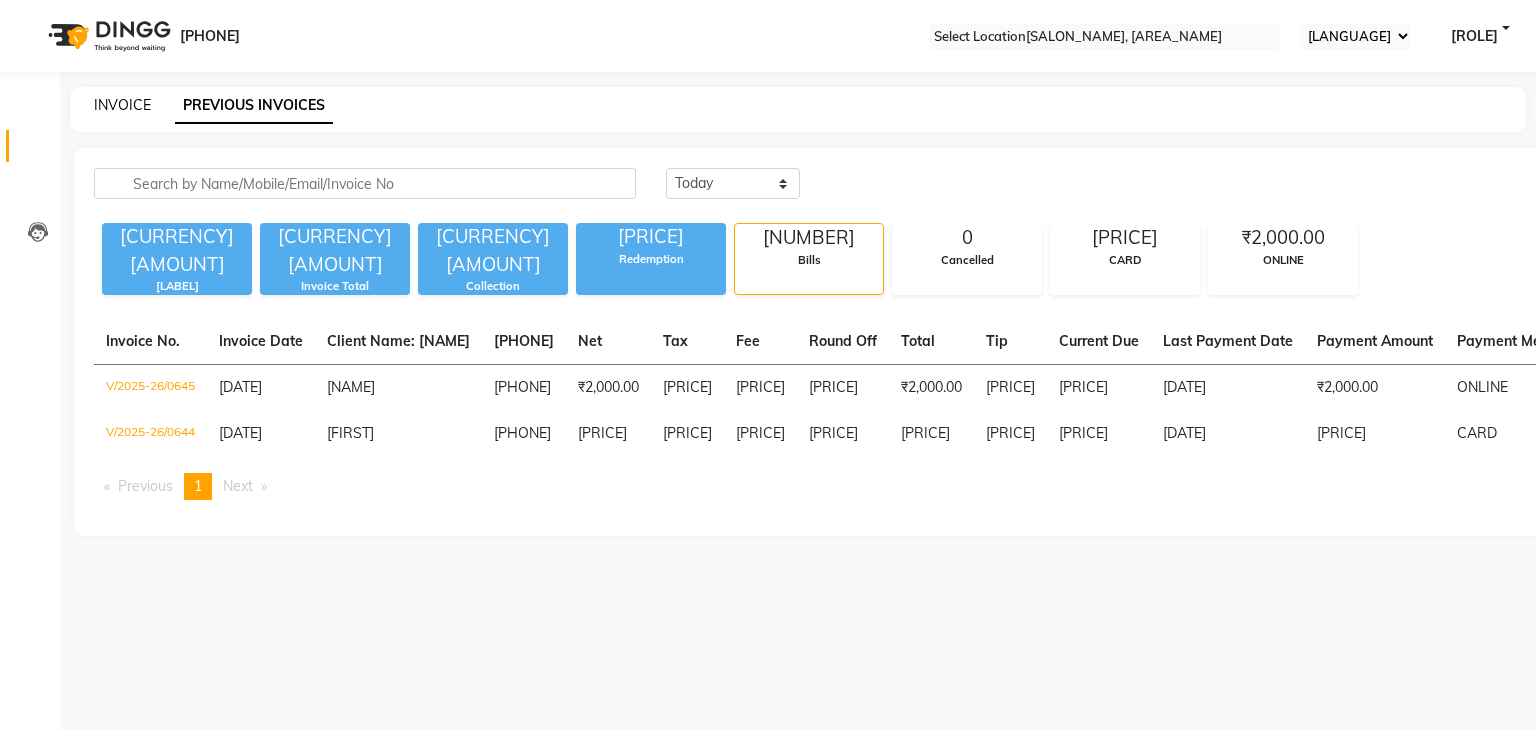 click on "INVOICE" at bounding box center [122, 105] 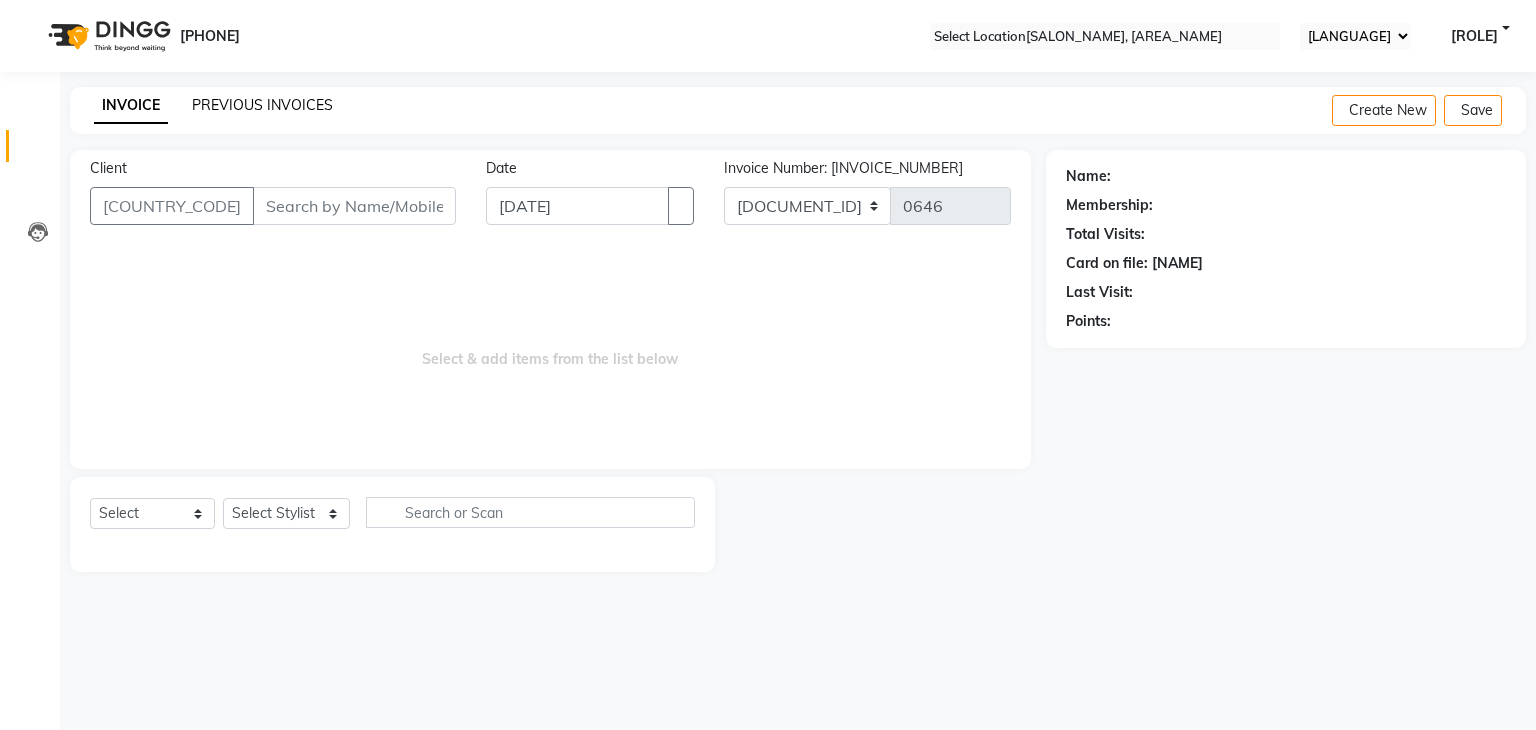 click on "PREVIOUS INVOICES" at bounding box center (262, 105) 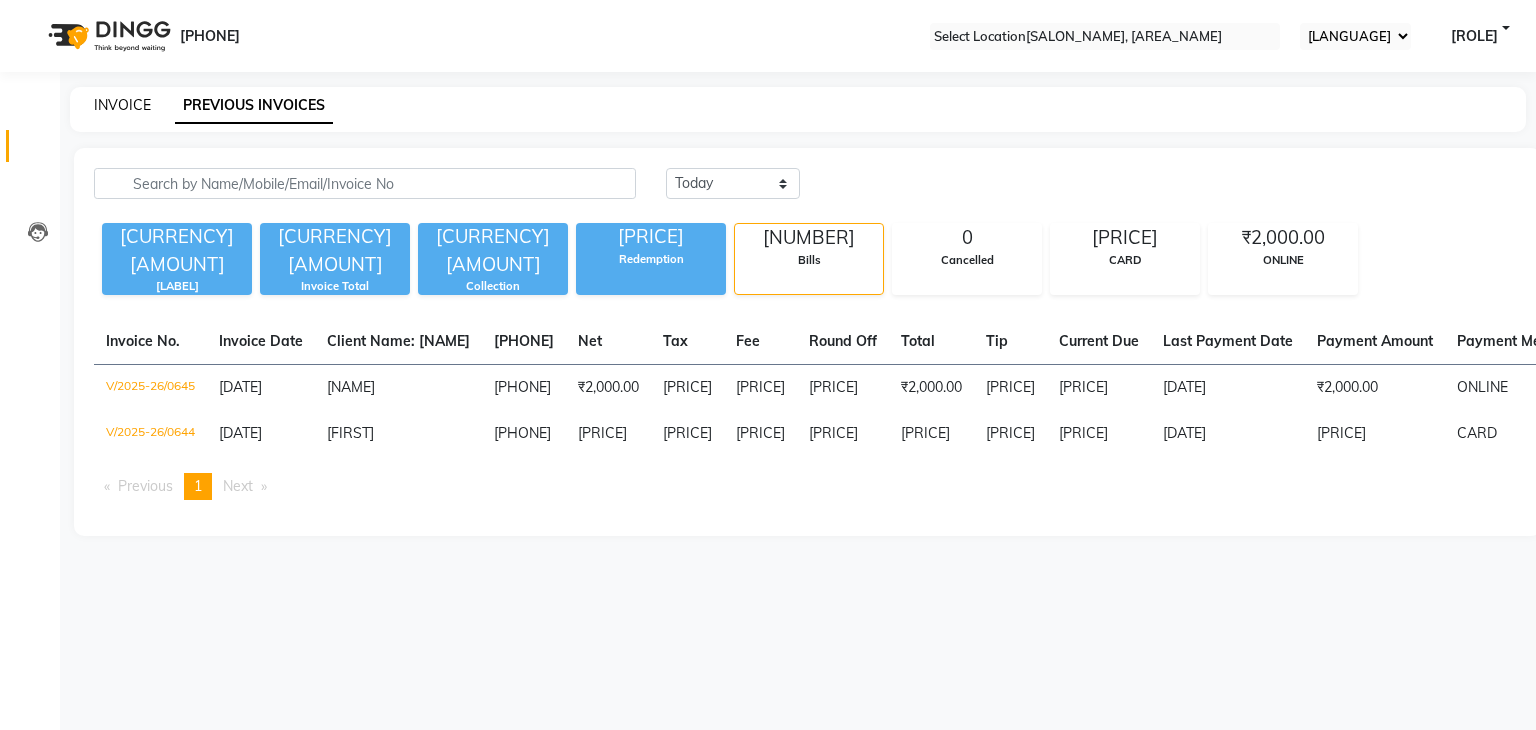 click on "INVOICE" at bounding box center (122, 105) 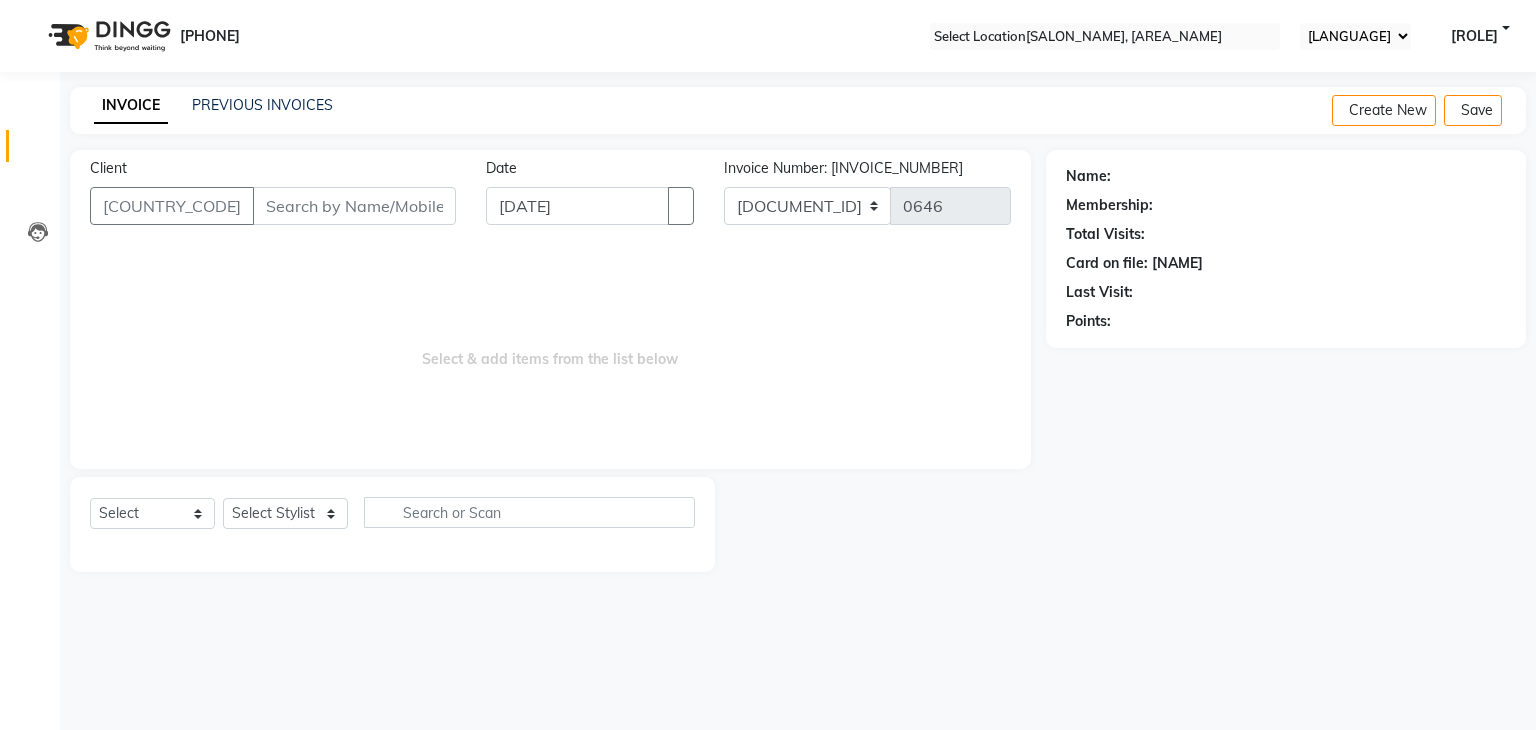 click on "Client" at bounding box center [354, 206] 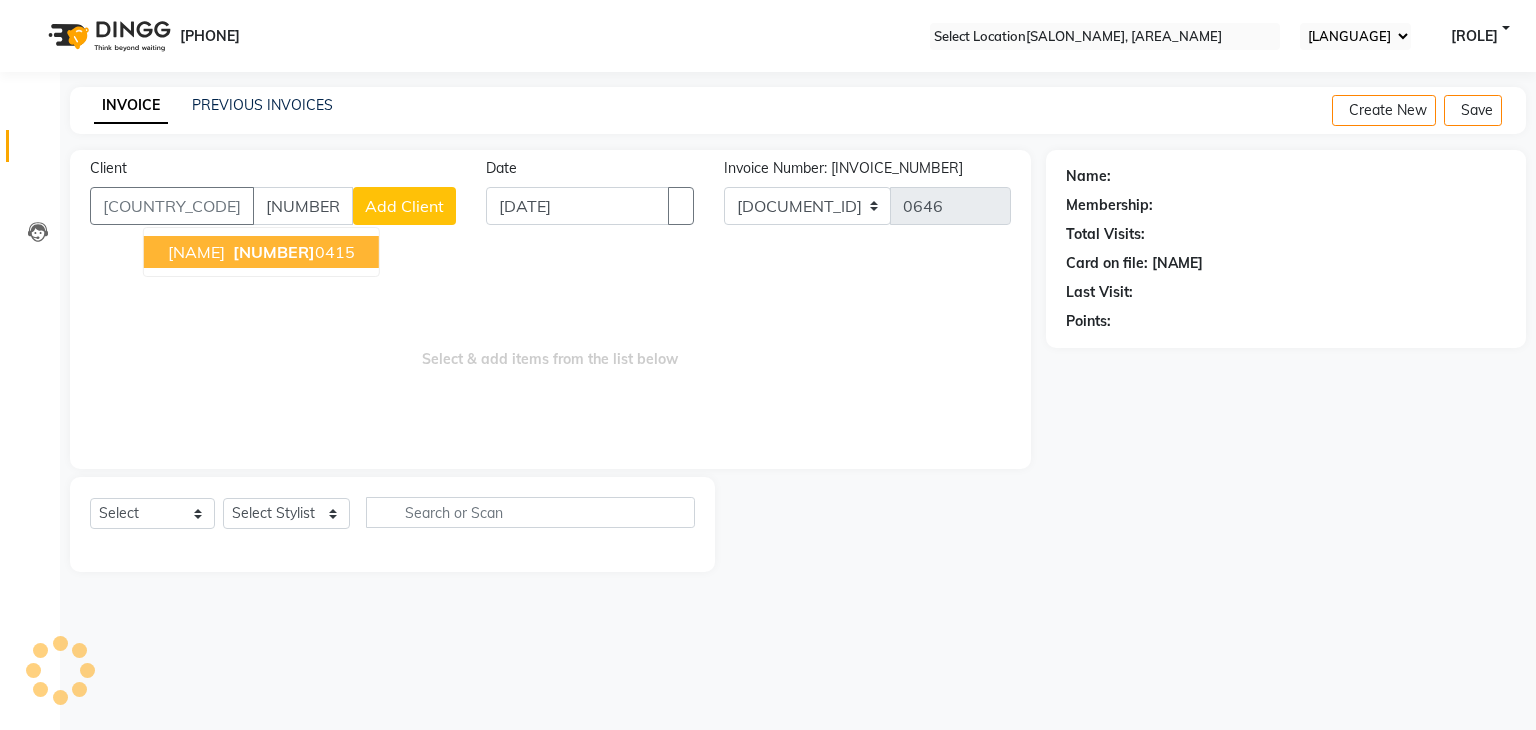 click on "[NAME]" at bounding box center [196, 252] 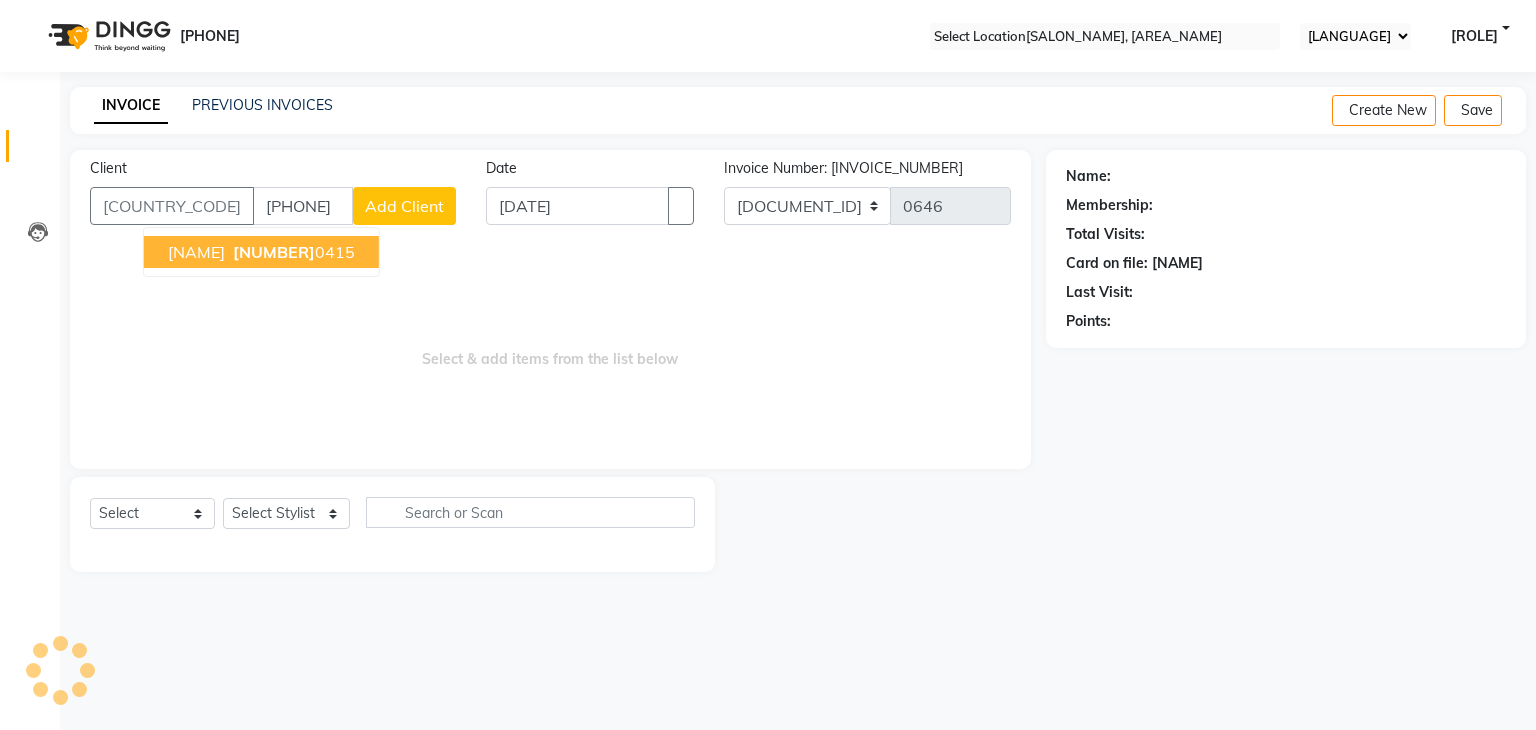 type on "[PHONE]" 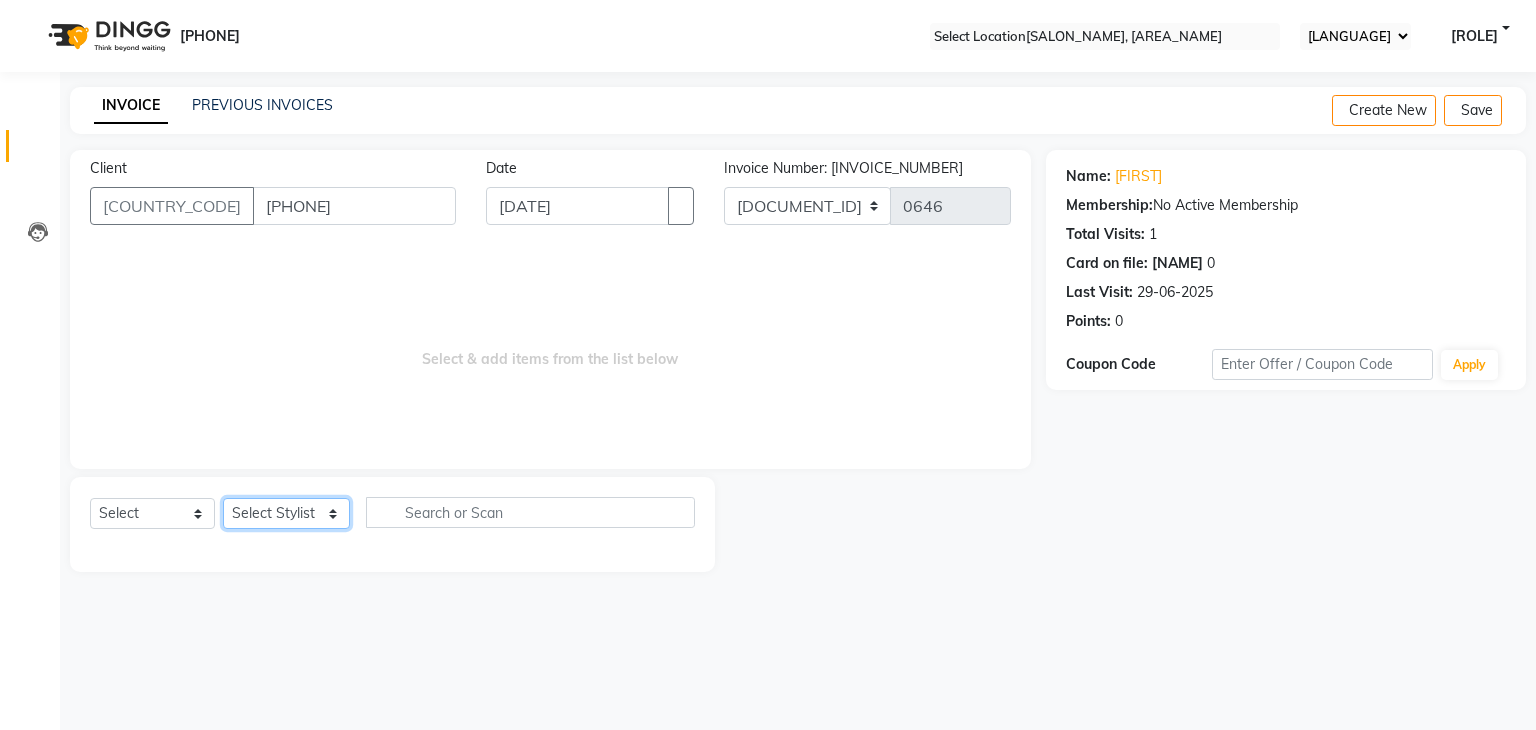 click on "Select Stylist anjali beauty MADHU [FIRST] (BEAUTY THERAPIST) NANDHINI PRABA SANJITHA" at bounding box center [286, 513] 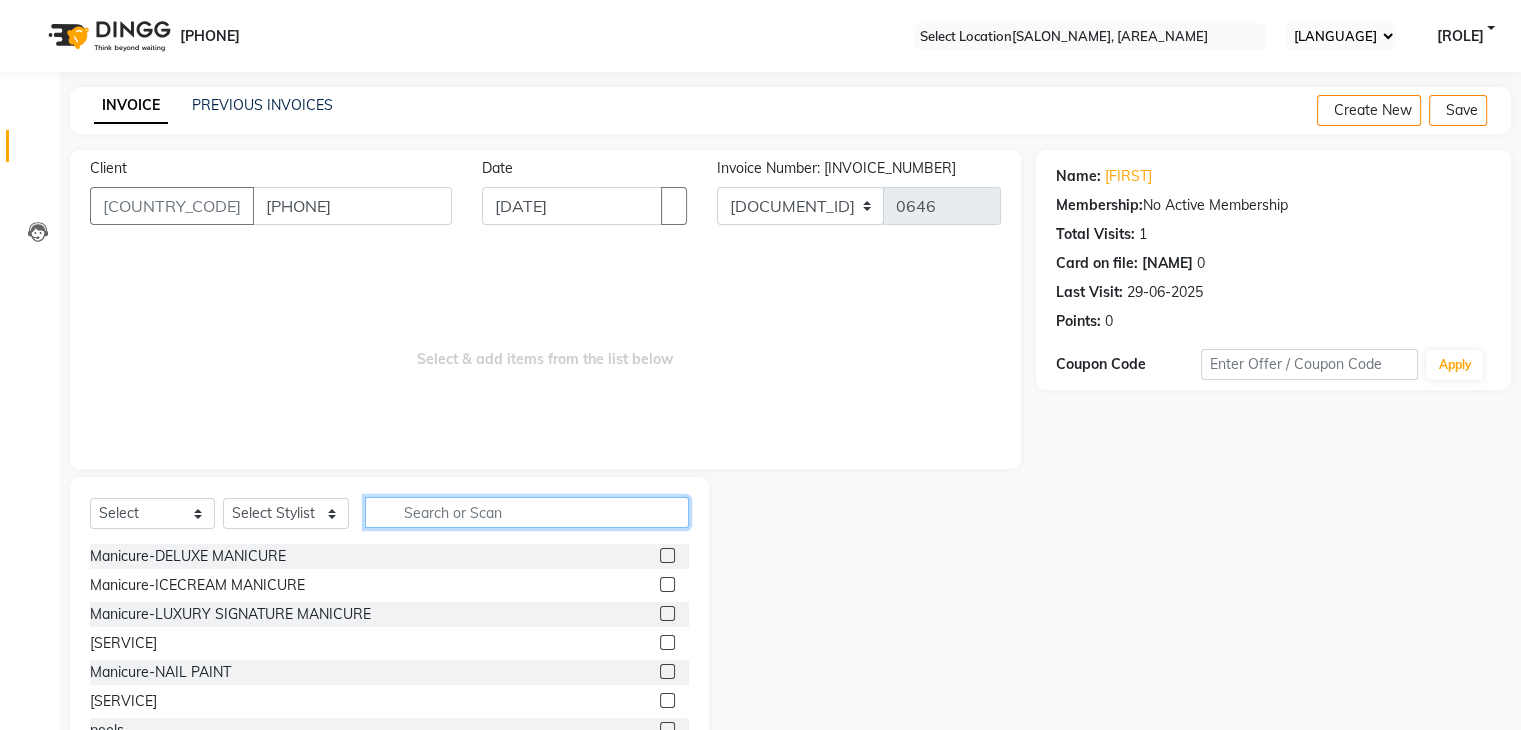 click at bounding box center [527, 512] 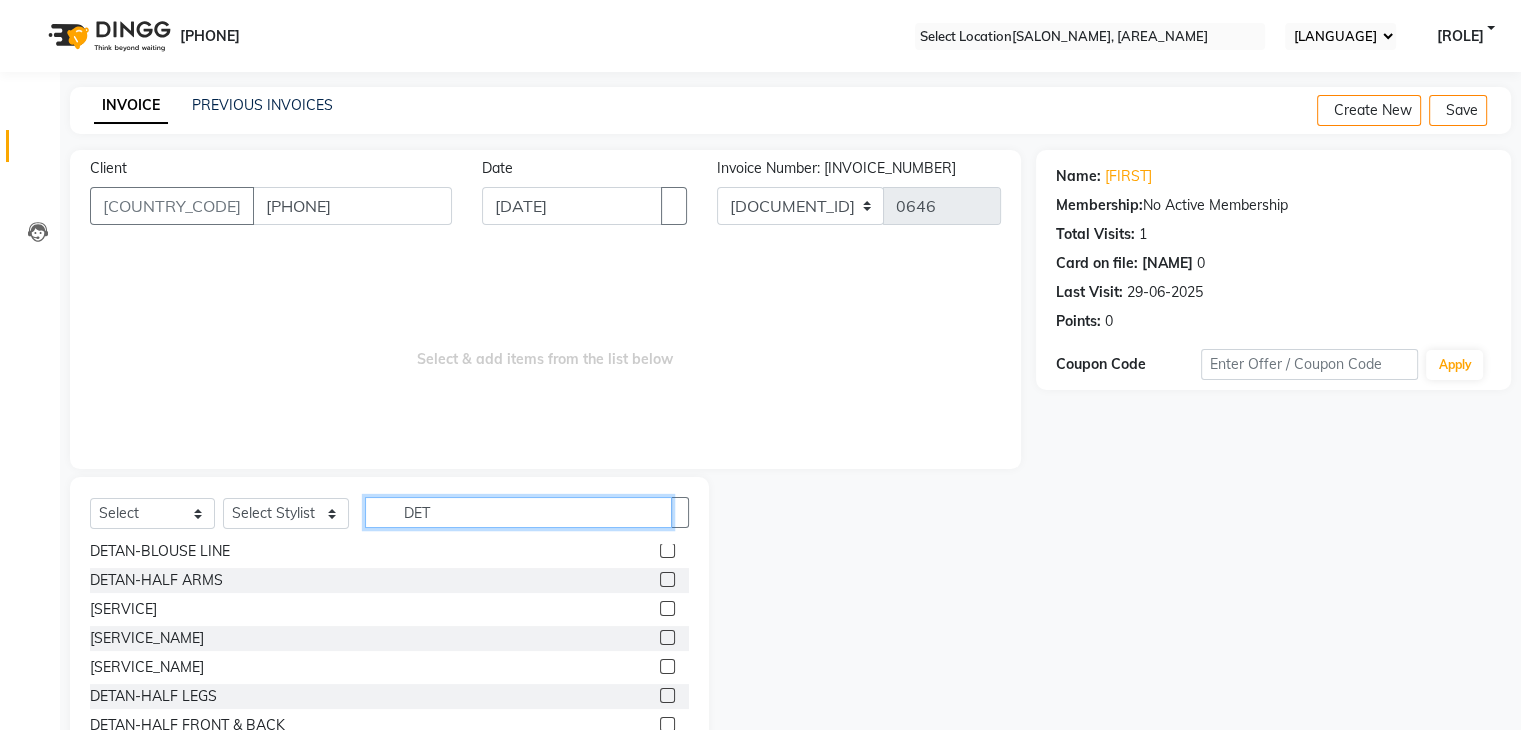scroll, scrollTop: 100, scrollLeft: 0, axis: vertical 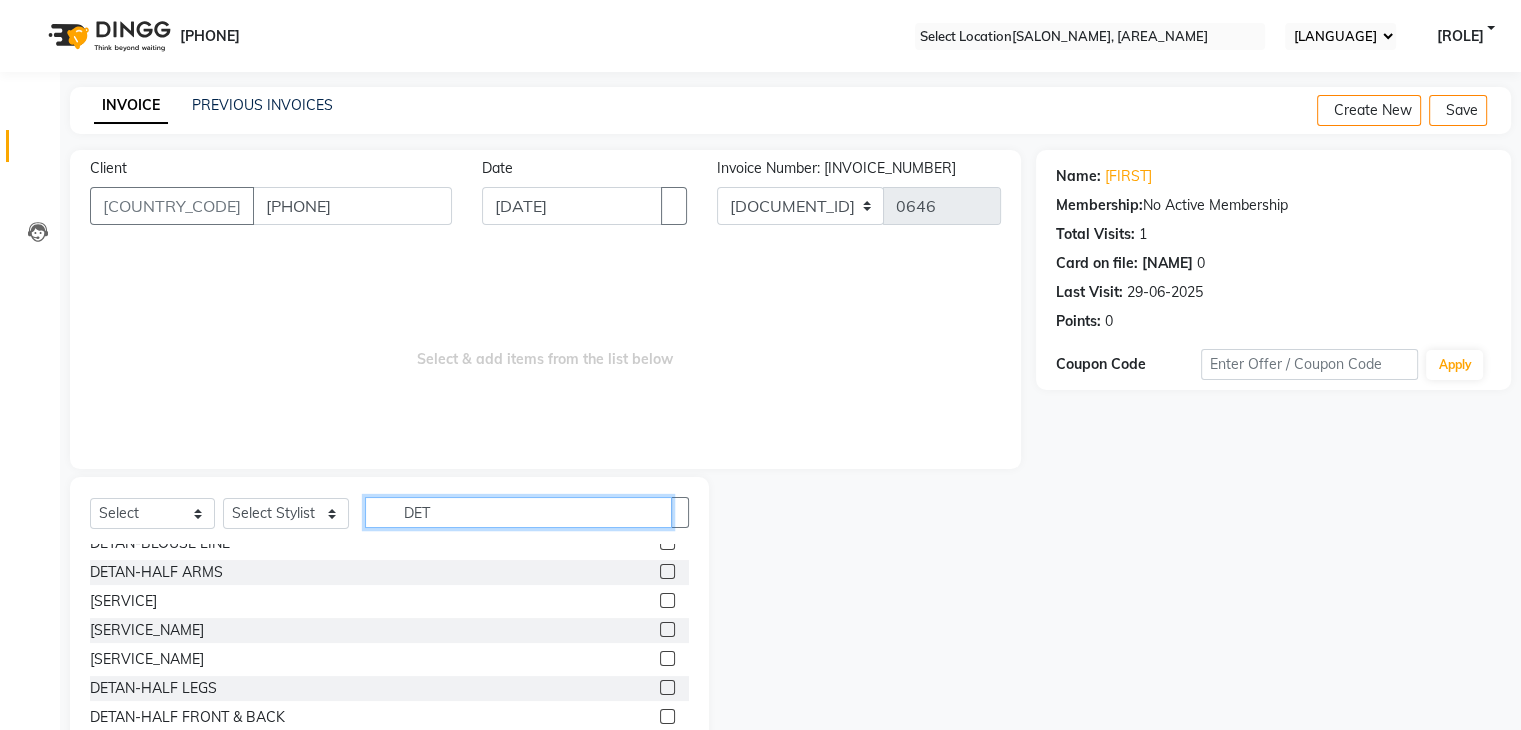 type on "DET" 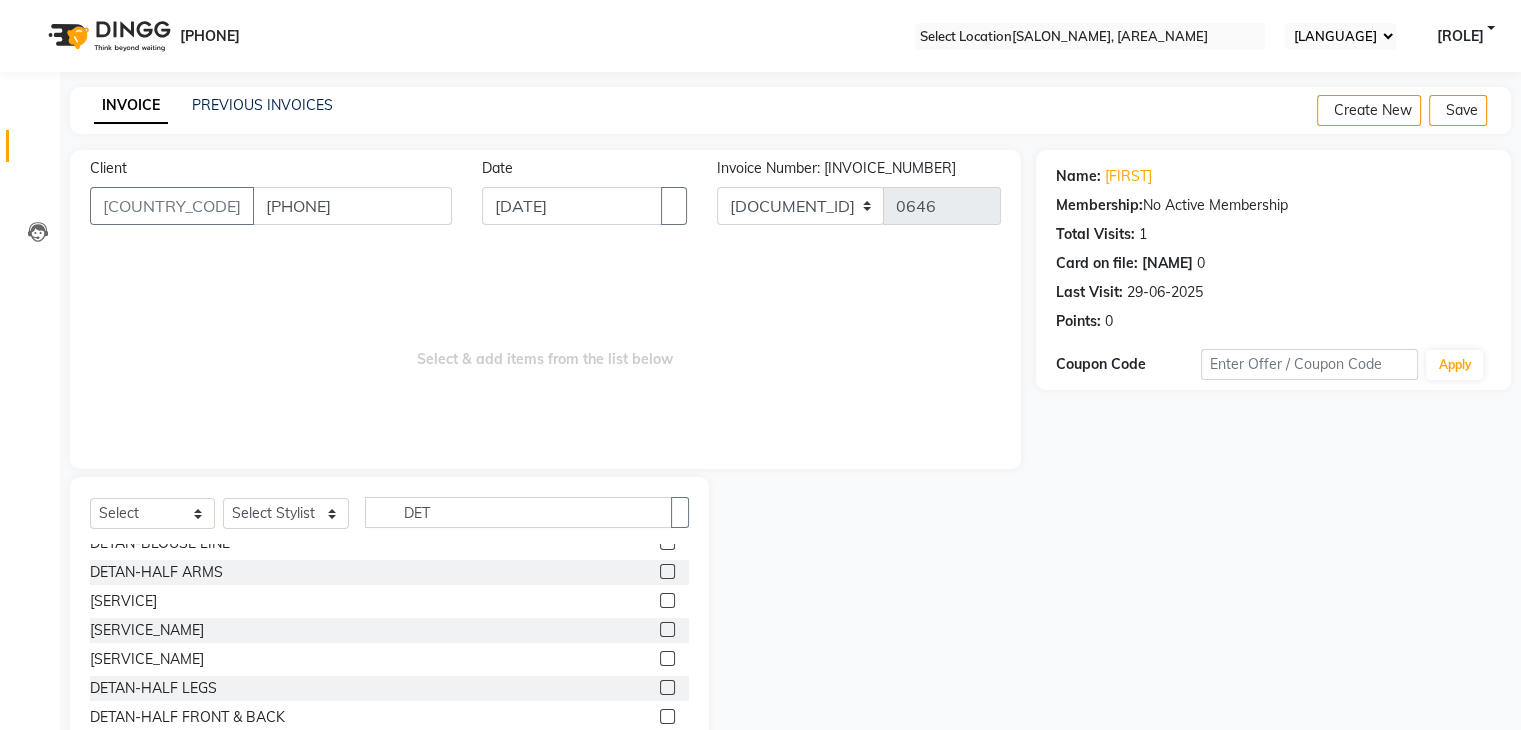 click at bounding box center (667, 629) 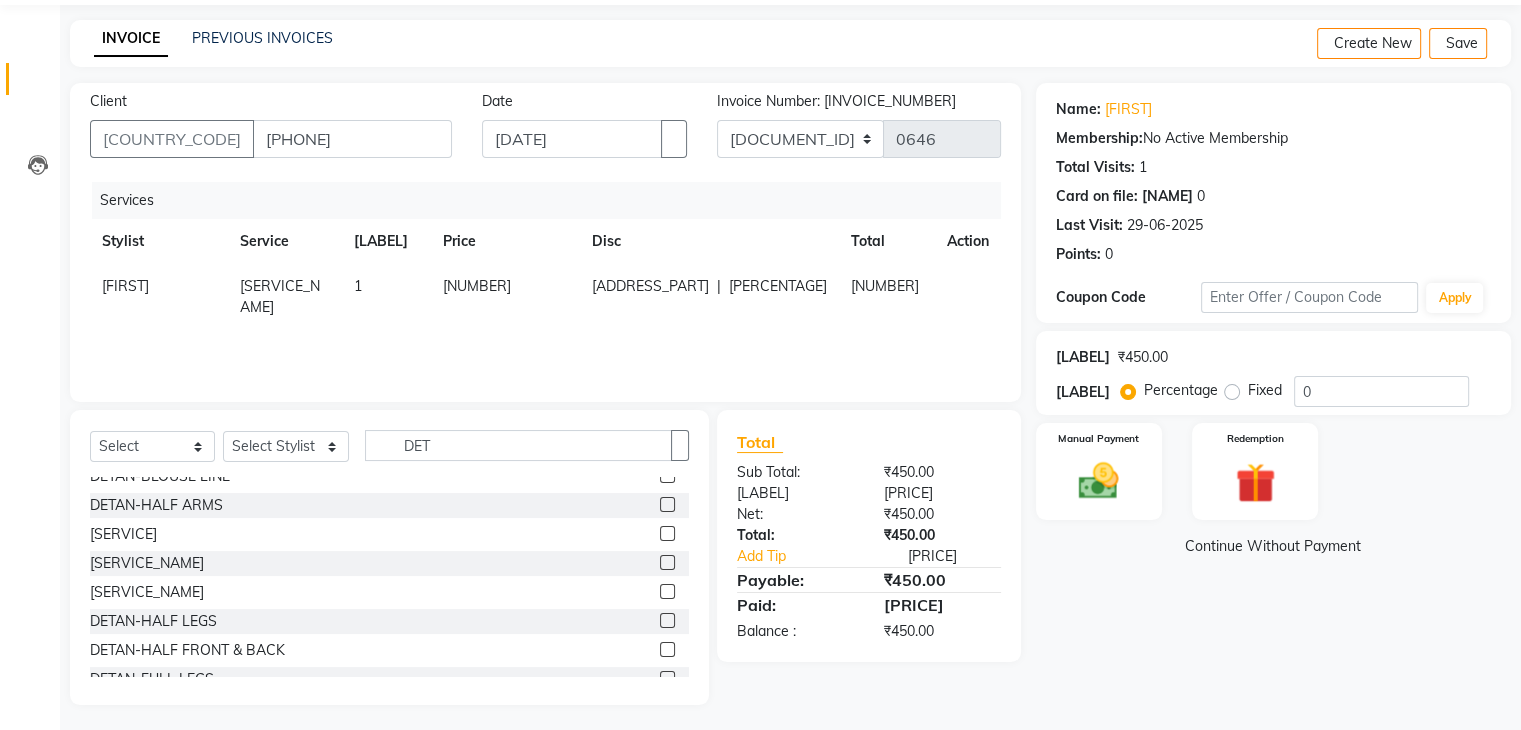 scroll, scrollTop: 72, scrollLeft: 0, axis: vertical 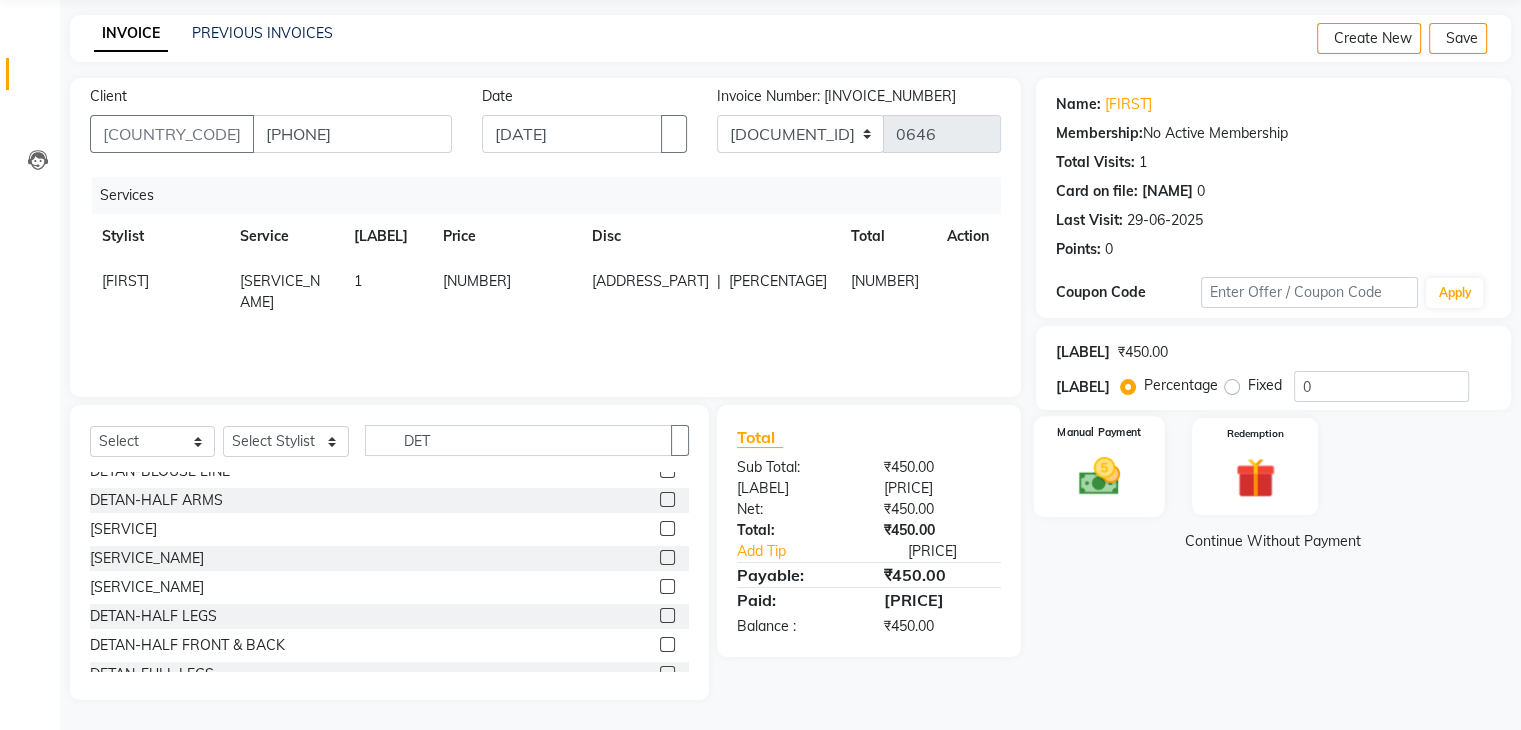 click on "Manual Payment" at bounding box center [1098, 466] 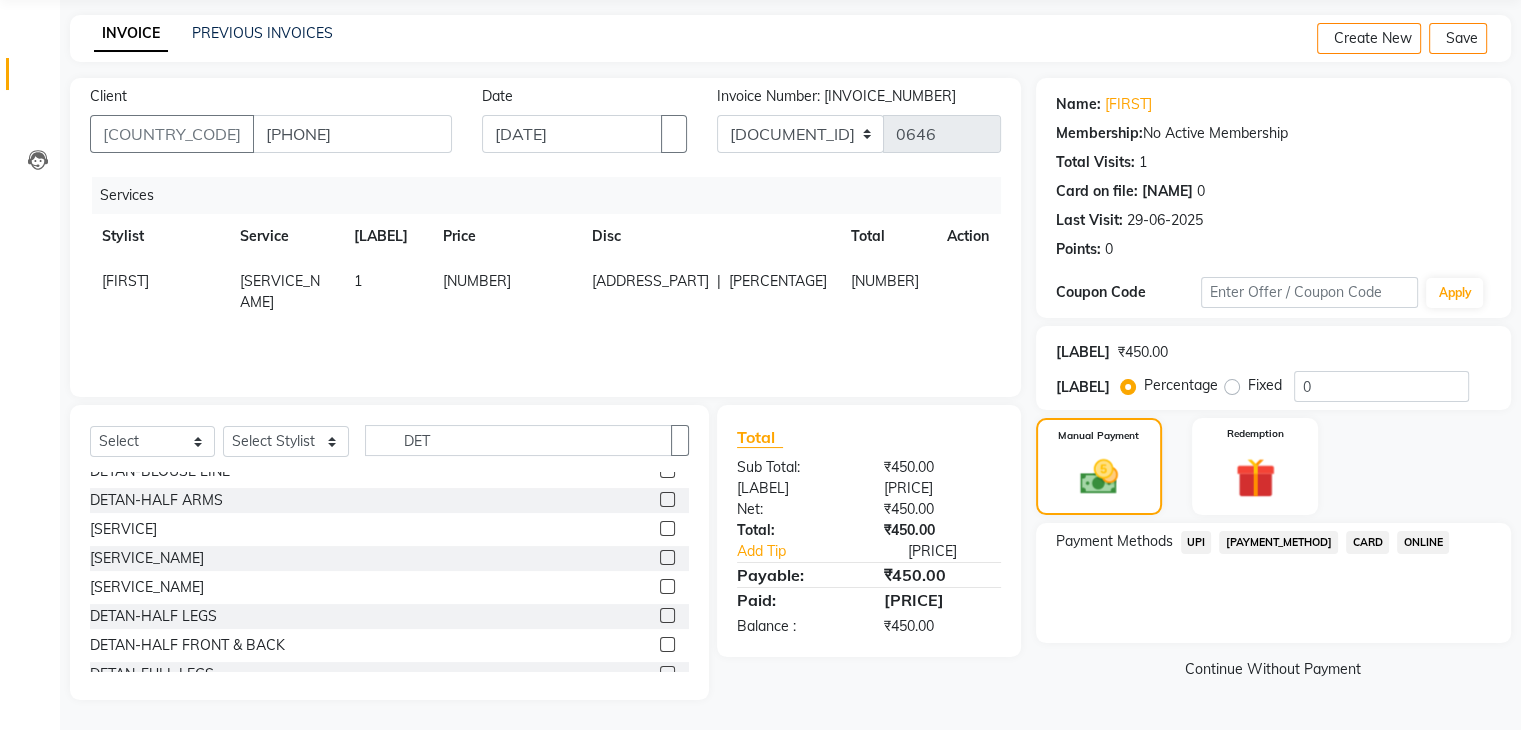 click on "ONLINE" at bounding box center [1196, 542] 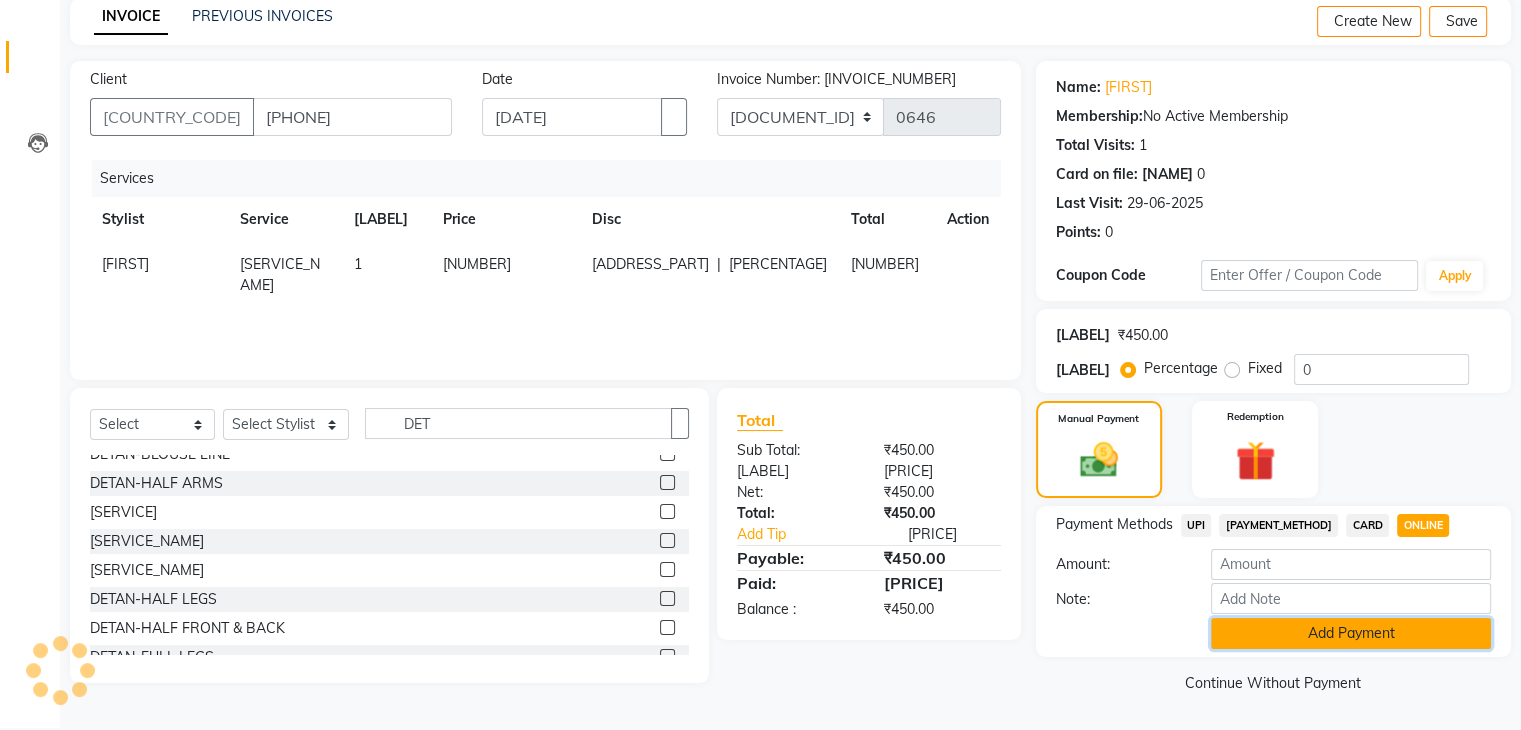 click on "Add Payment" at bounding box center (1351, 633) 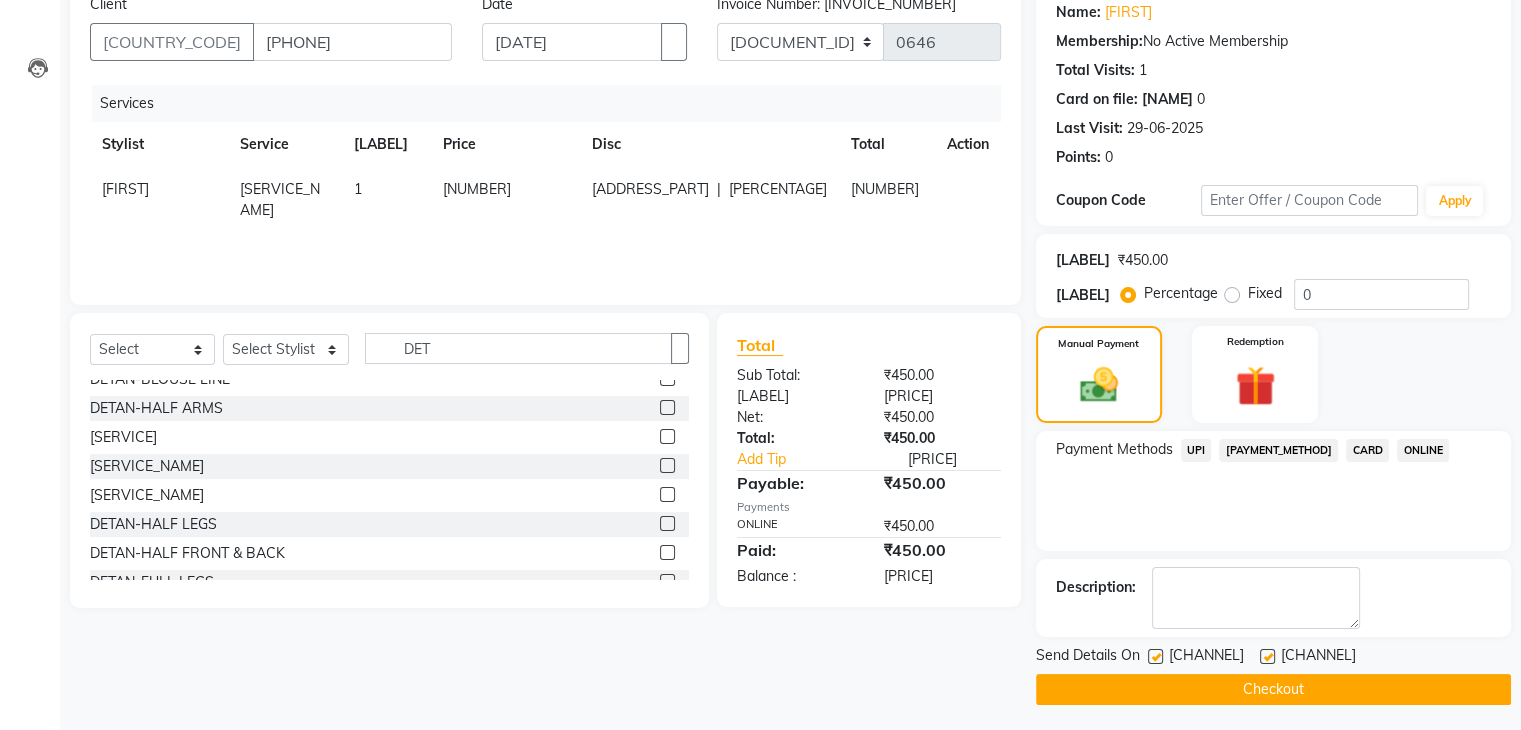scroll, scrollTop: 171, scrollLeft: 0, axis: vertical 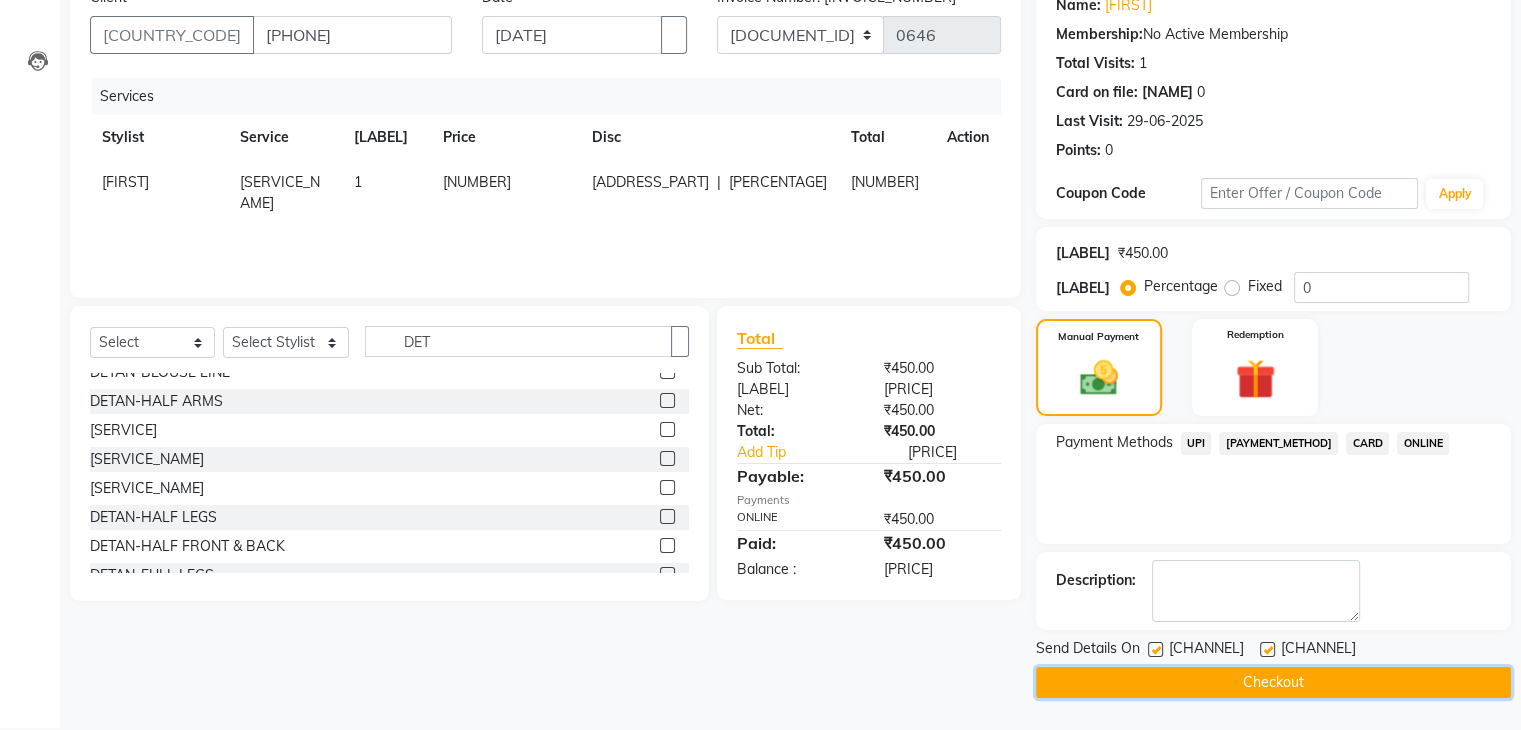 click on "Checkout" at bounding box center [1273, 682] 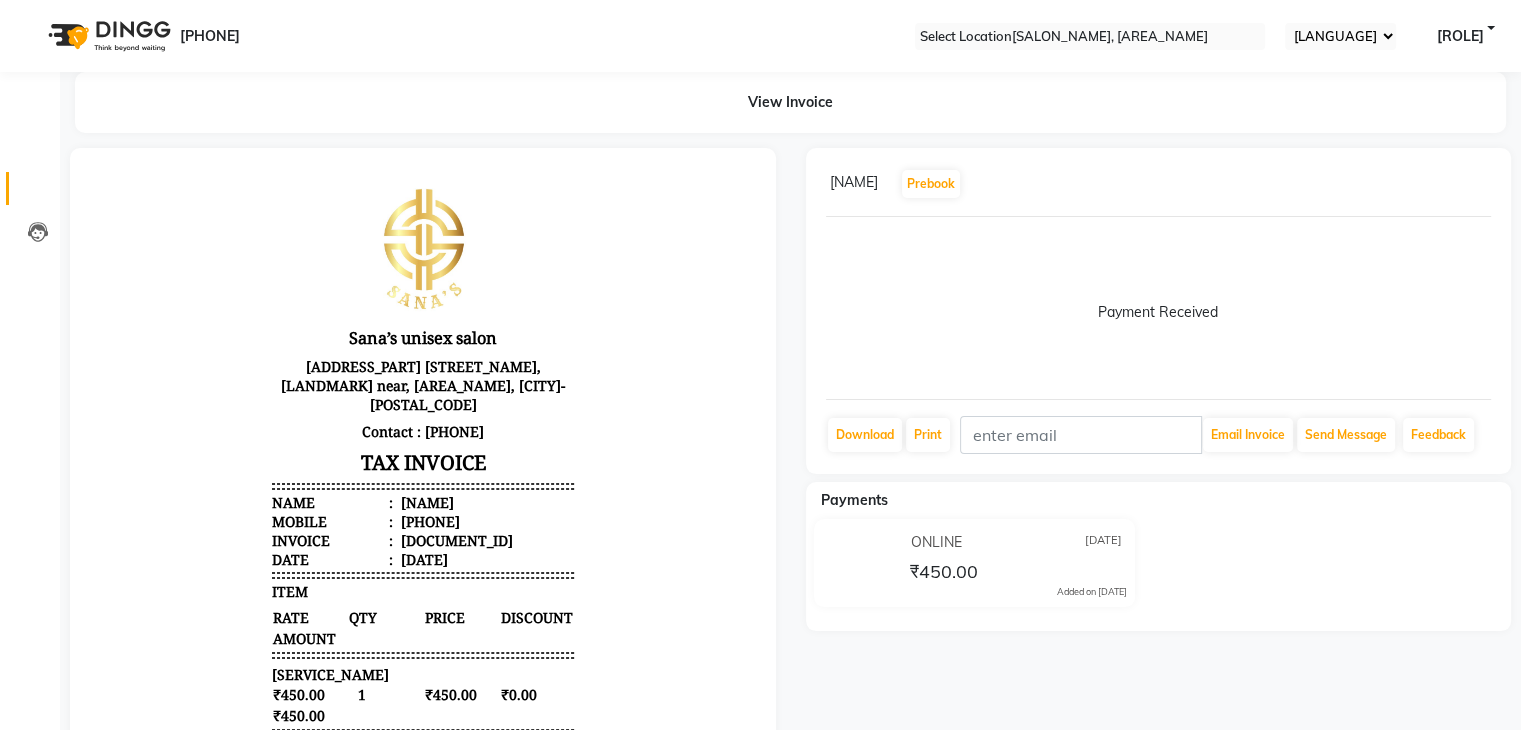 scroll, scrollTop: 0, scrollLeft: 0, axis: both 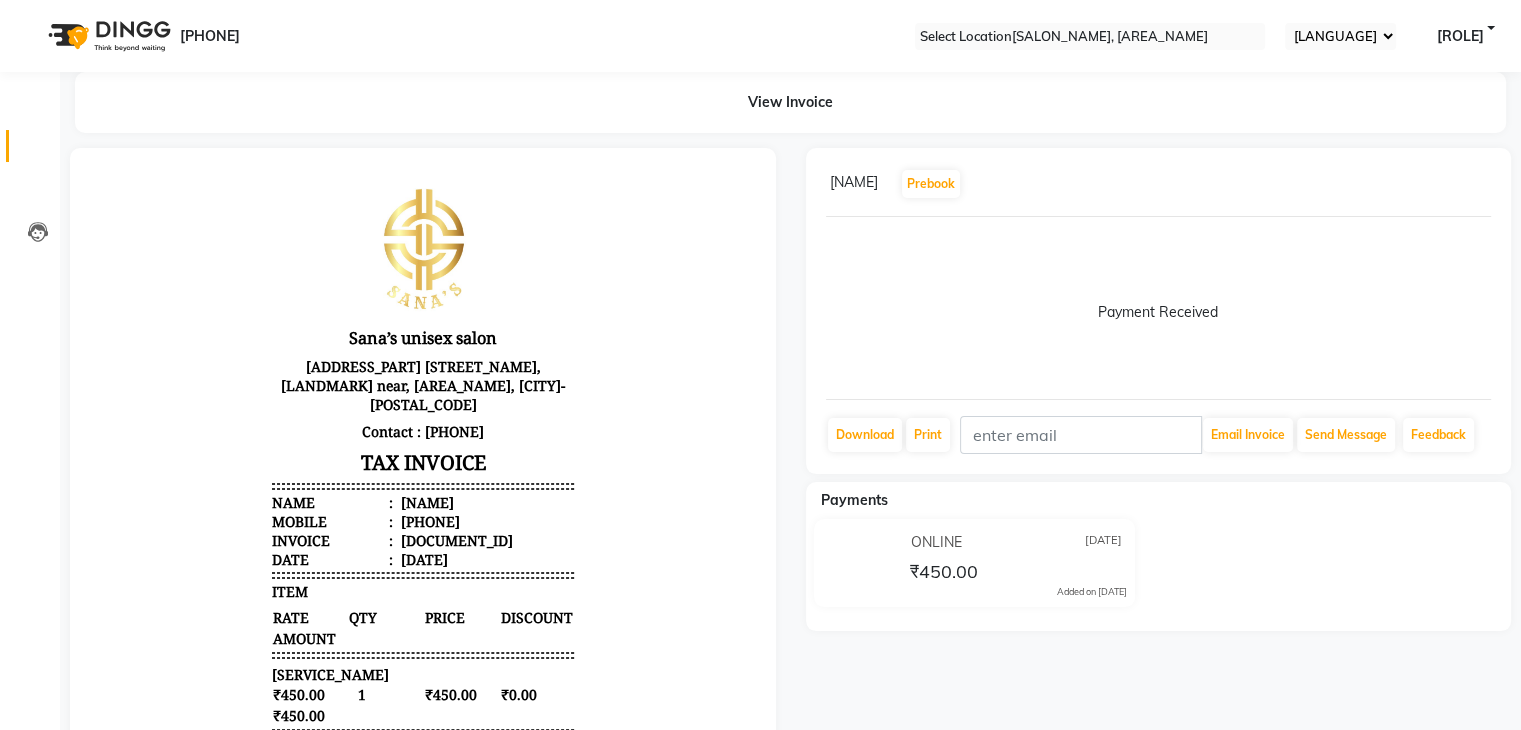 click on "Invoice" at bounding box center (30, 146) 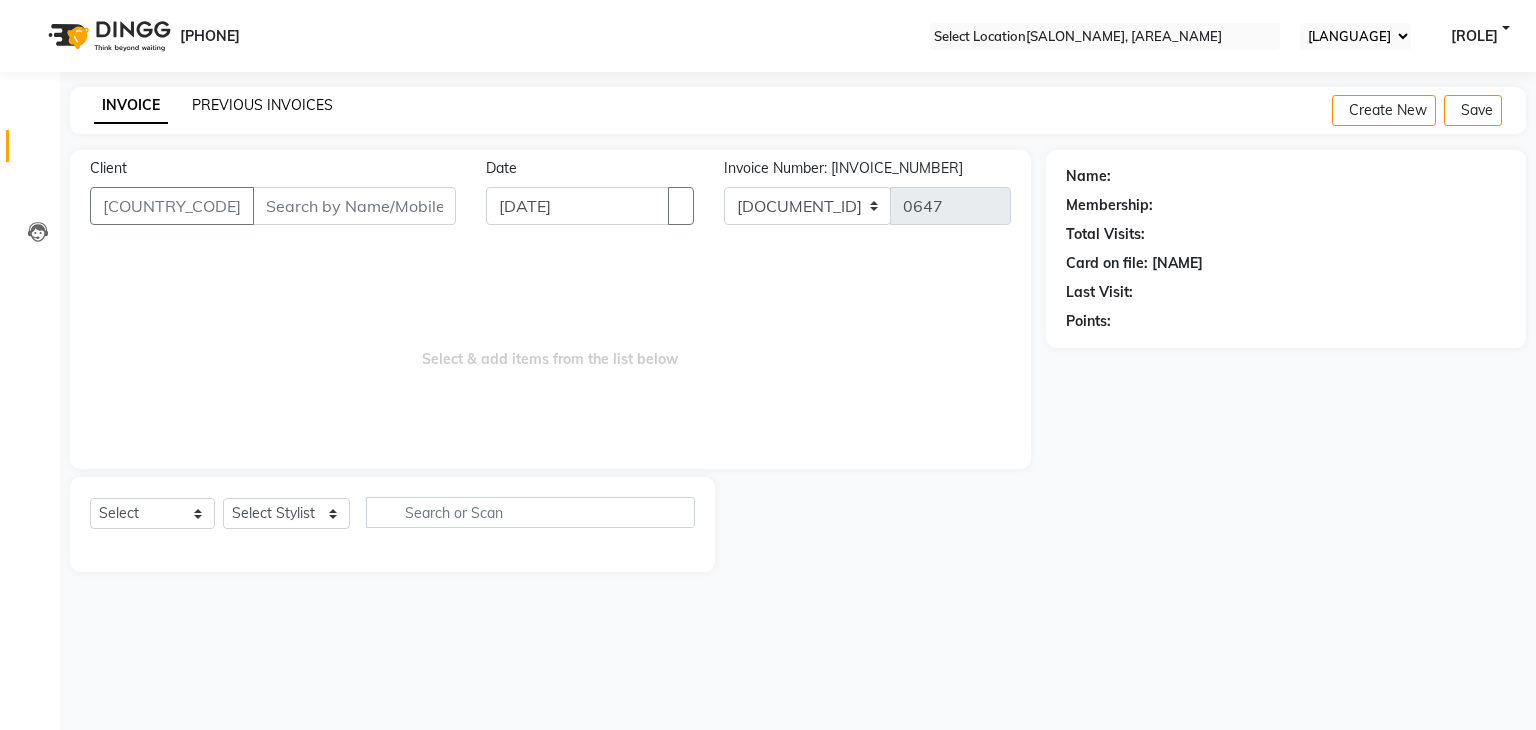 click on "PREVIOUS INVOICES" at bounding box center (262, 105) 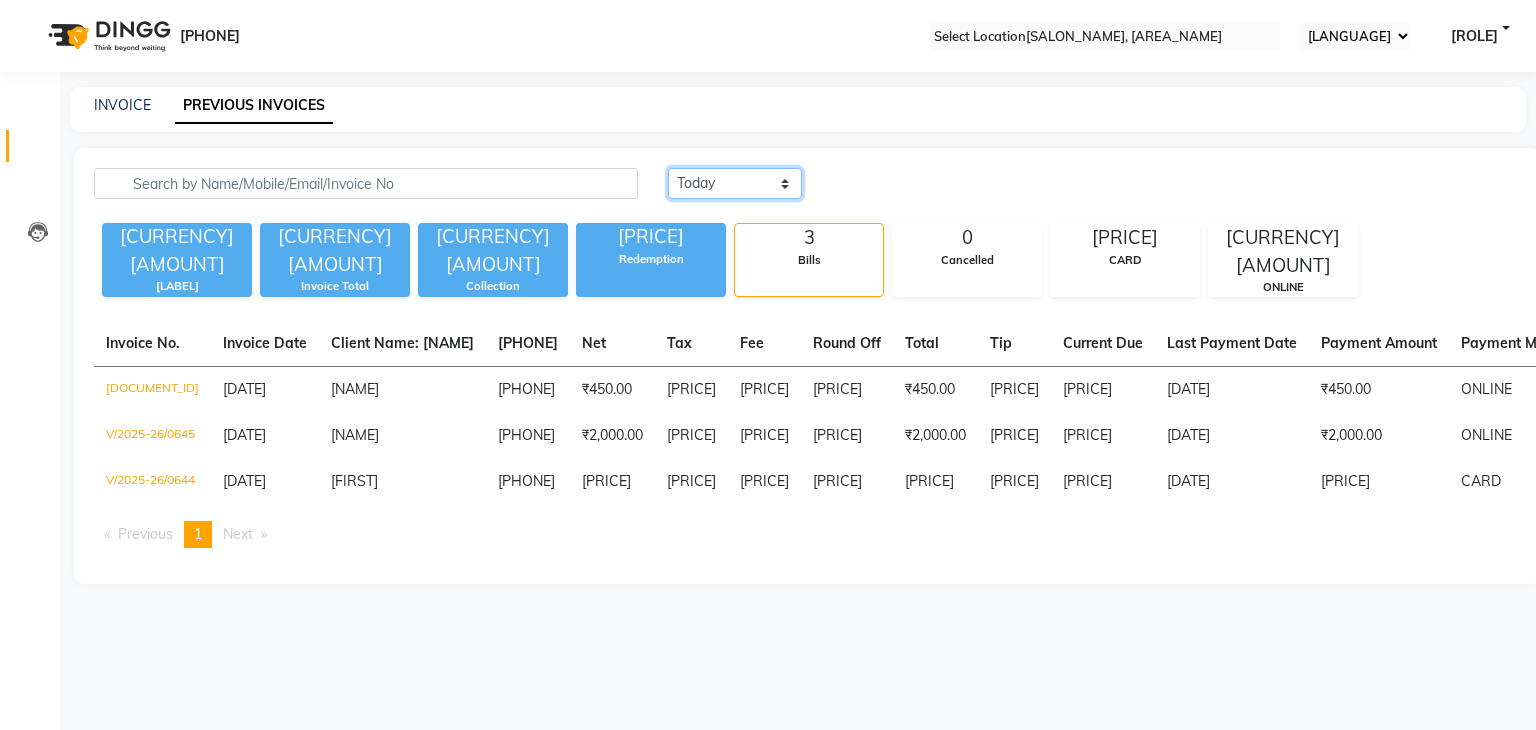 click on "Today Yesterday Custom Range" at bounding box center (735, 183) 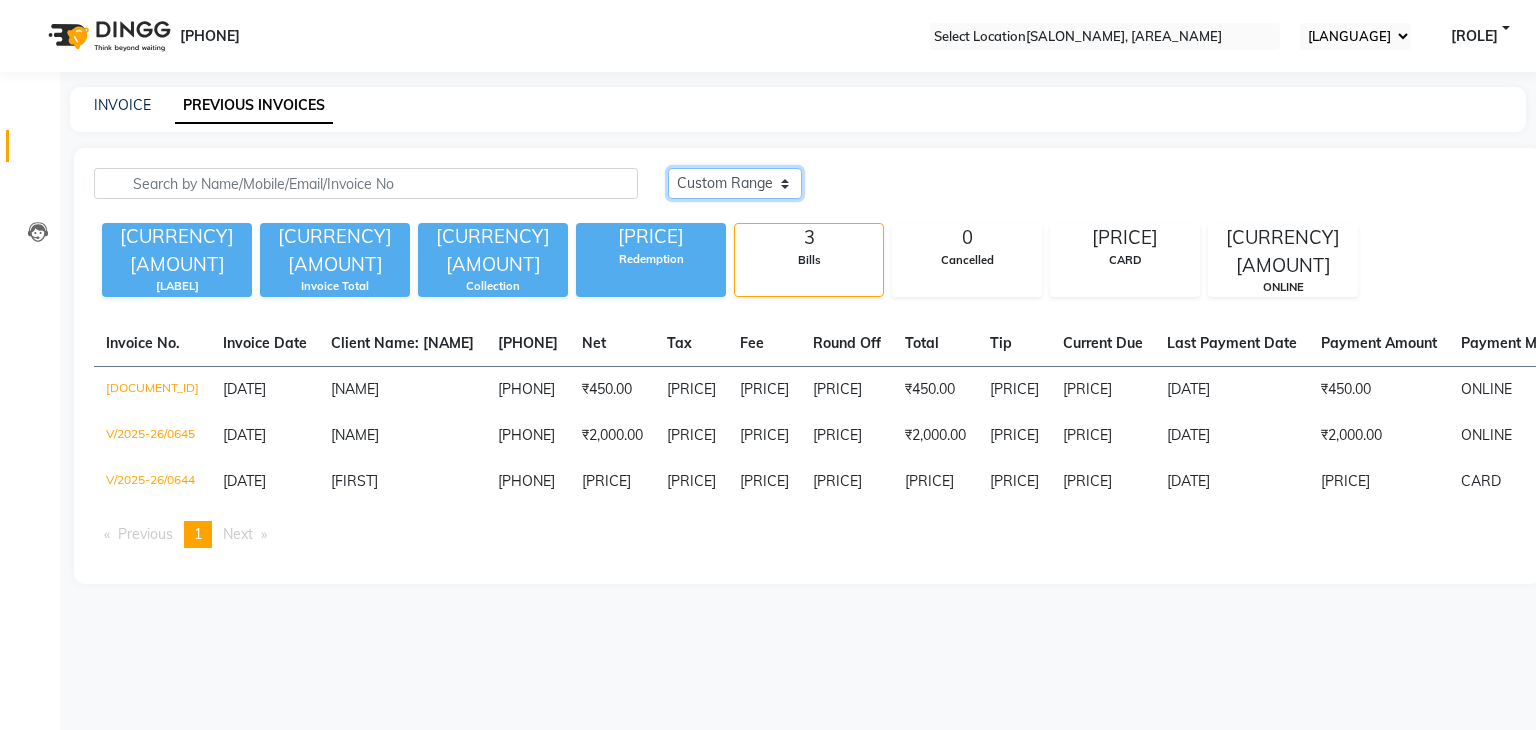 click on "Today Yesterday Custom Range" at bounding box center (735, 183) 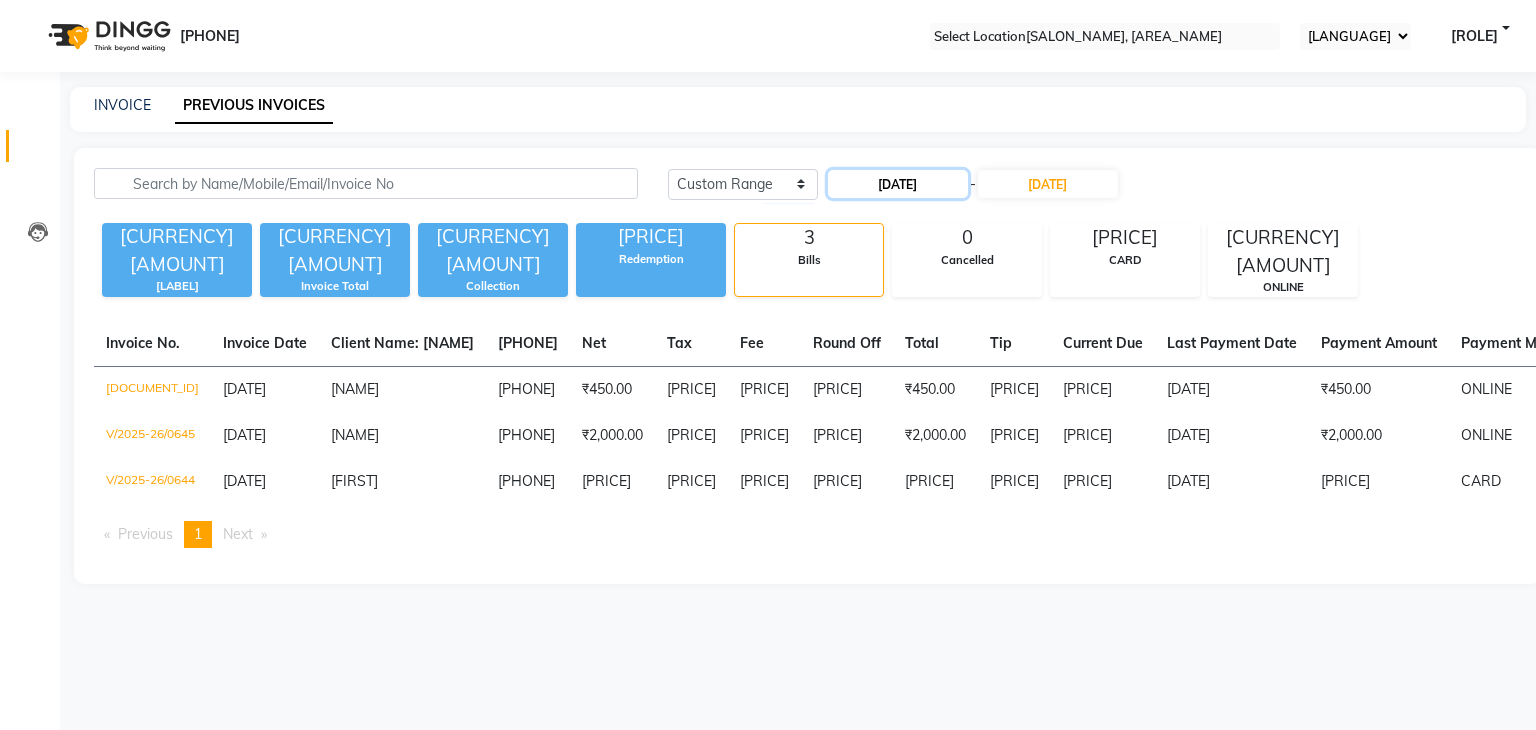 click on "[DATE]" at bounding box center (898, 184) 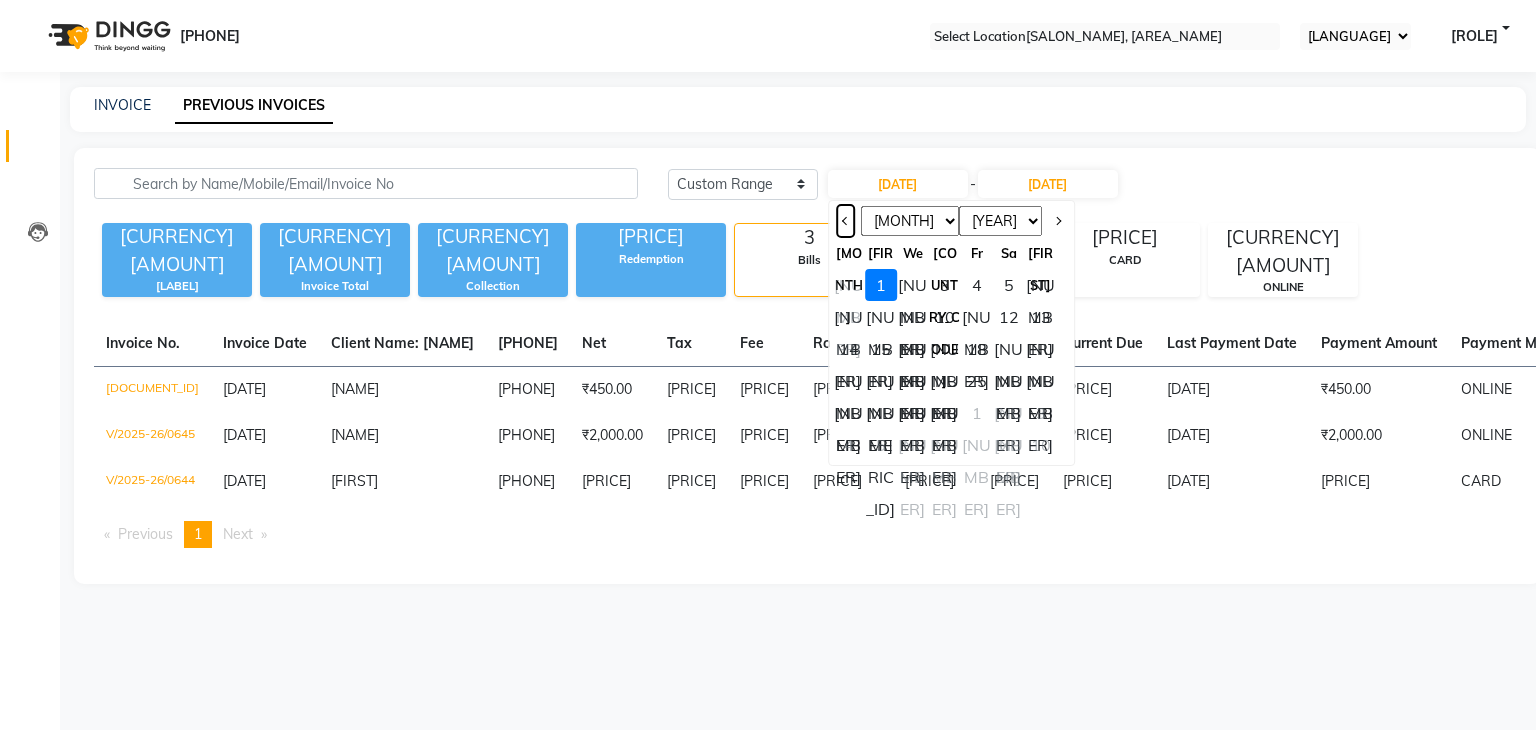 click at bounding box center (846, 221) 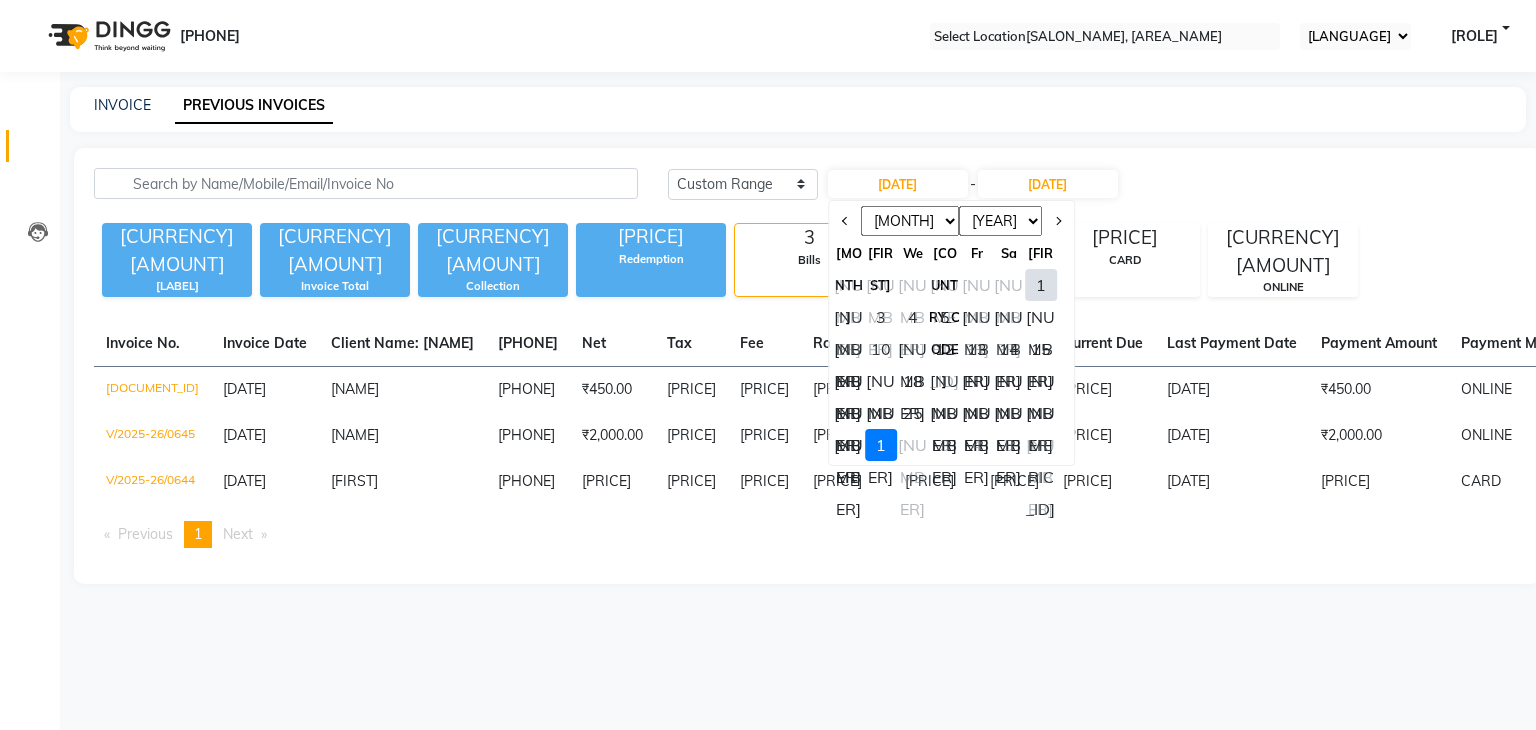 click on "1" at bounding box center [1041, 285] 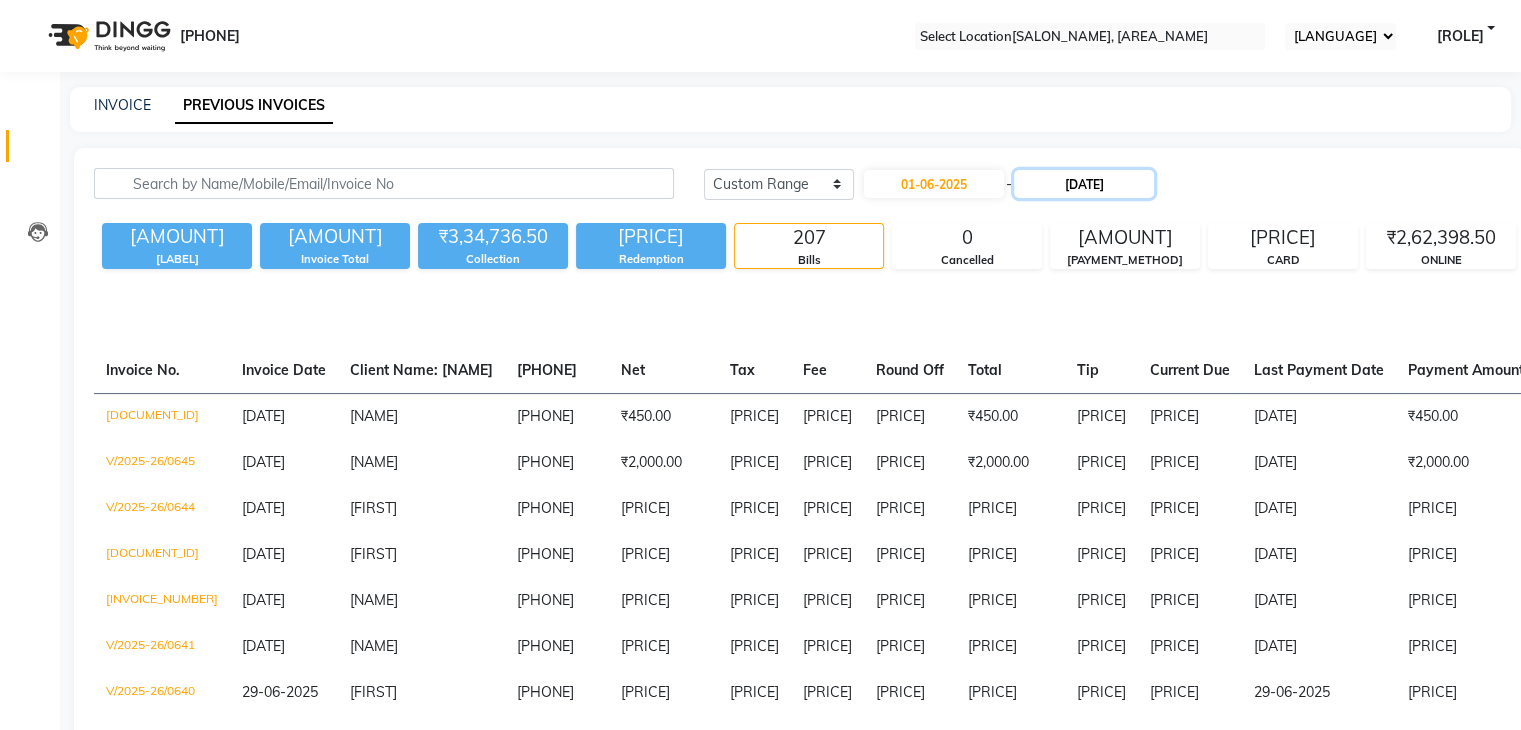click on "[DATE]" at bounding box center (1084, 184) 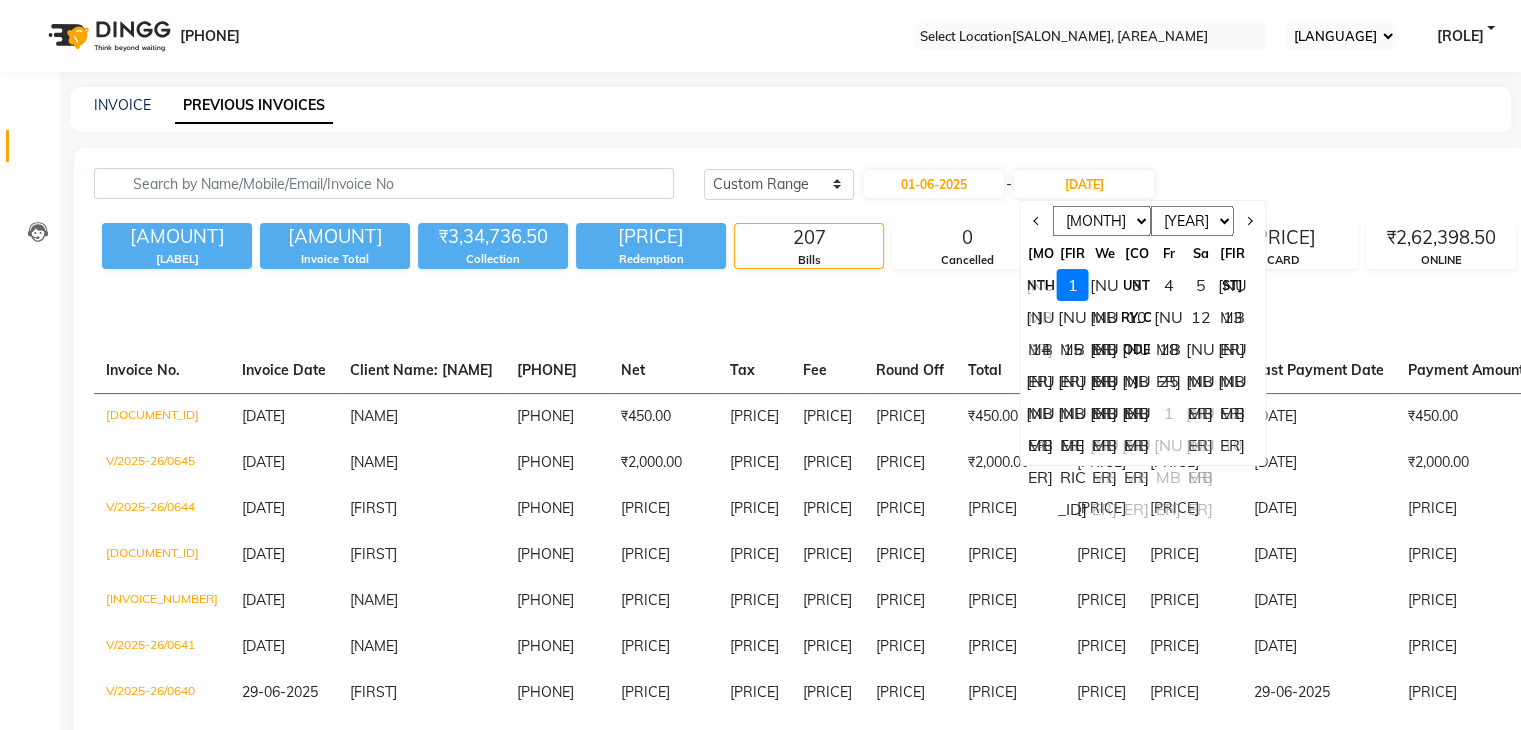 click on "[NUMBER]" at bounding box center (1137, 413) 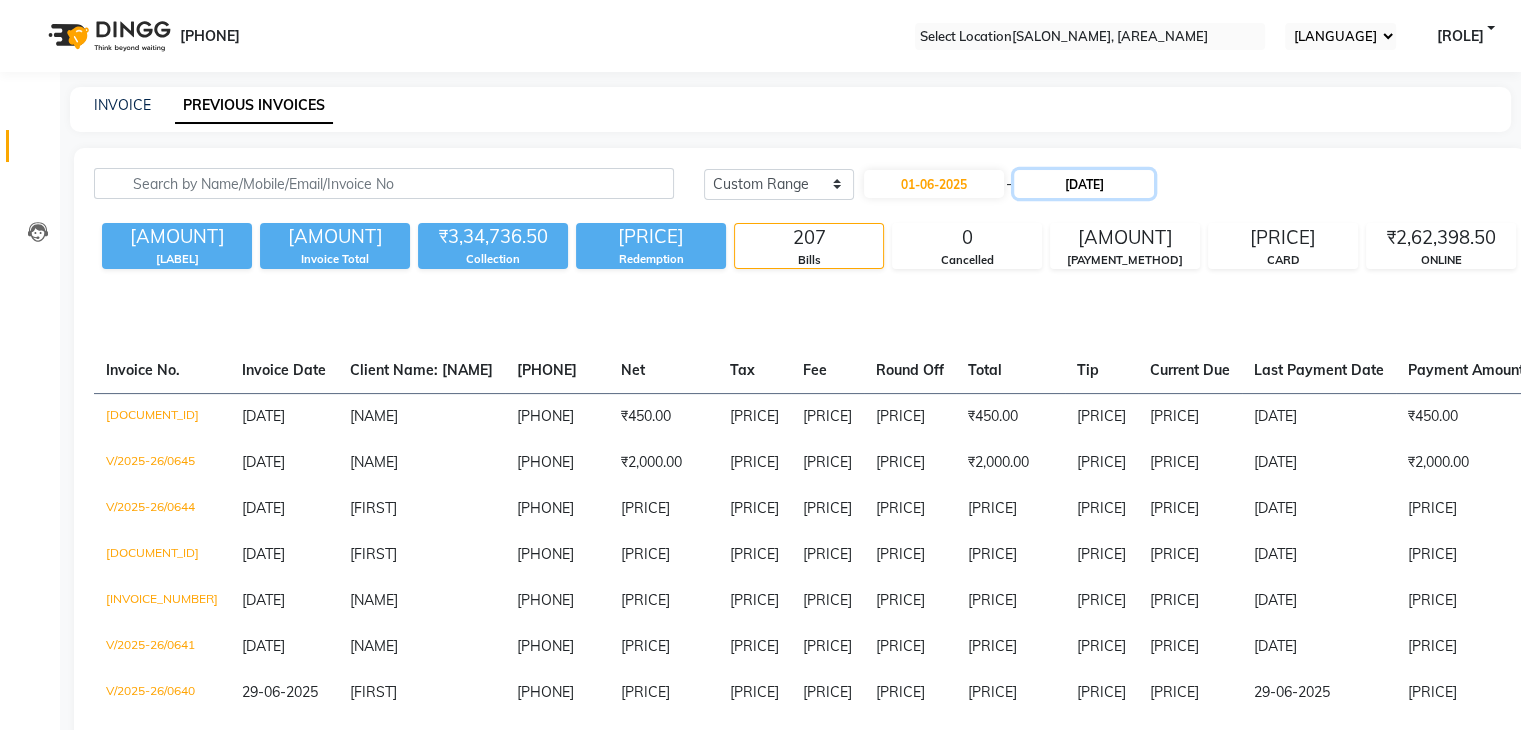 click on "[DATE]" at bounding box center (1084, 184) 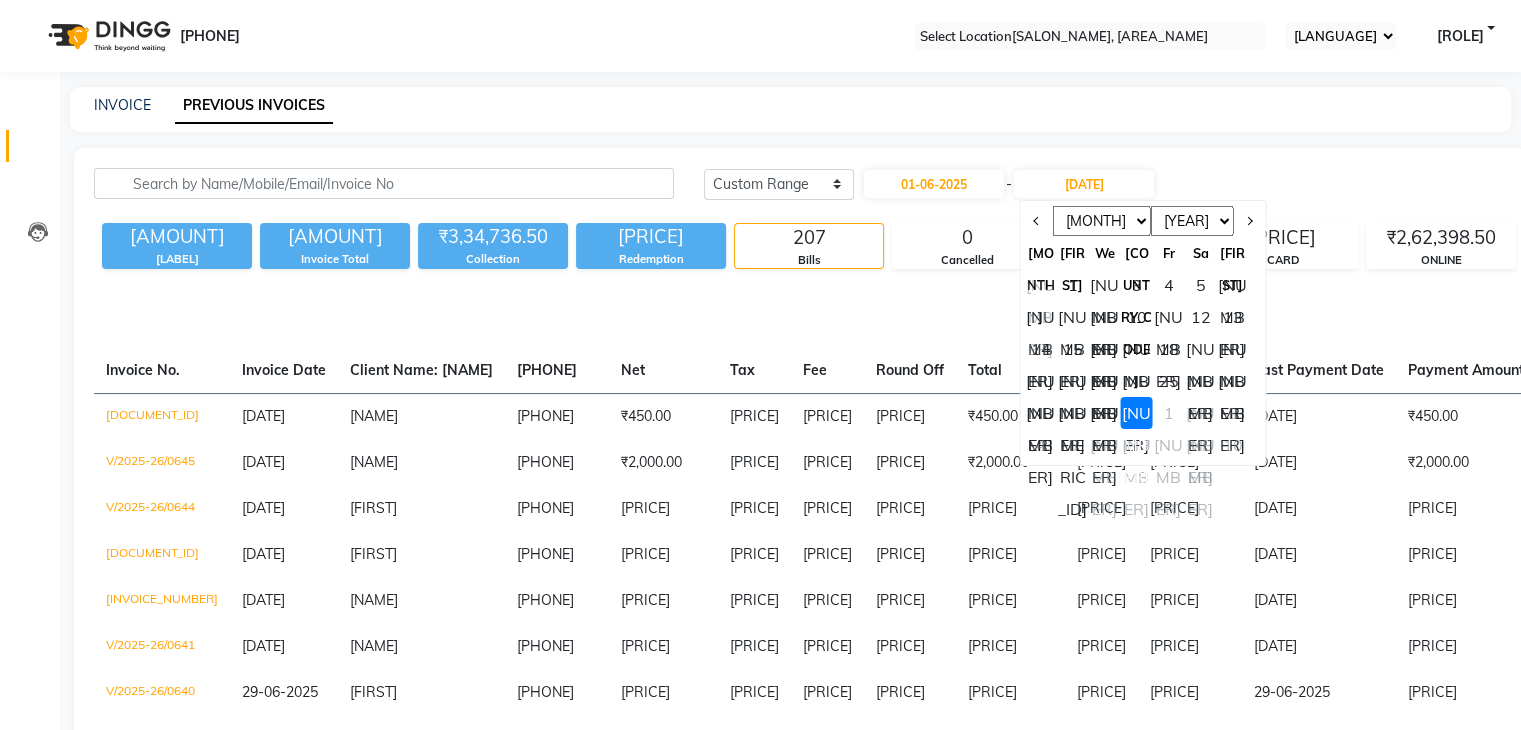 click on "[NUMBER]" at bounding box center (1105, 413) 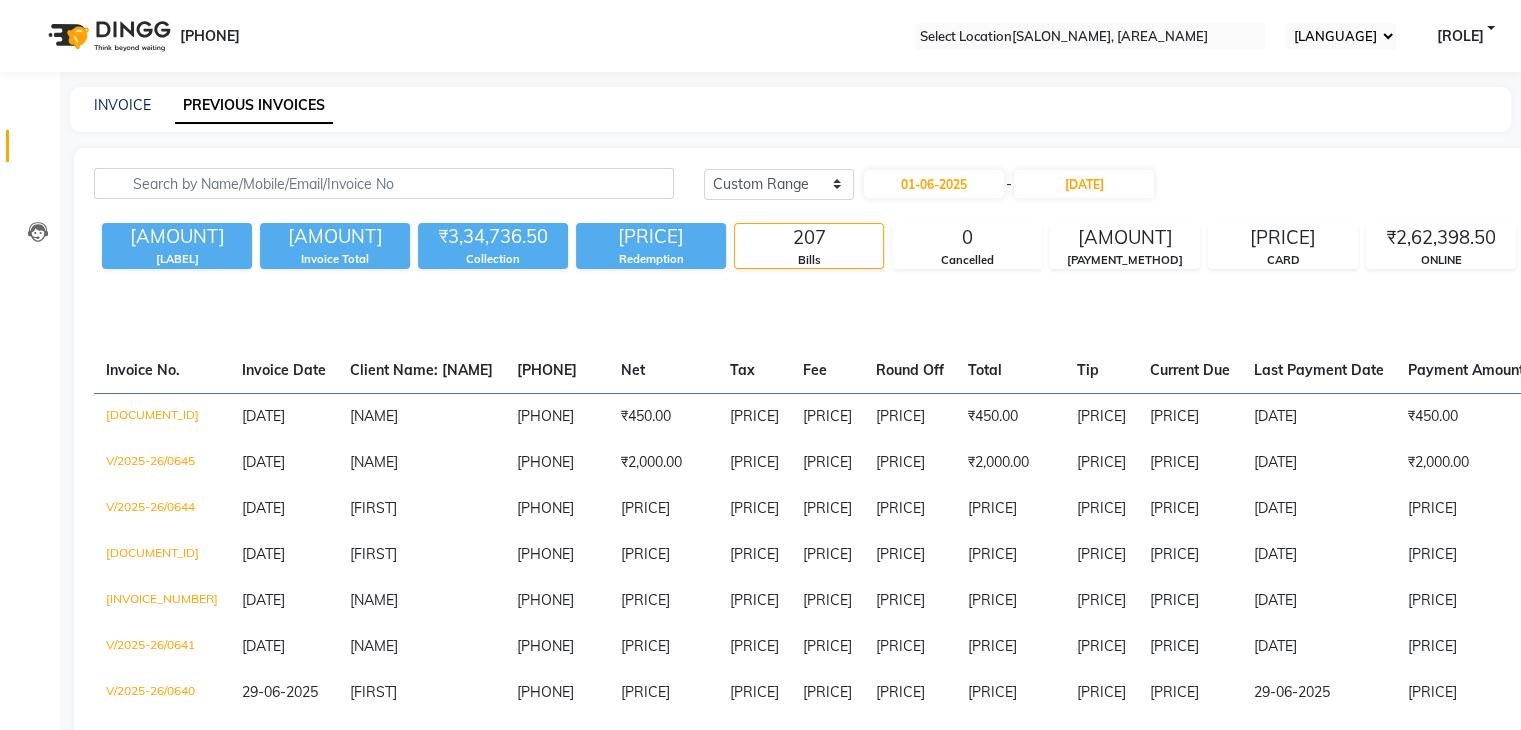 click on "Value (Ex. Redemption) ₹3,35,236.50 Invoice Total ₹3,34,736.50 Collection ₹0 Redemption 207 Bills 0 Cancelled ₹49,343.00 CASH ₹22,995.00 CARD ₹2,62,398.50 ONLINE" at bounding box center [994, 242] 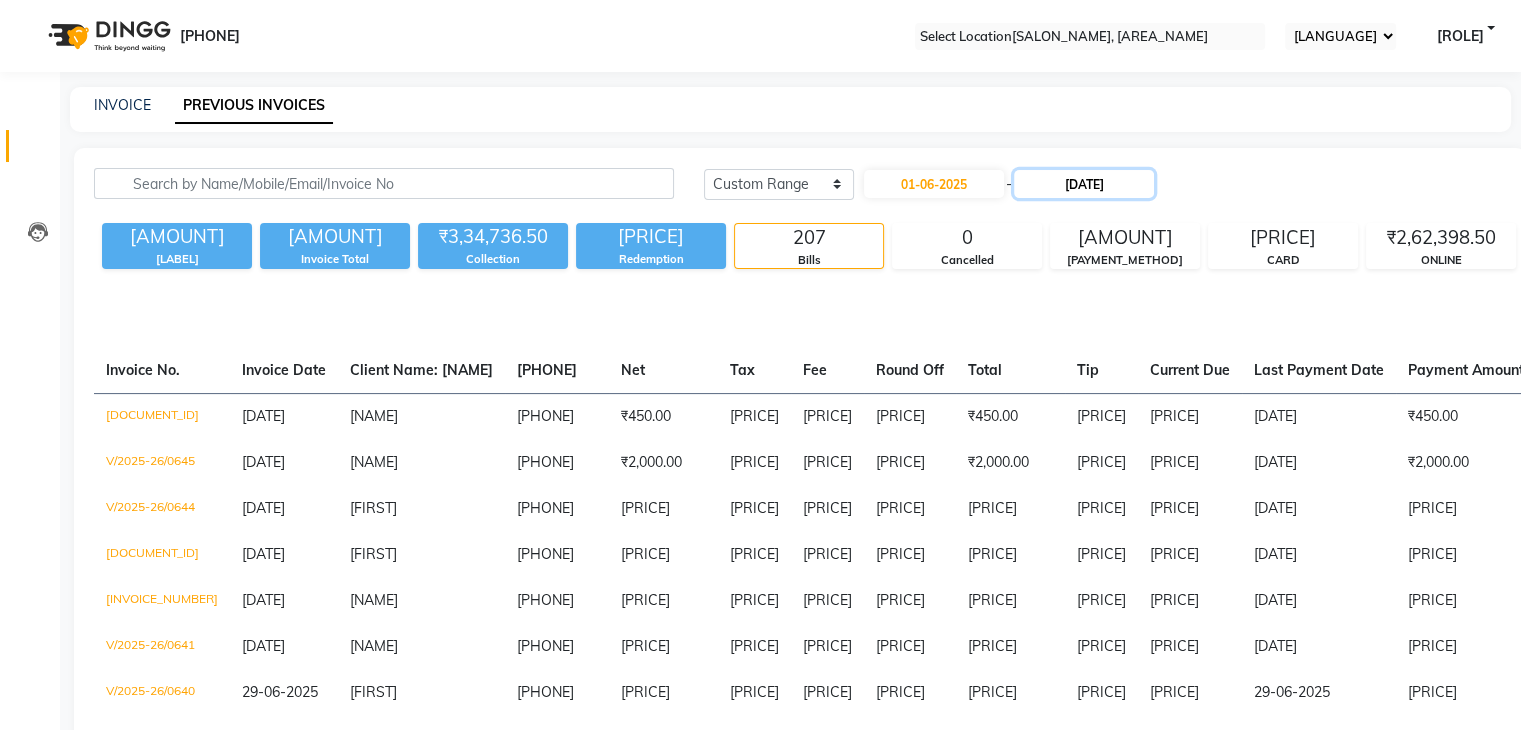 click on "[DATE]" at bounding box center [1084, 184] 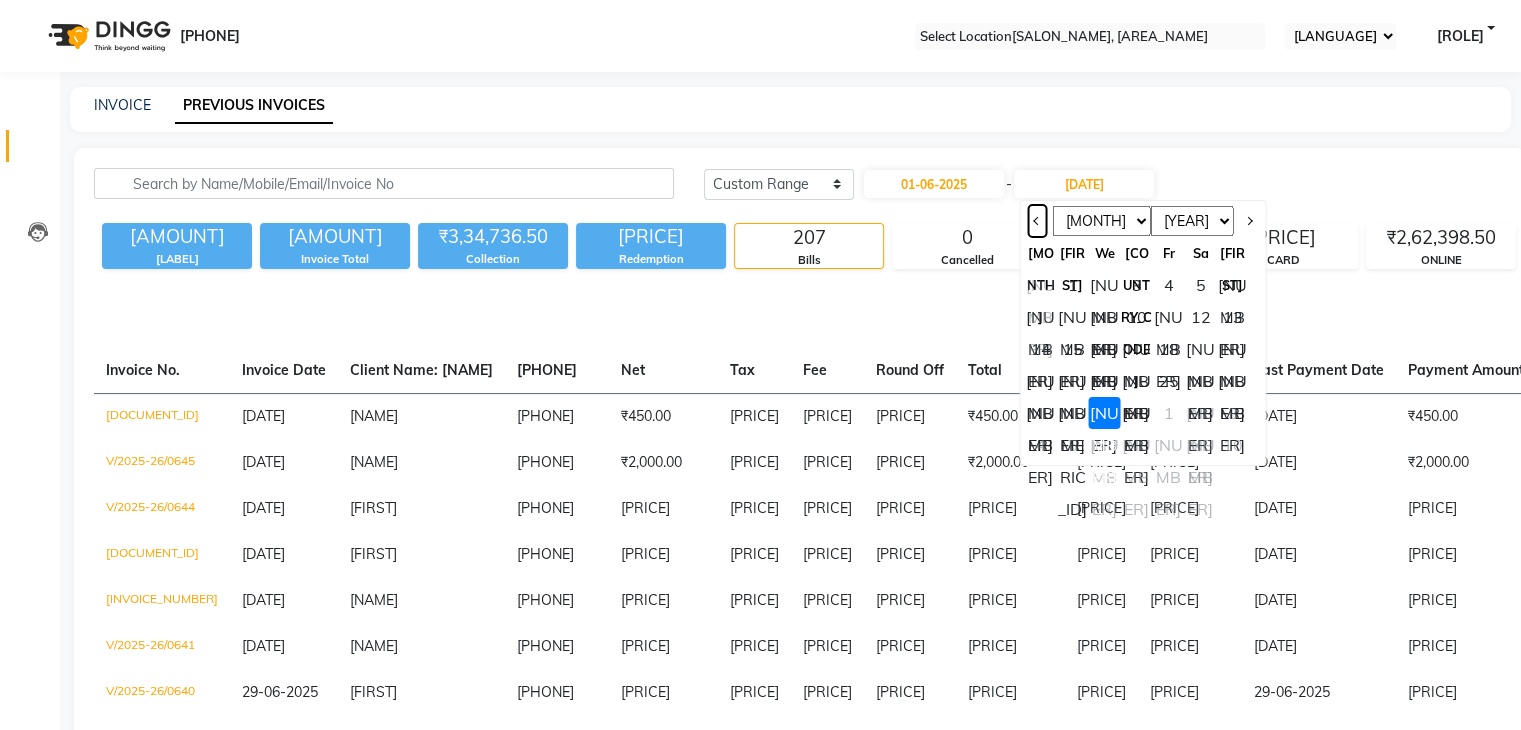 click at bounding box center (1037, 221) 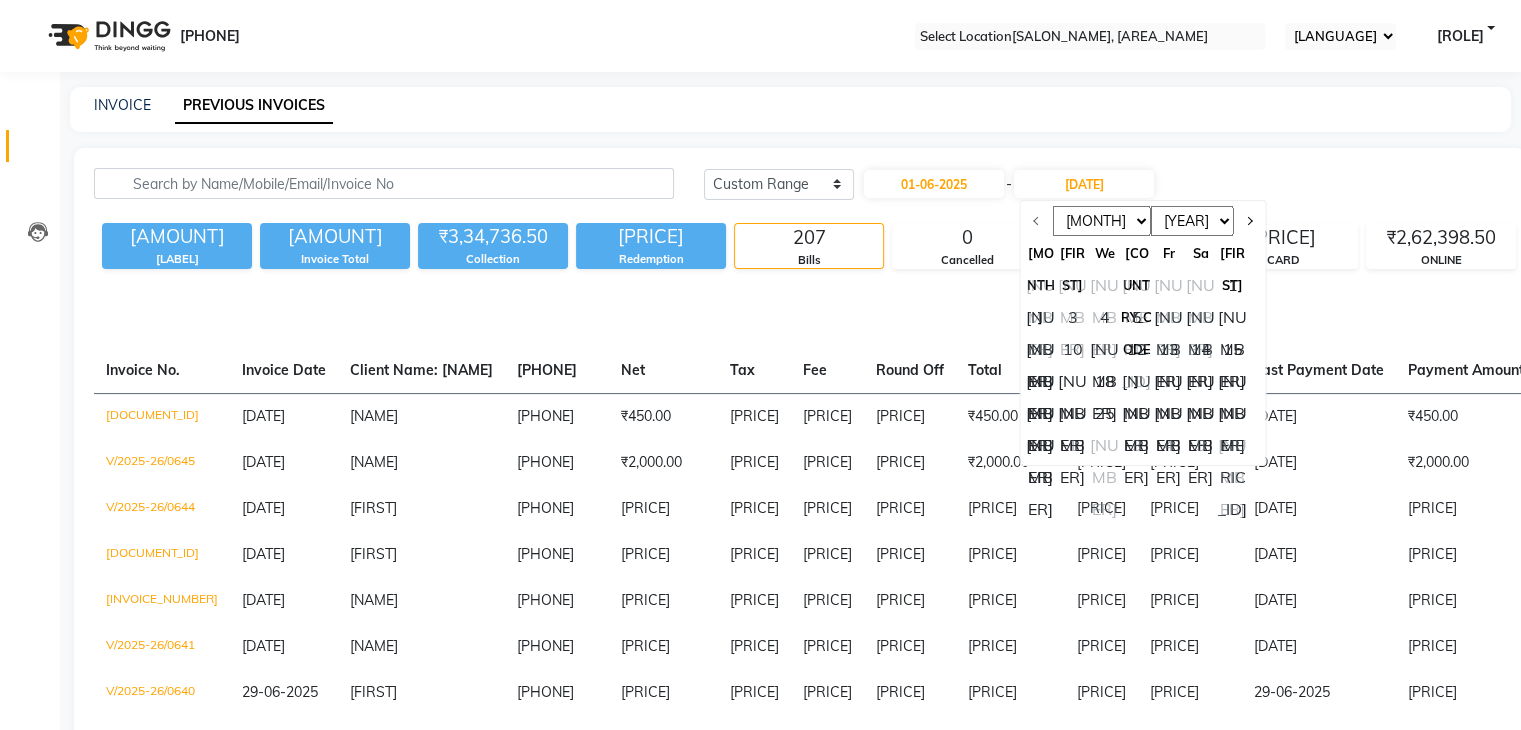 click on "[NUMBER]" at bounding box center (1041, 445) 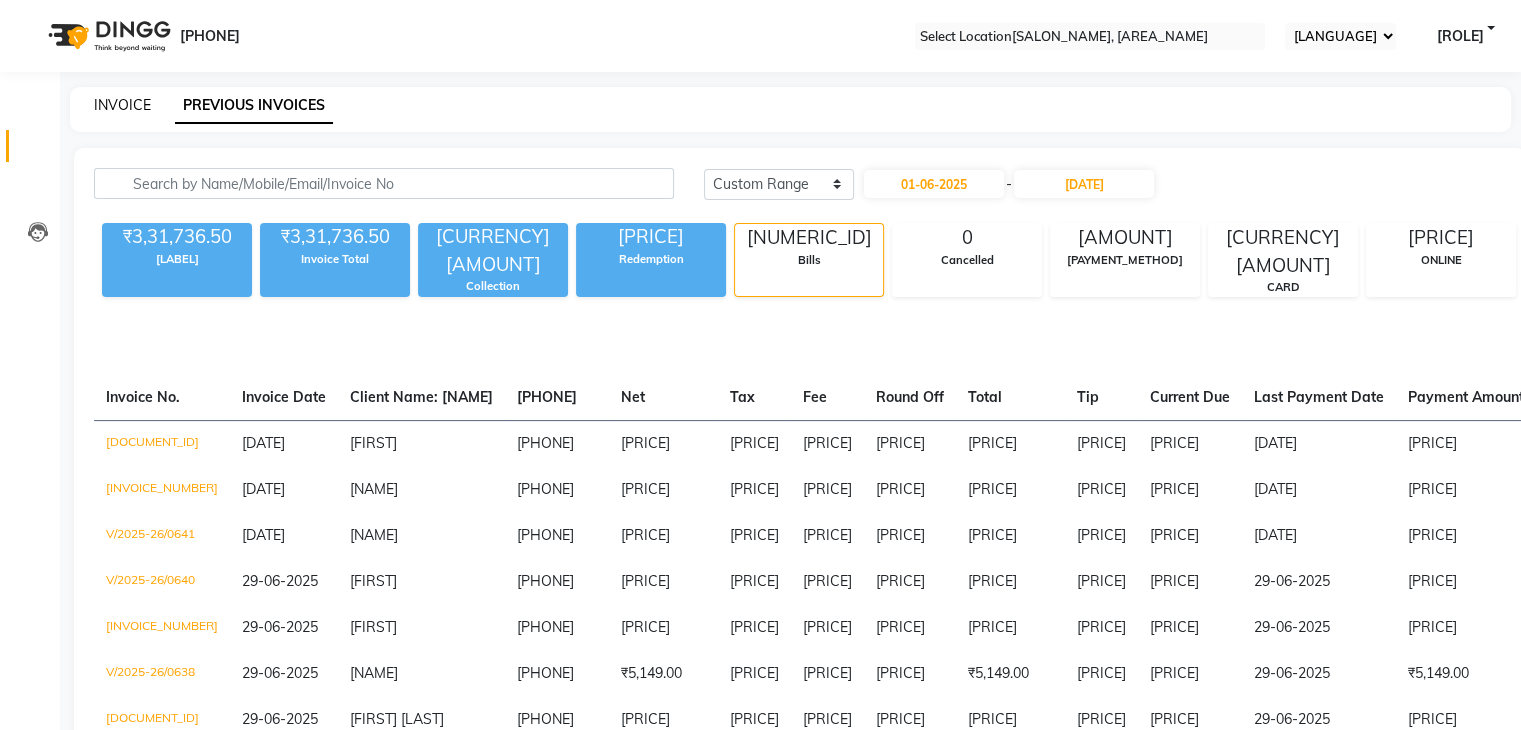 click on "INVOICE" at bounding box center [122, 105] 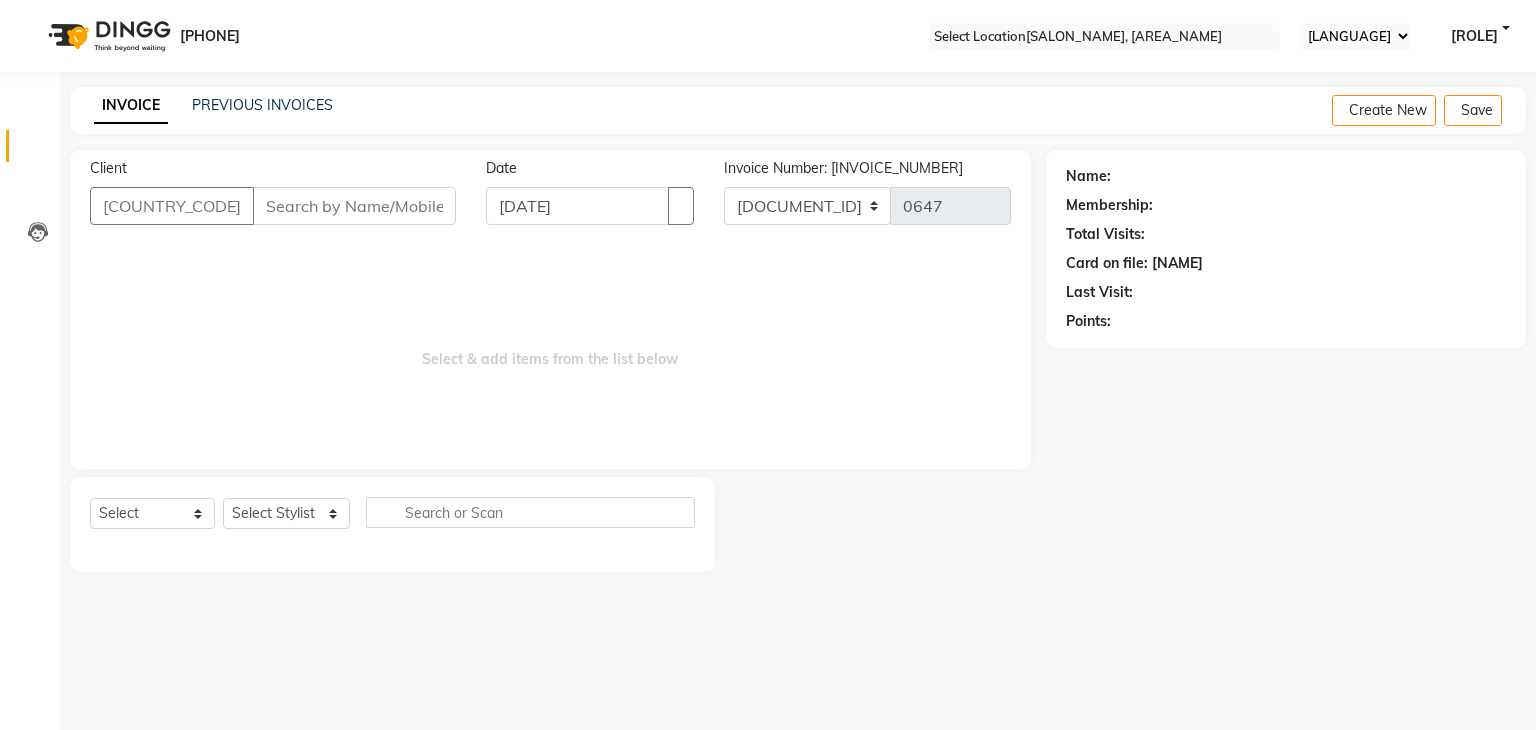 drag, startPoint x: 0, startPoint y: 499, endPoint x: 0, endPoint y: 776, distance: 277 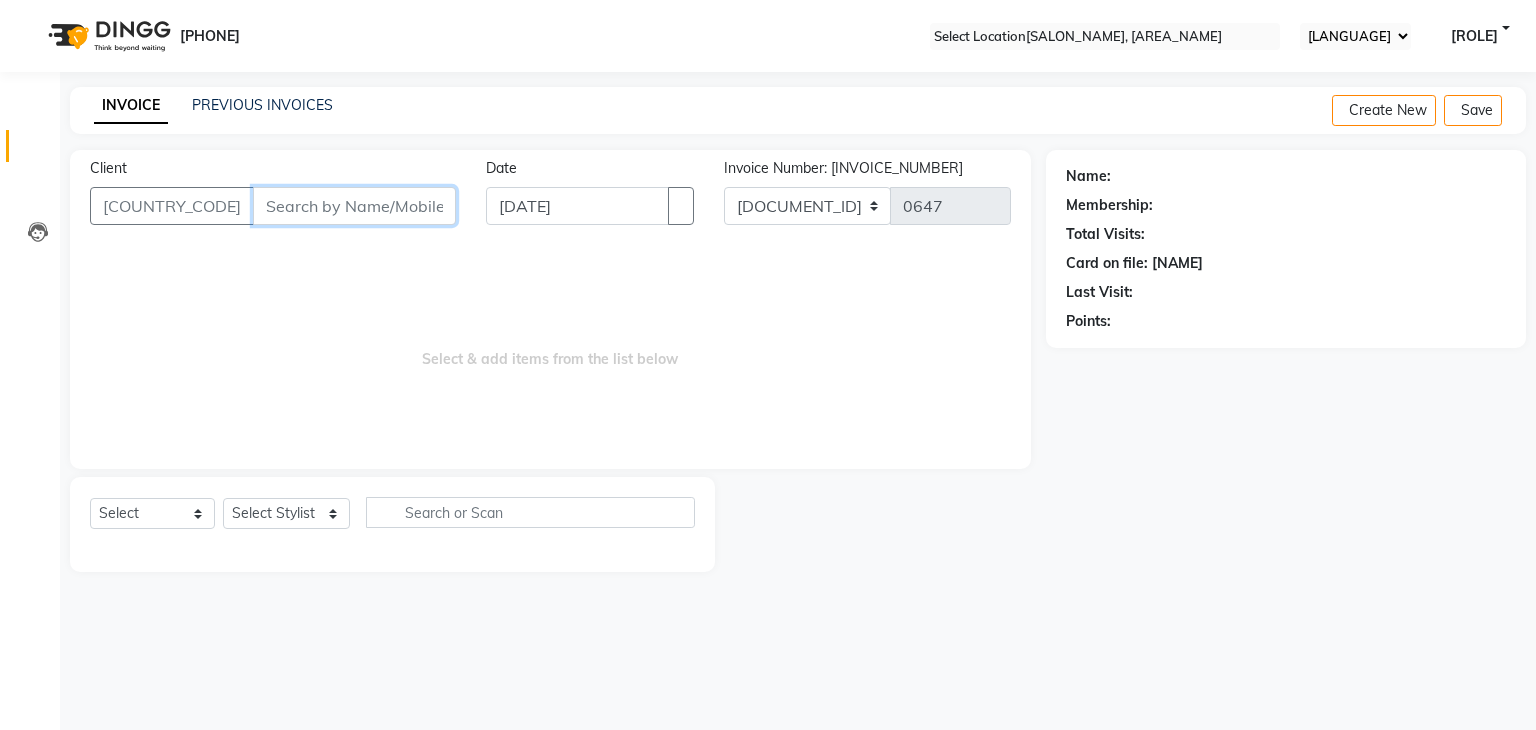 click on "Client" at bounding box center (354, 206) 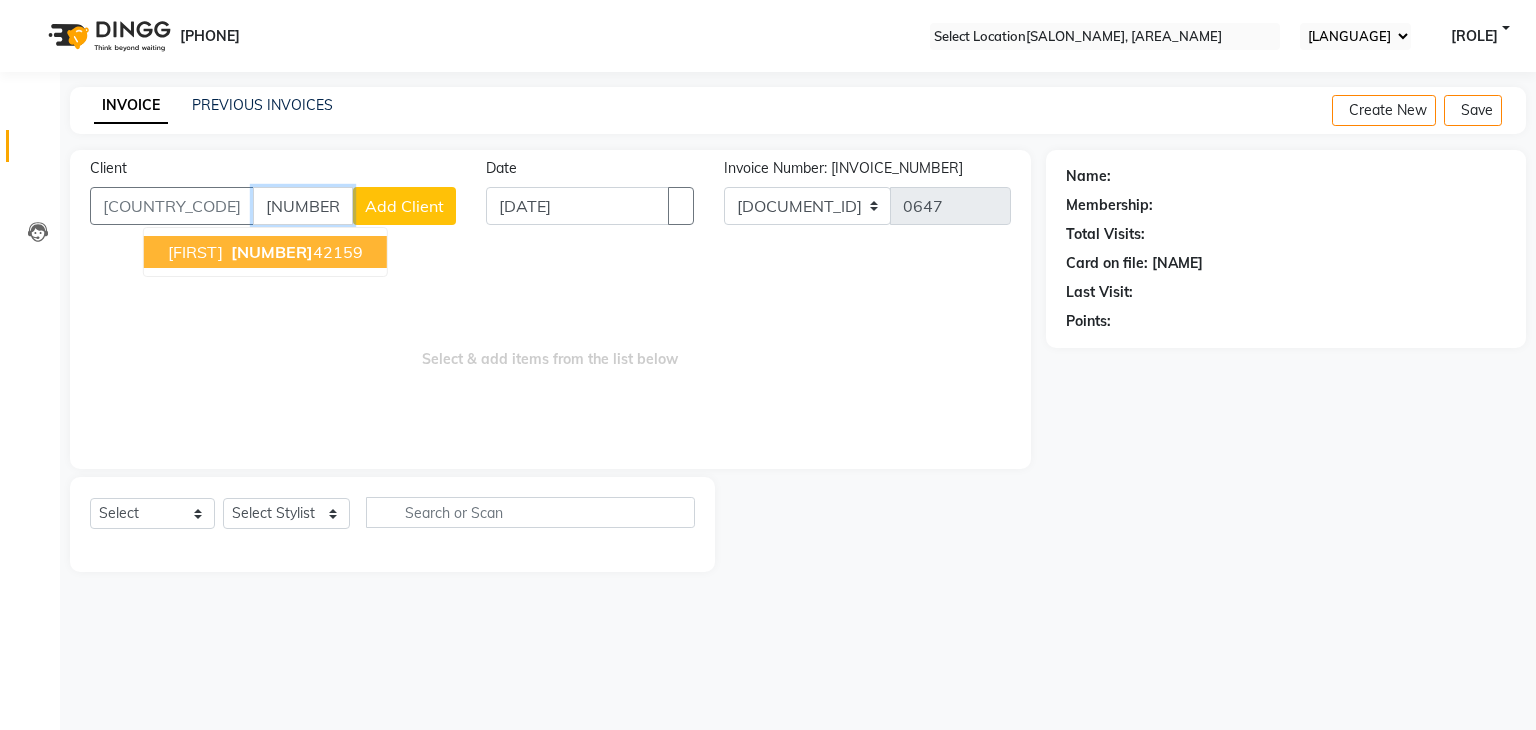click on "[NUMBER]" at bounding box center [272, 252] 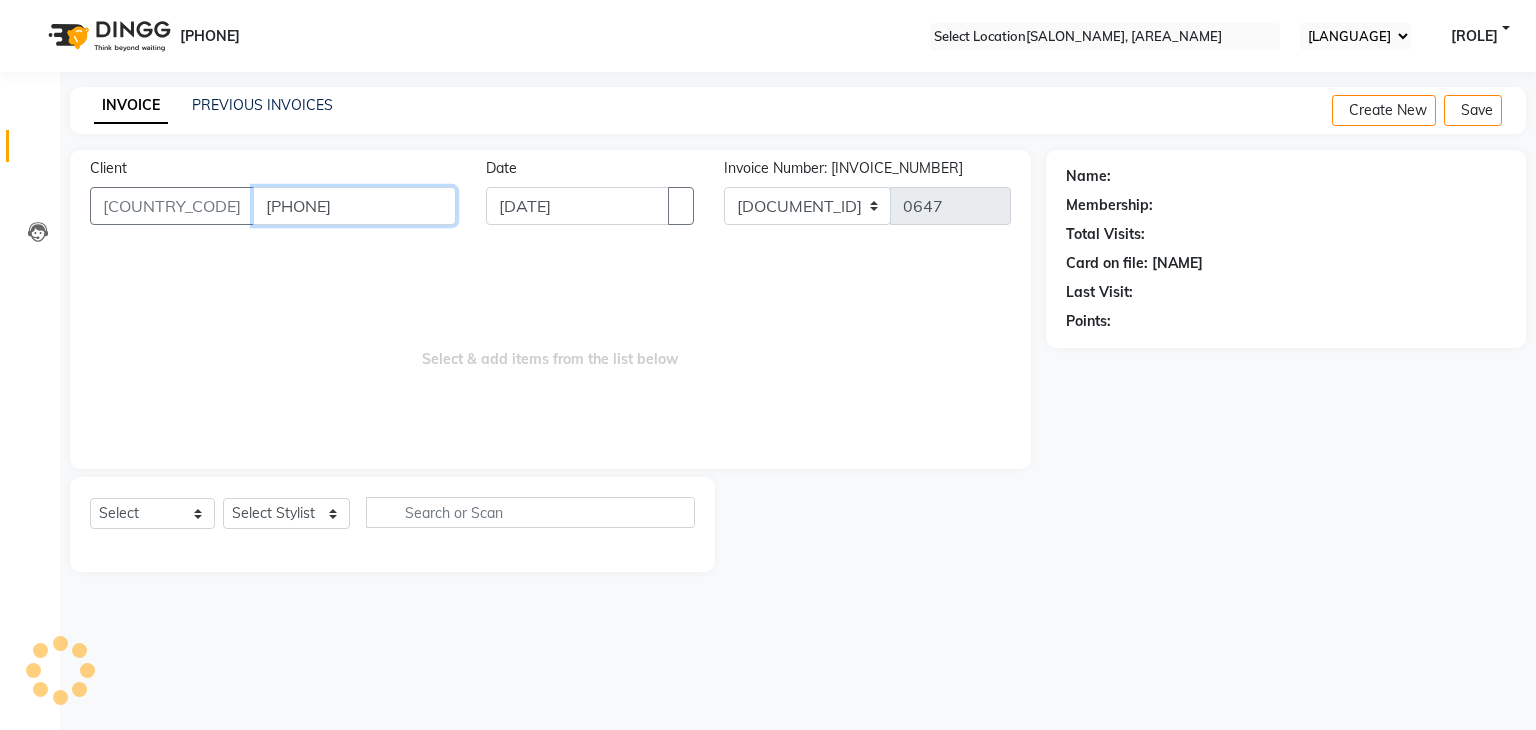 type on "[PHONE]" 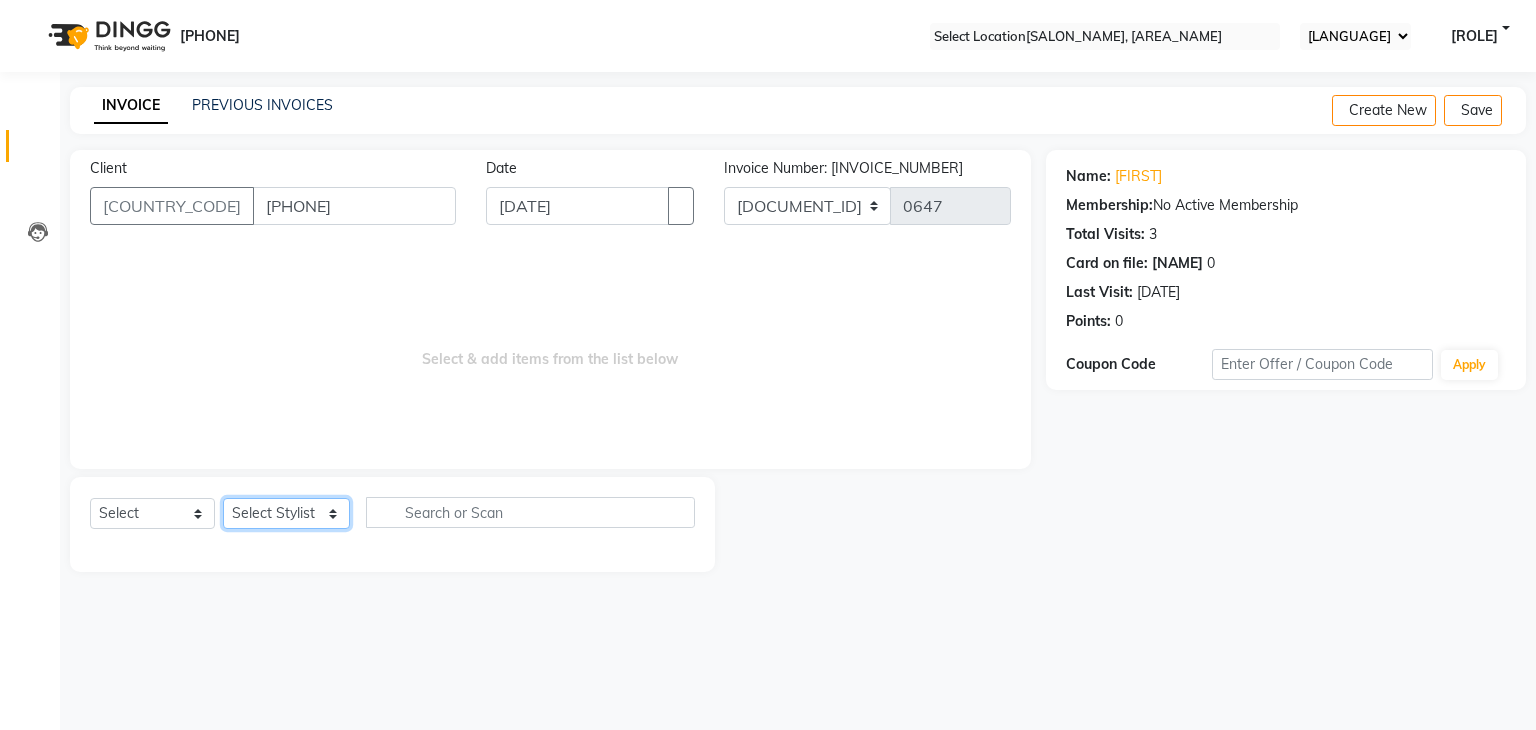 drag, startPoint x: 284, startPoint y: 519, endPoint x: 273, endPoint y: 528, distance: 14.21267 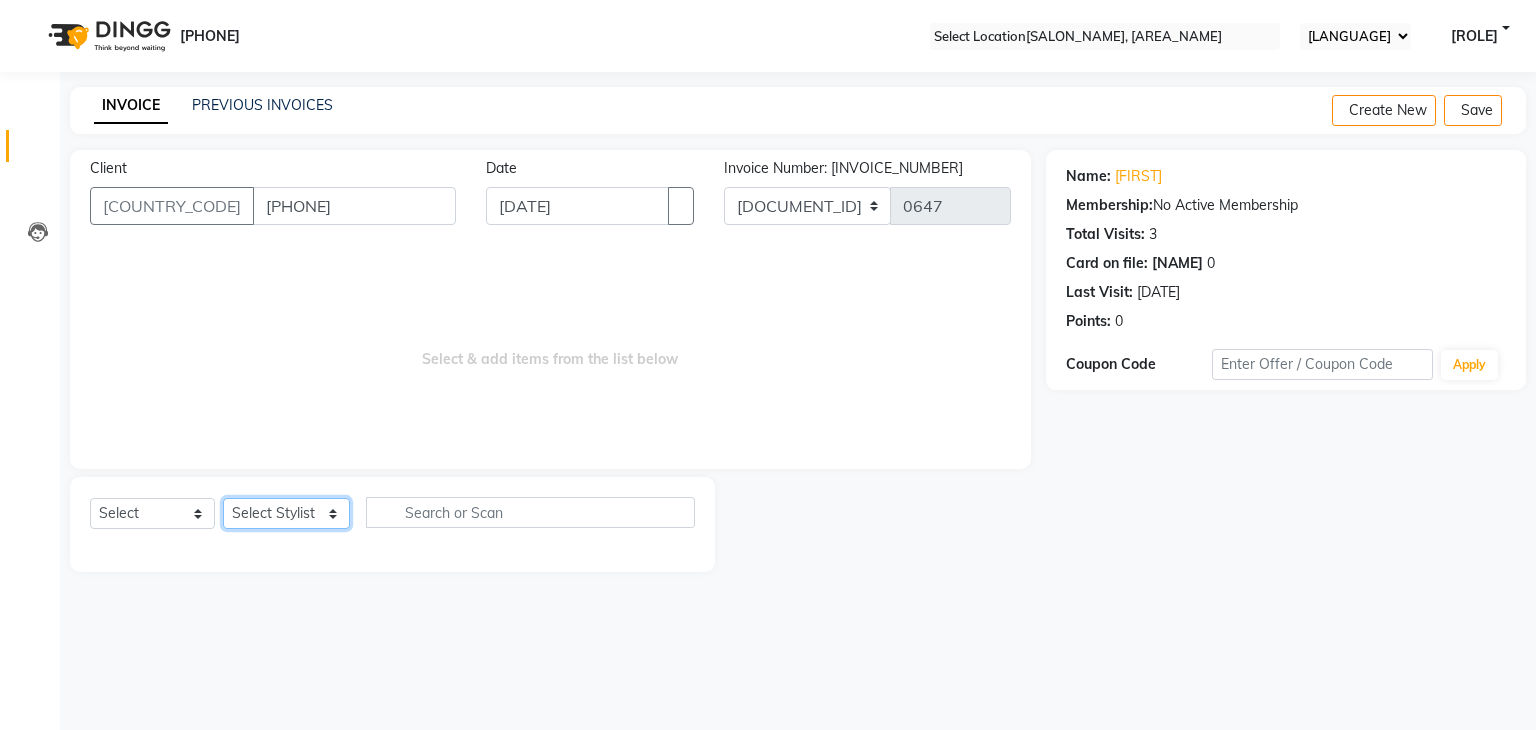 select on "[NUMBER]" 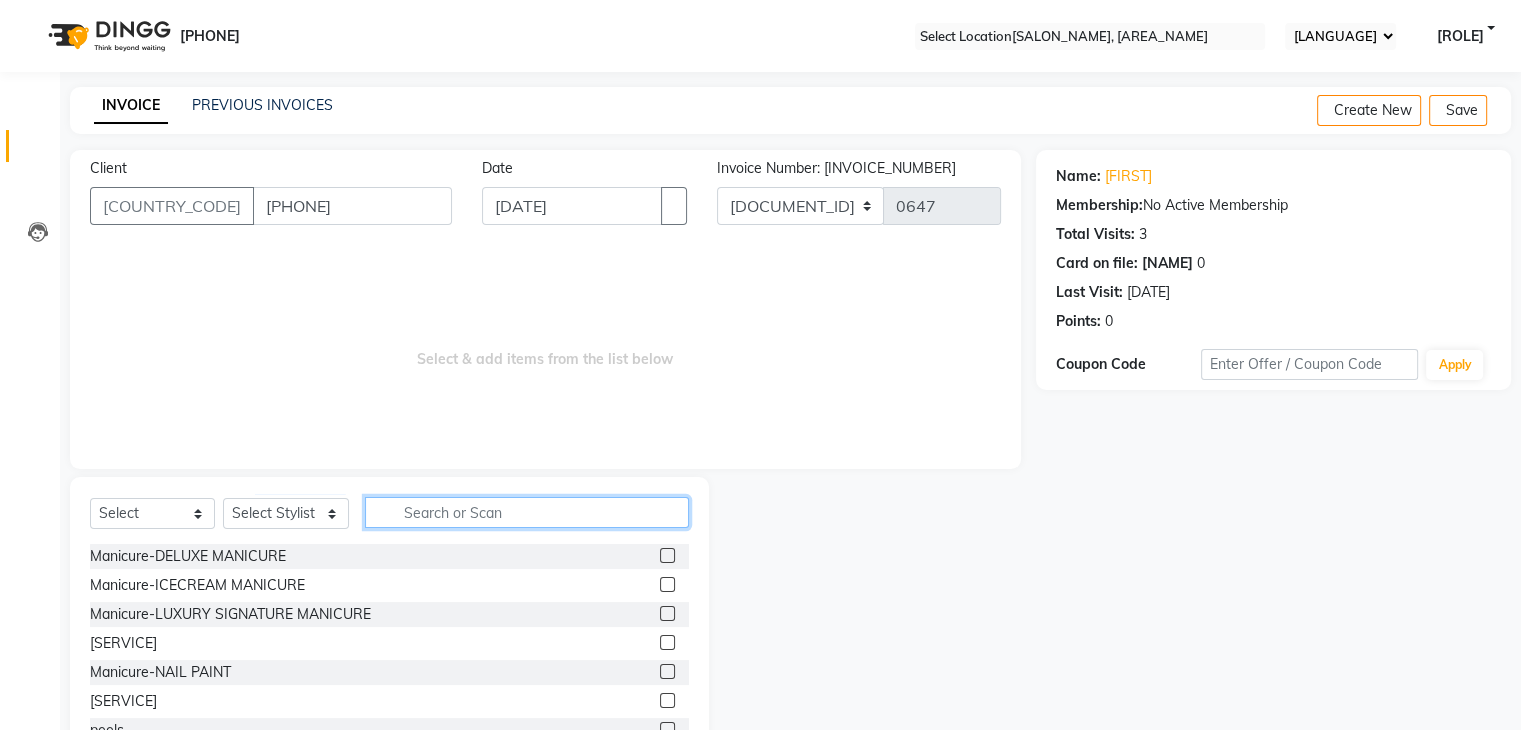 click at bounding box center (527, 512) 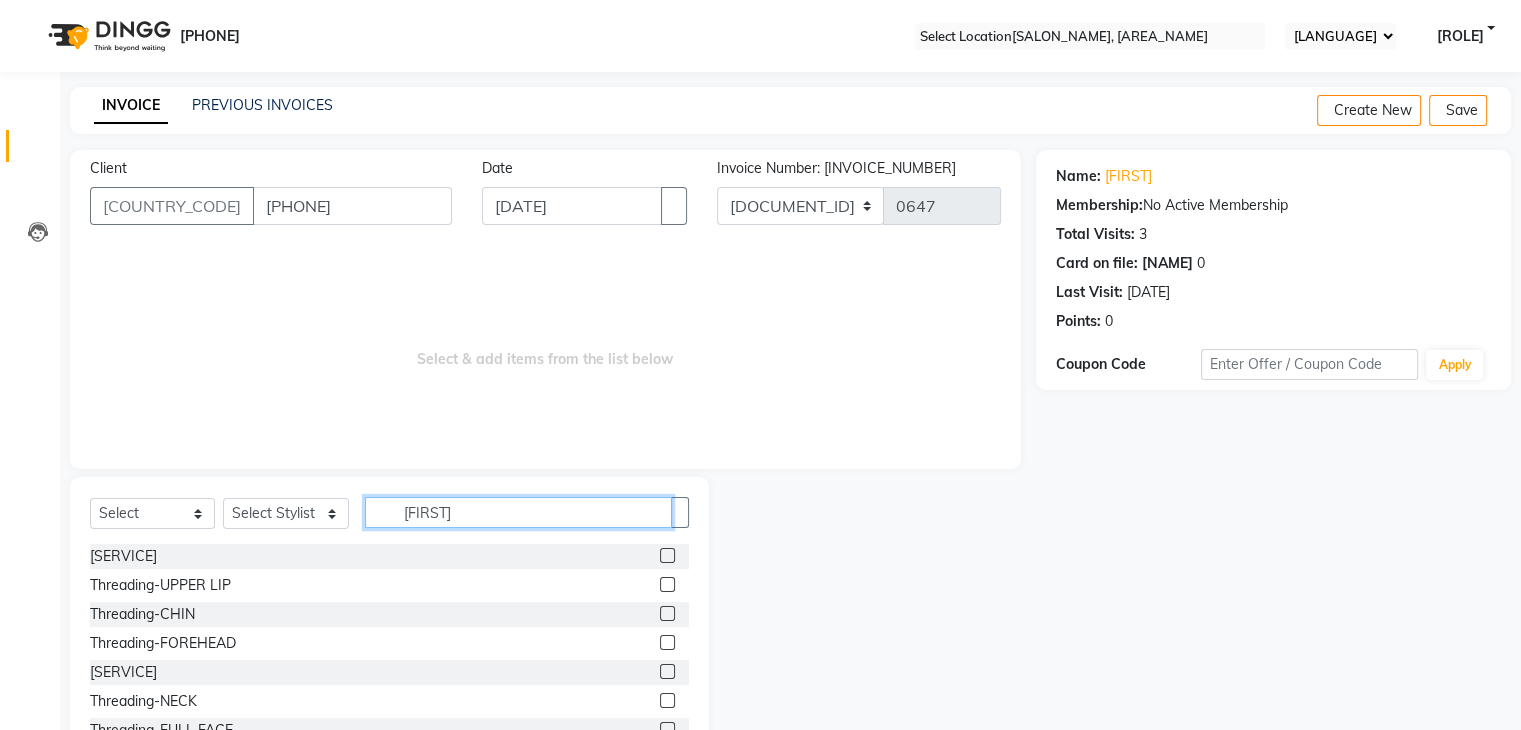 type on "[FIRST]" 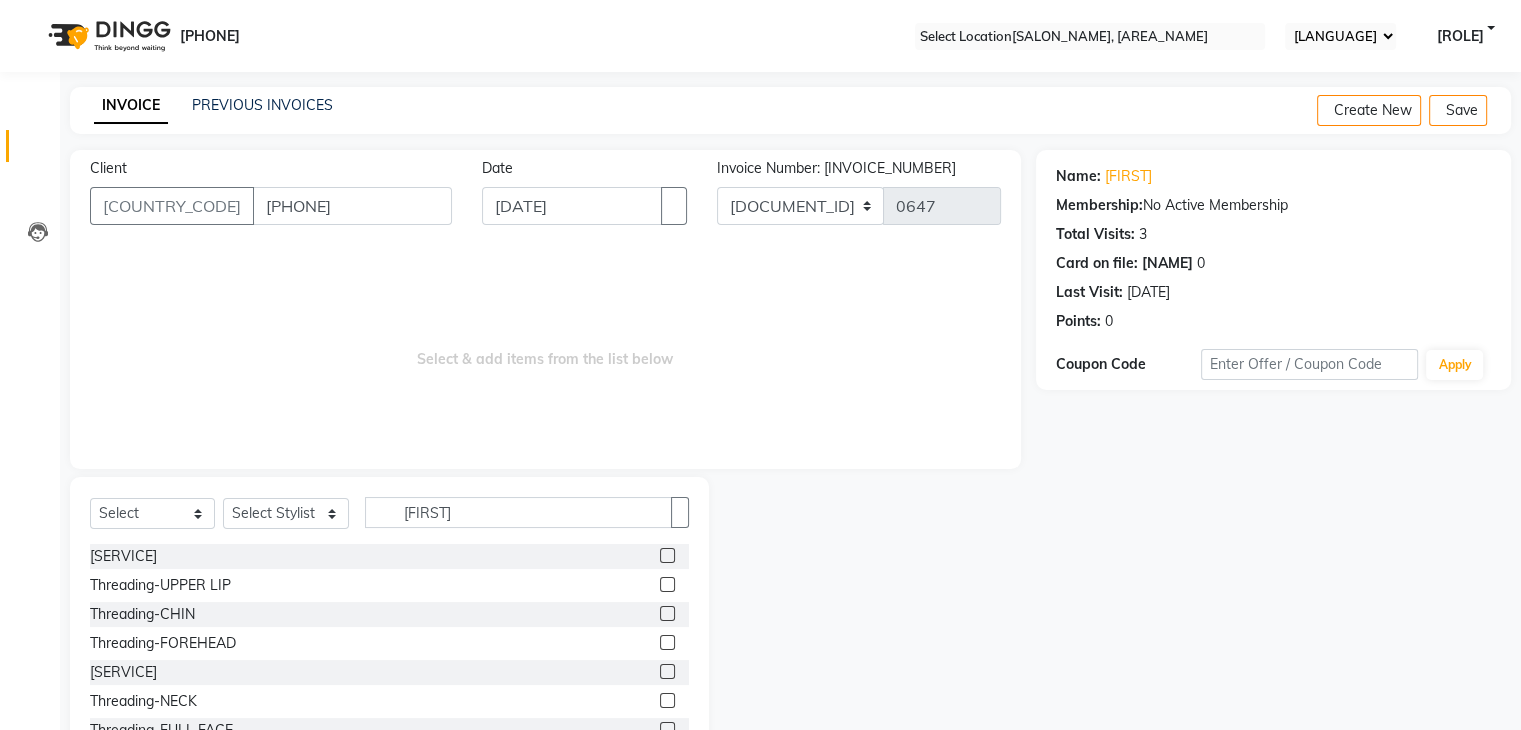 click at bounding box center [667, 555] 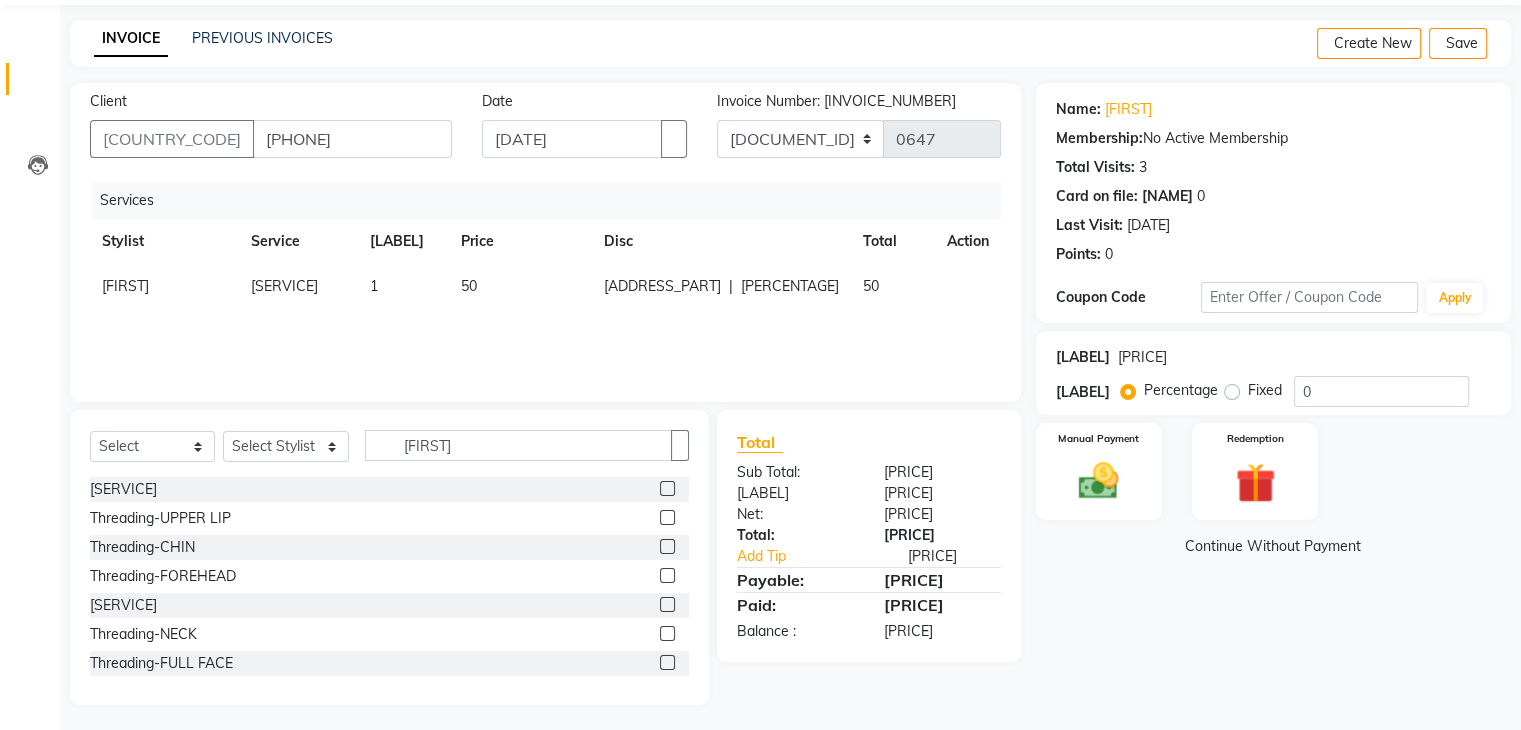scroll, scrollTop: 72, scrollLeft: 0, axis: vertical 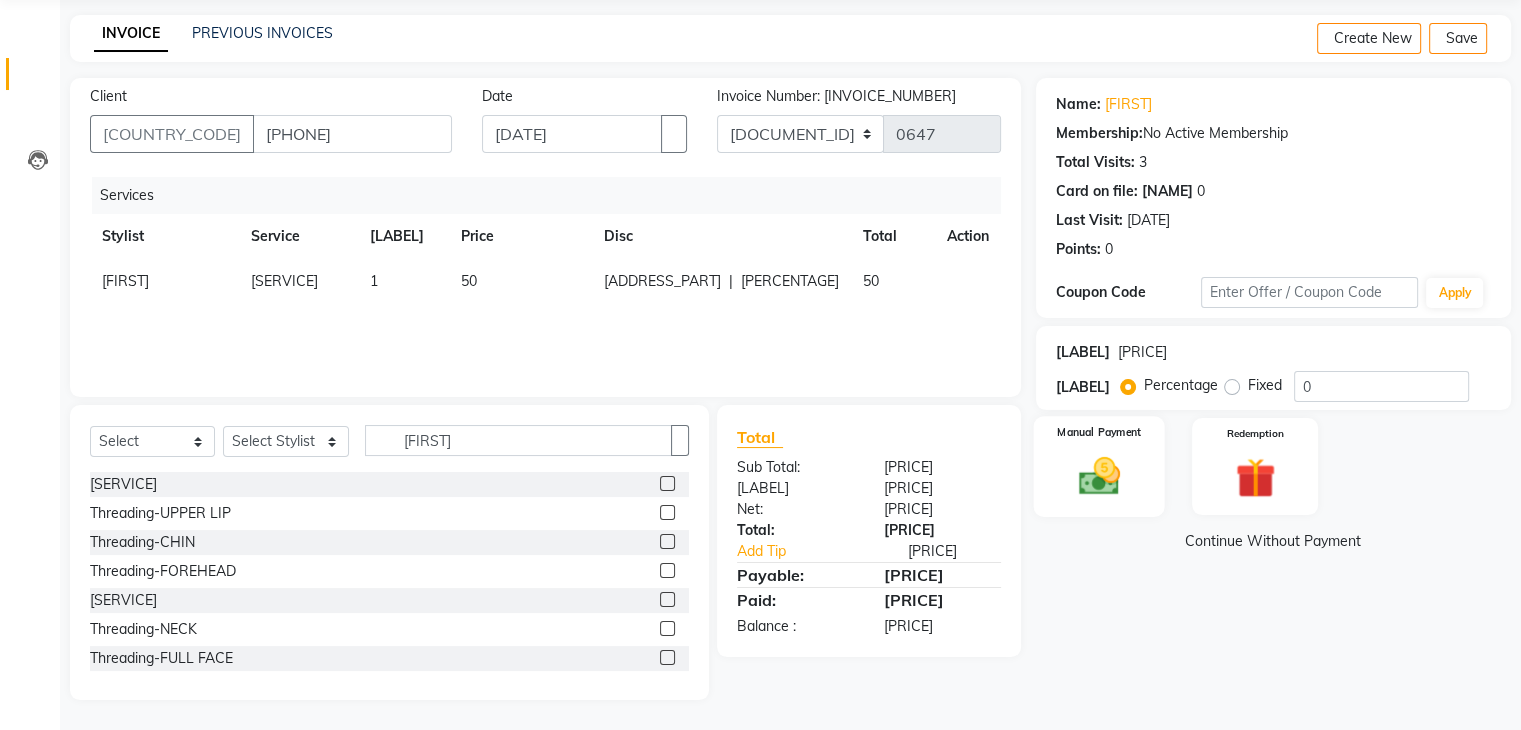 click at bounding box center (1098, 476) 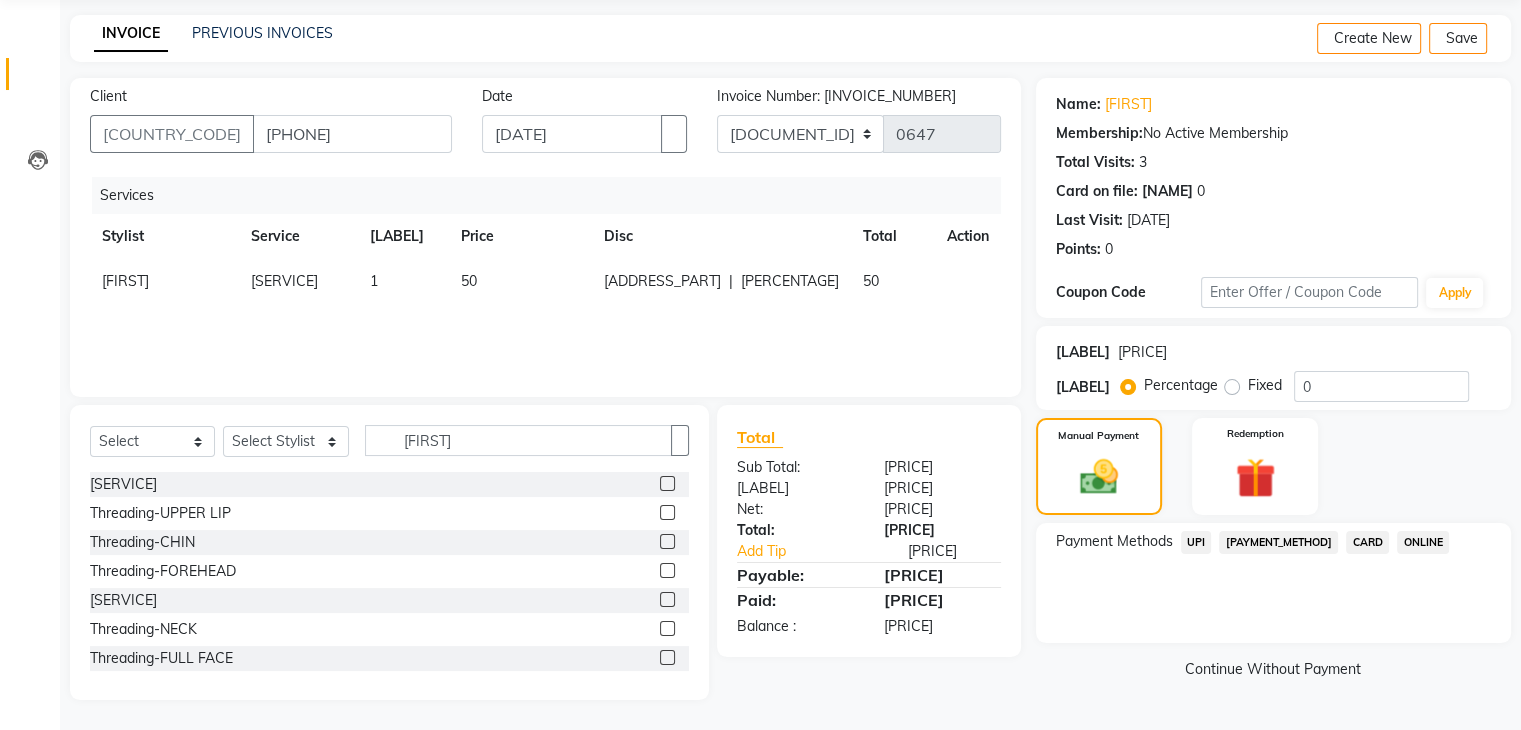 click on "ONLINE" at bounding box center (1196, 542) 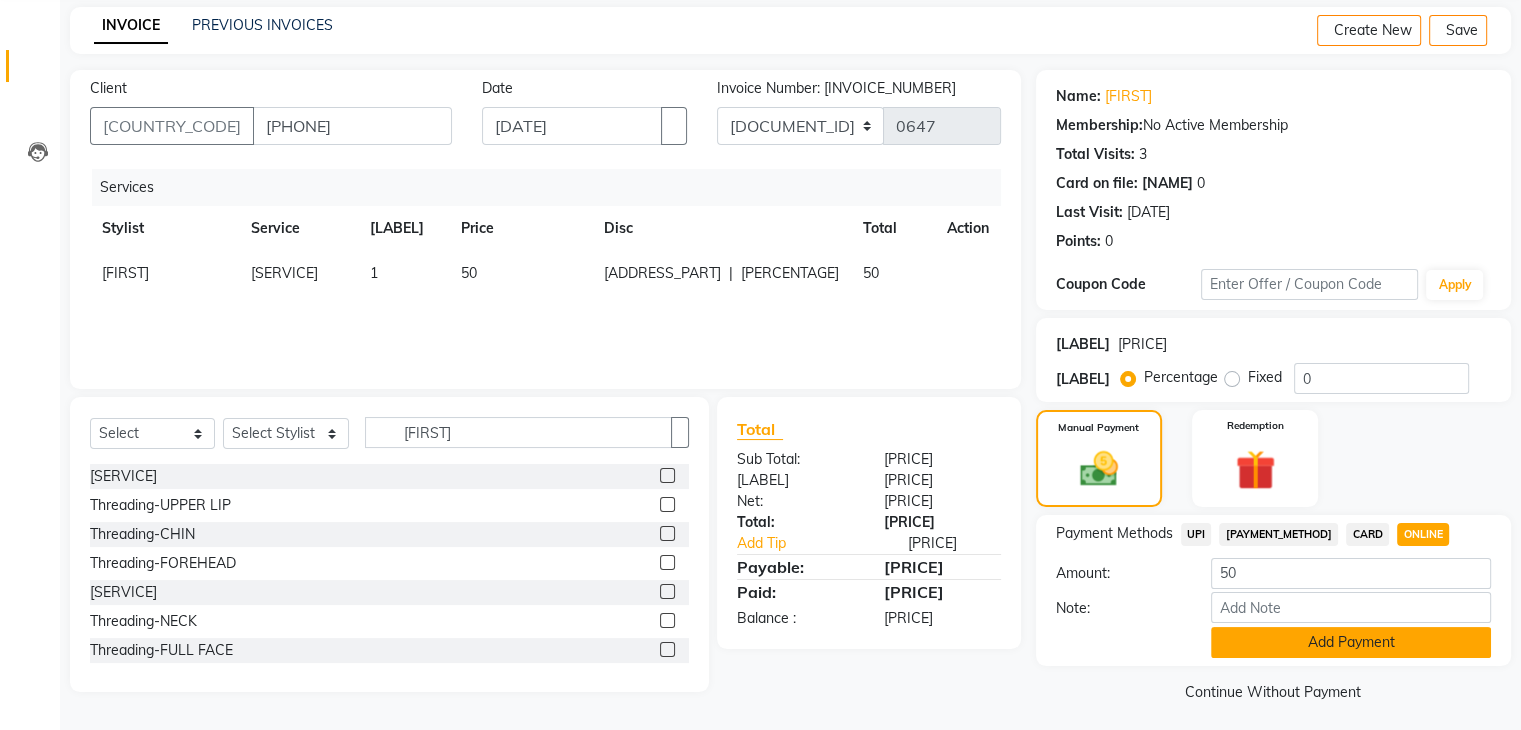 scroll, scrollTop: 89, scrollLeft: 0, axis: vertical 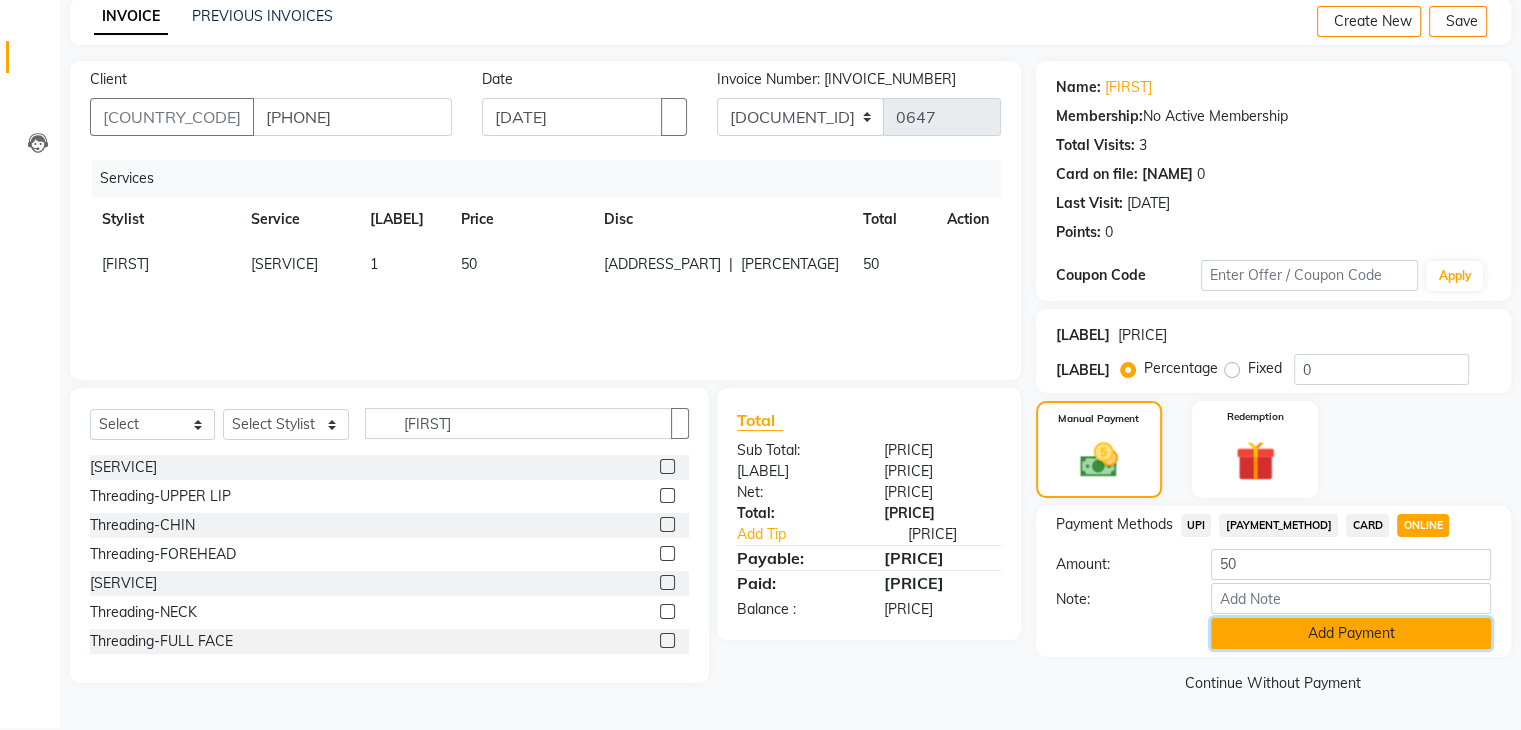 click on "Add Payment" at bounding box center (1351, 633) 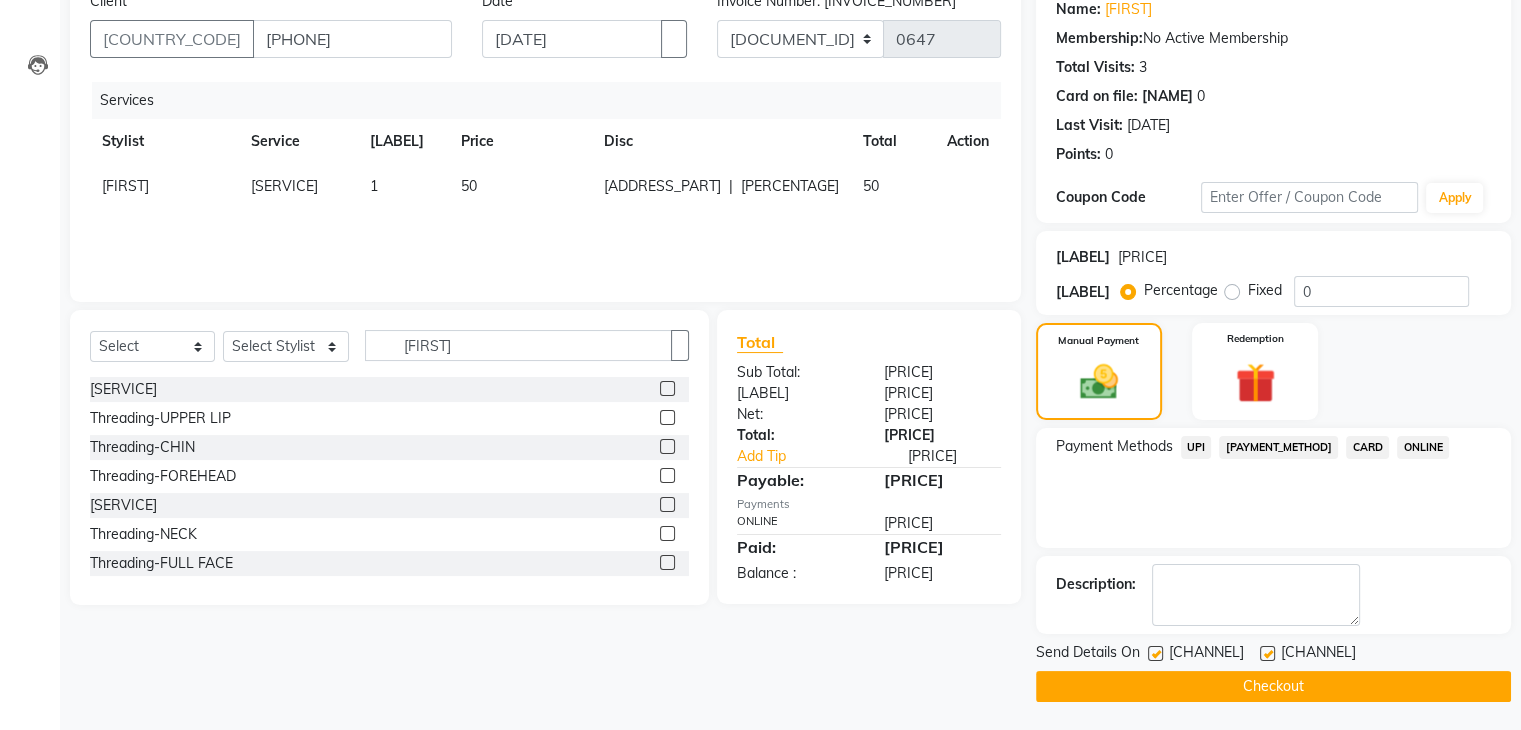 scroll, scrollTop: 171, scrollLeft: 0, axis: vertical 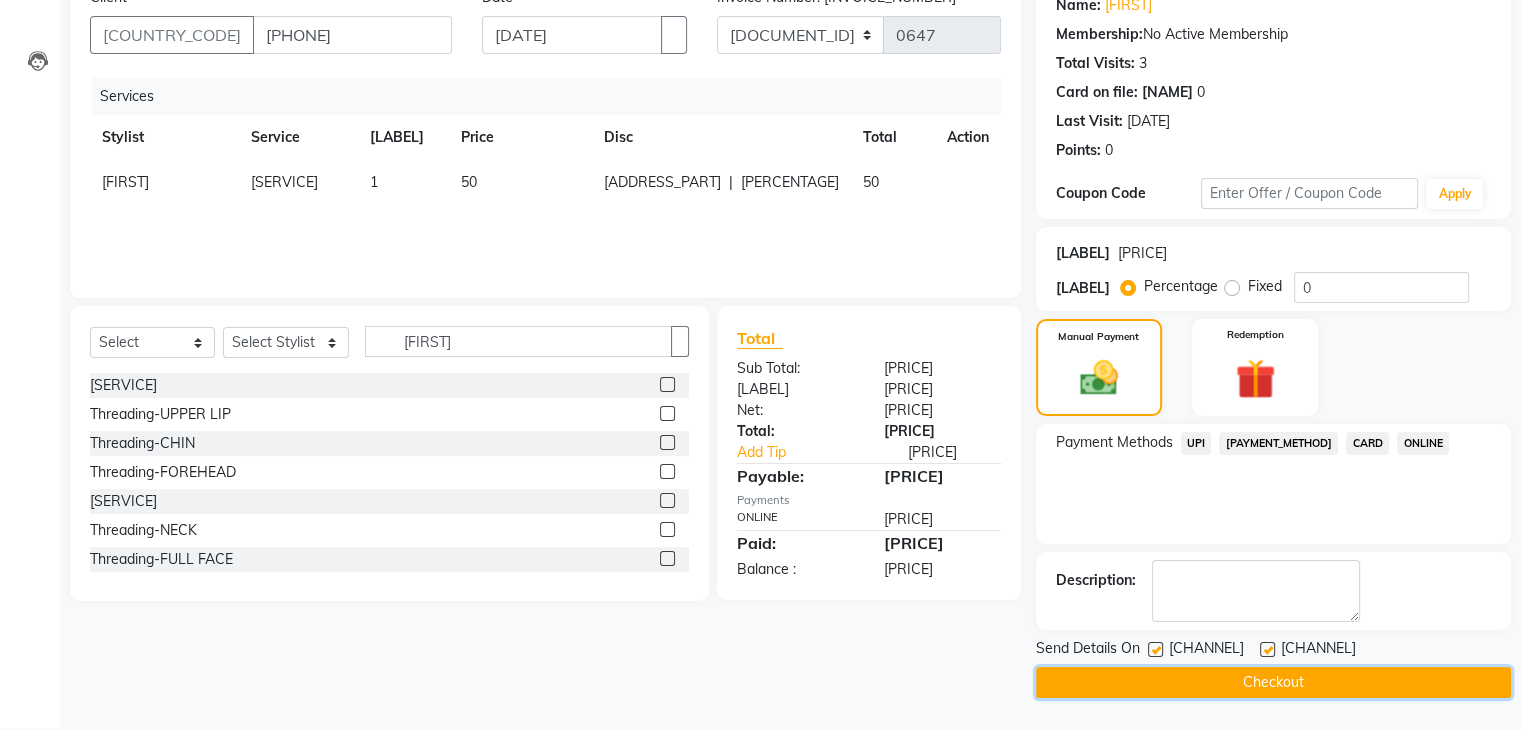 click on "Checkout" at bounding box center [1273, 682] 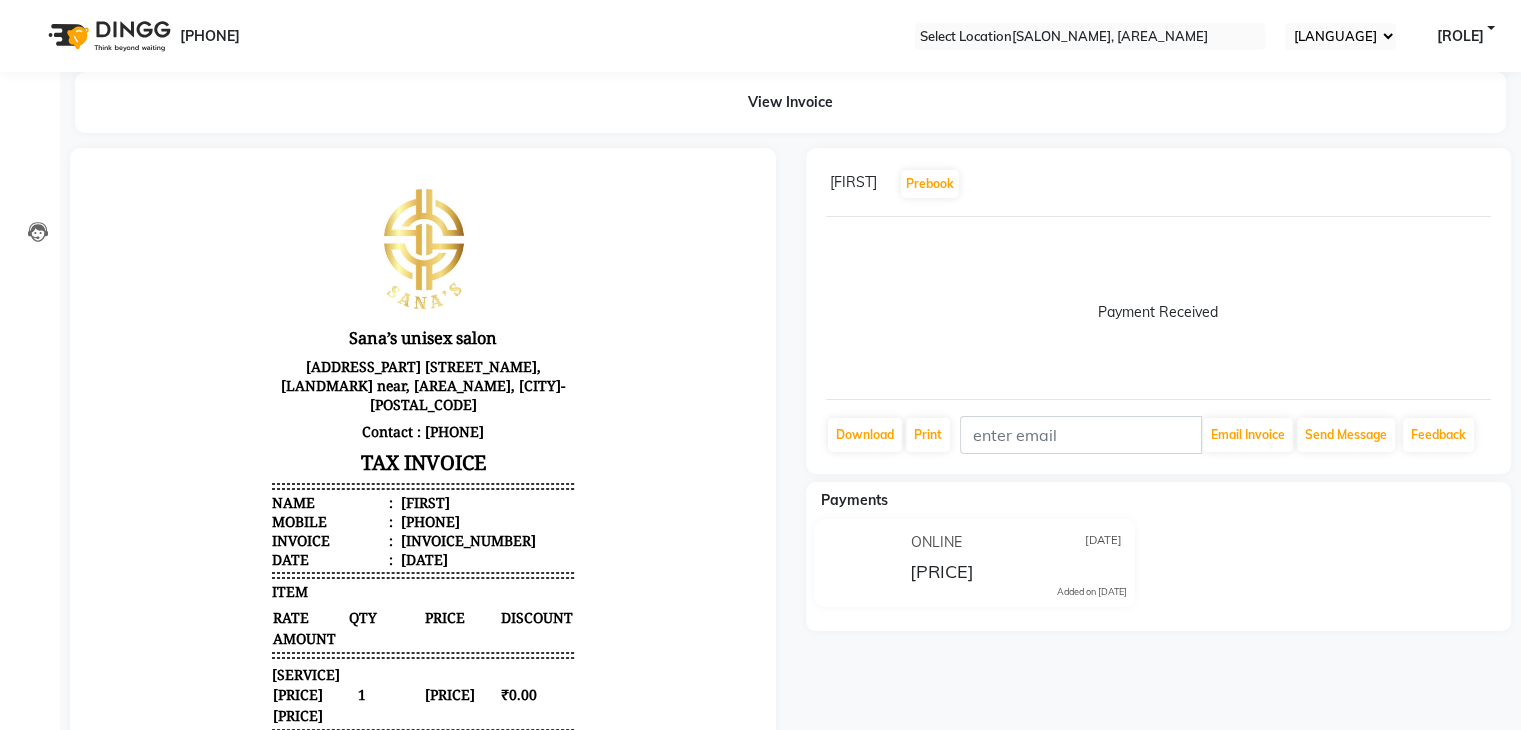 scroll, scrollTop: 0, scrollLeft: 0, axis: both 